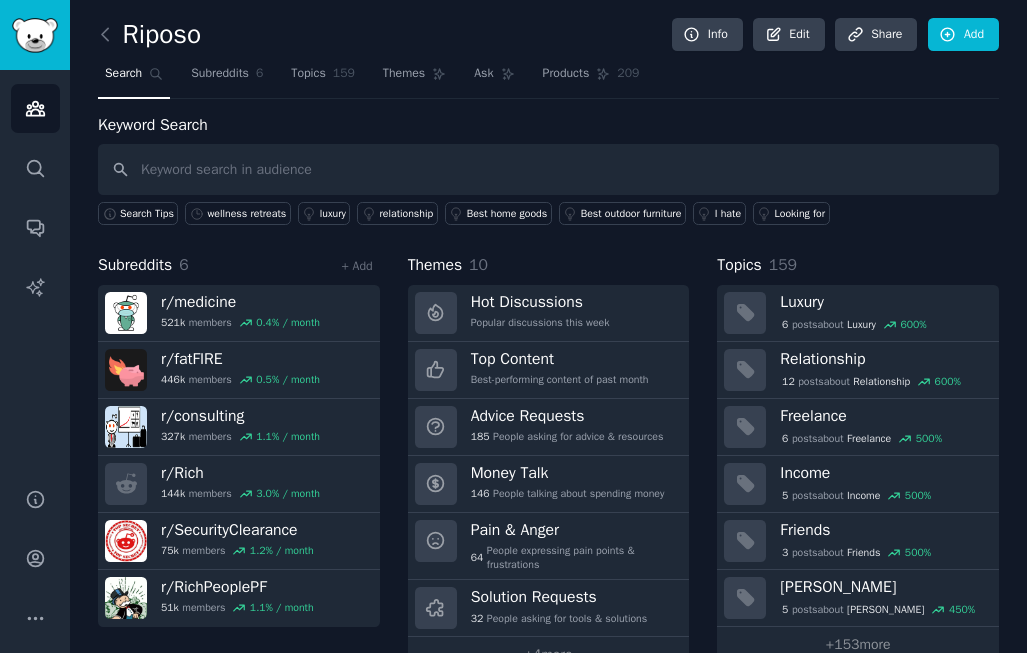 scroll, scrollTop: 0, scrollLeft: 0, axis: both 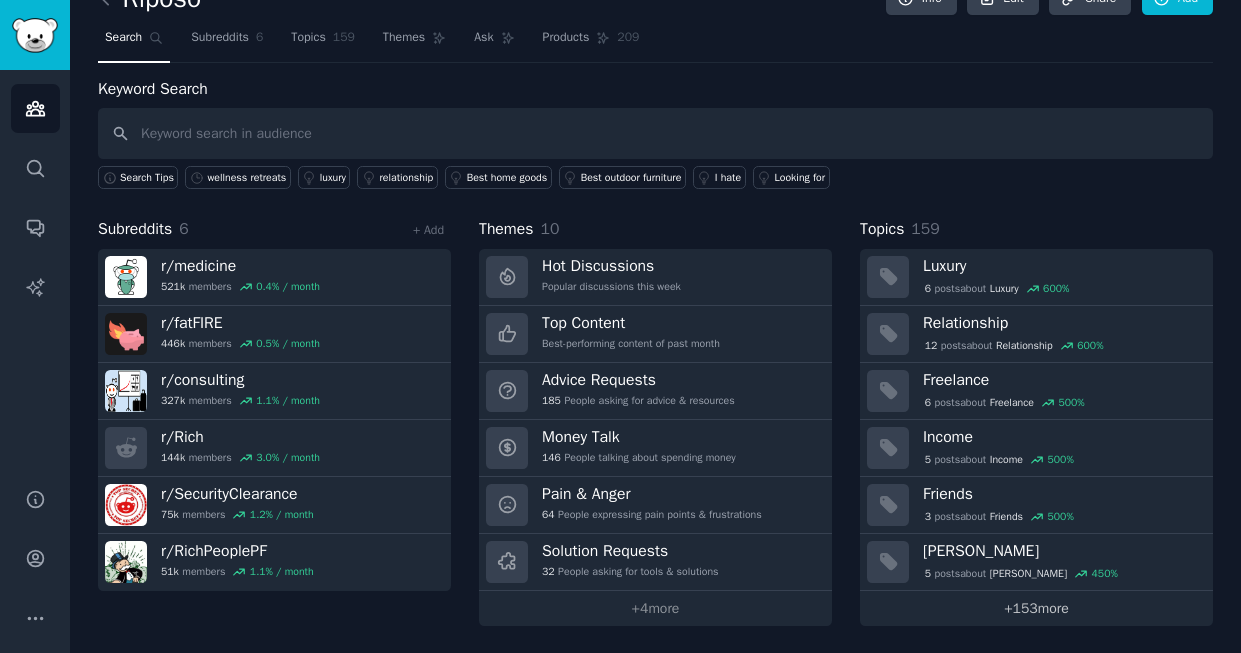 click on "+  153  more" at bounding box center [1036, 608] 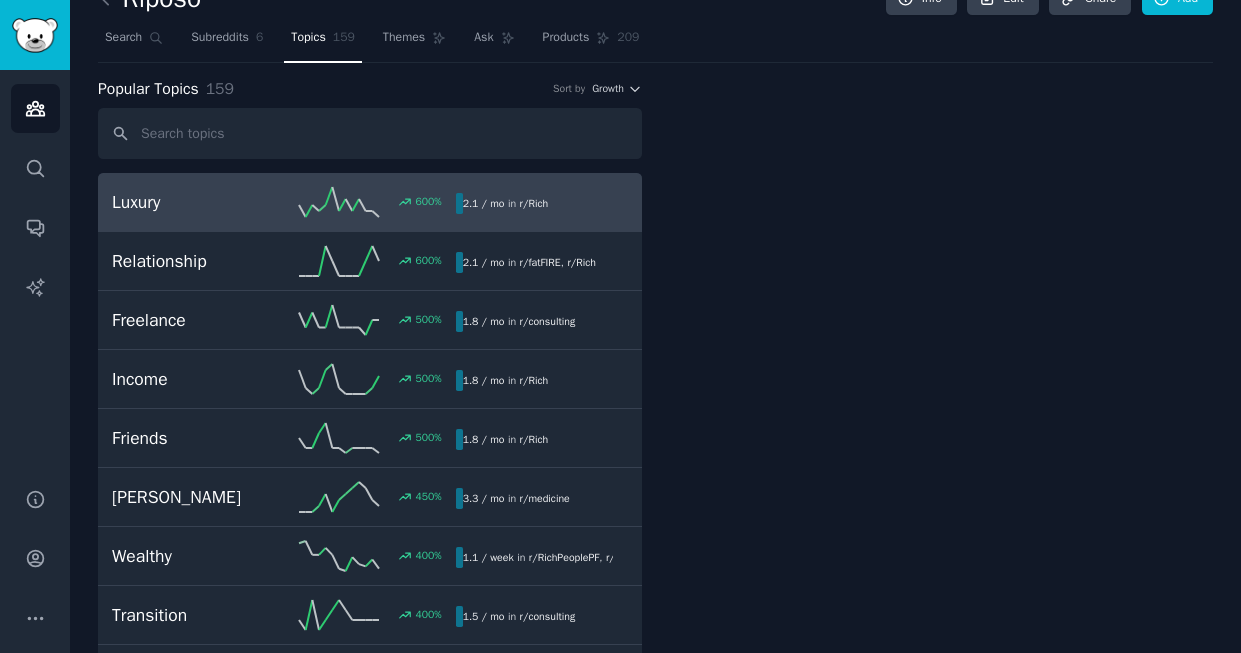 scroll, scrollTop: 4, scrollLeft: 0, axis: vertical 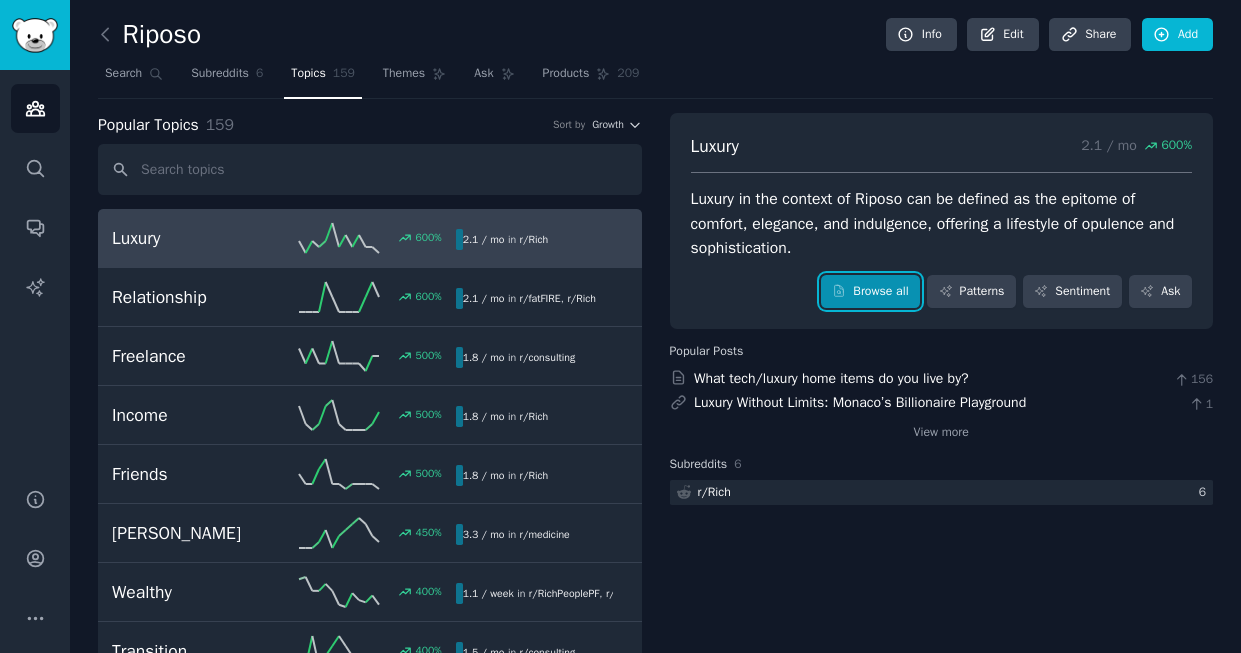 click on "Browse all" at bounding box center [870, 292] 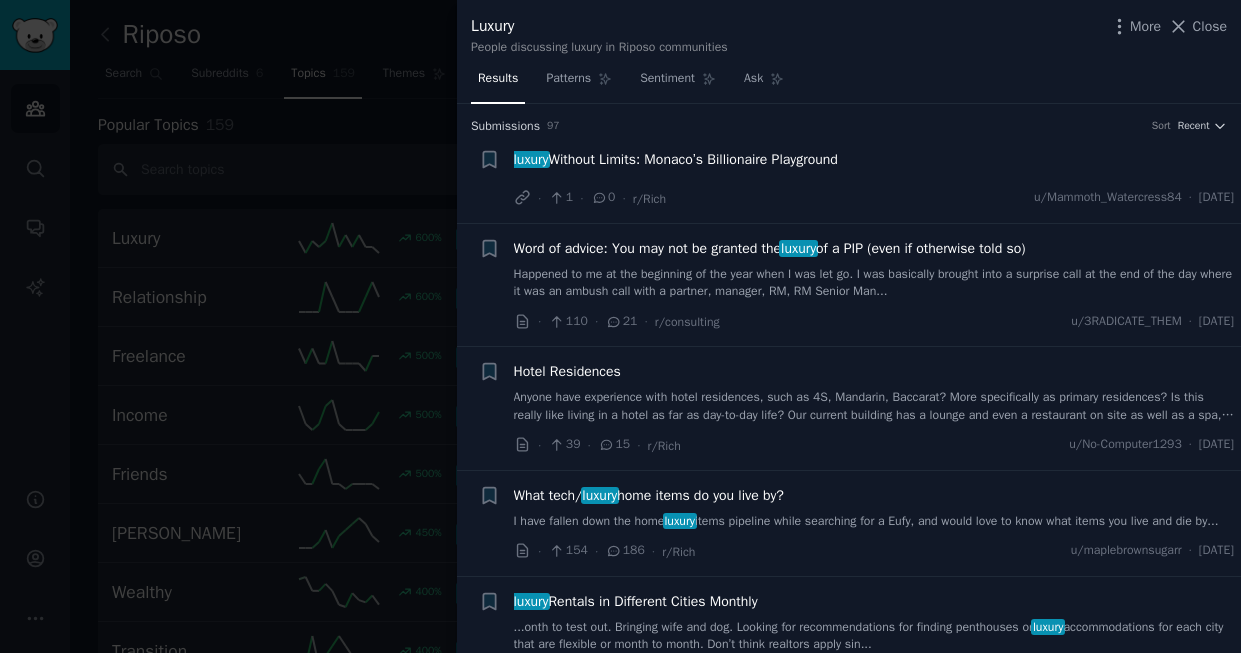 type 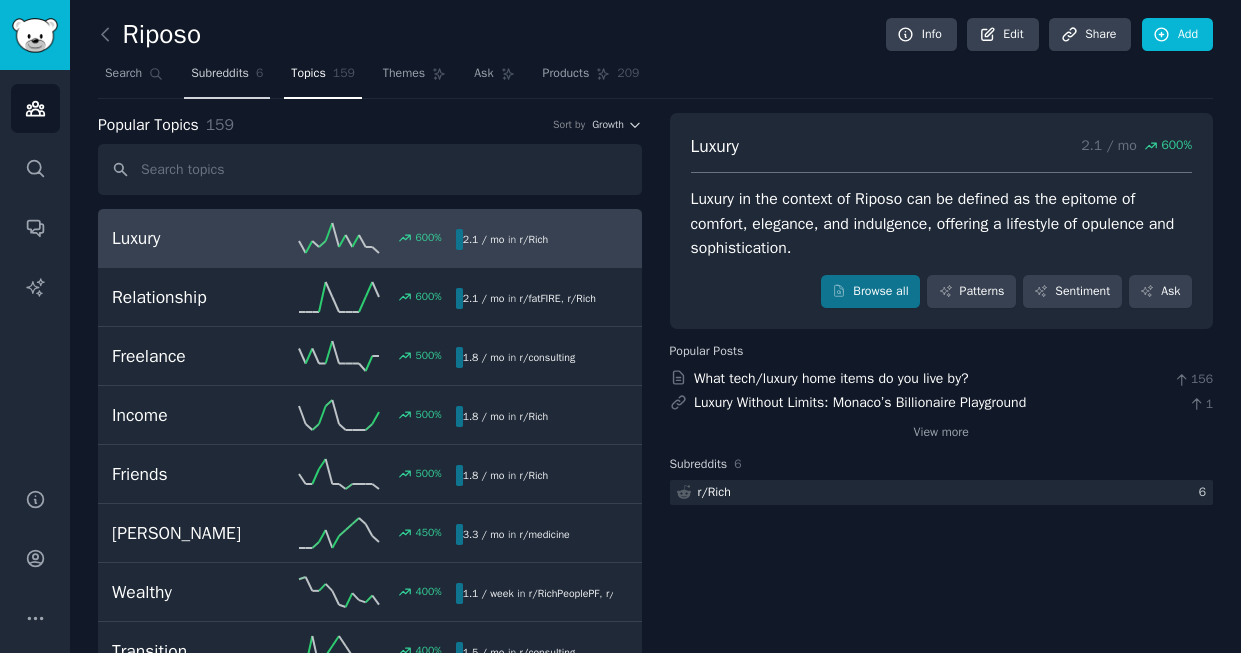 click on "Subreddits" at bounding box center [220, 74] 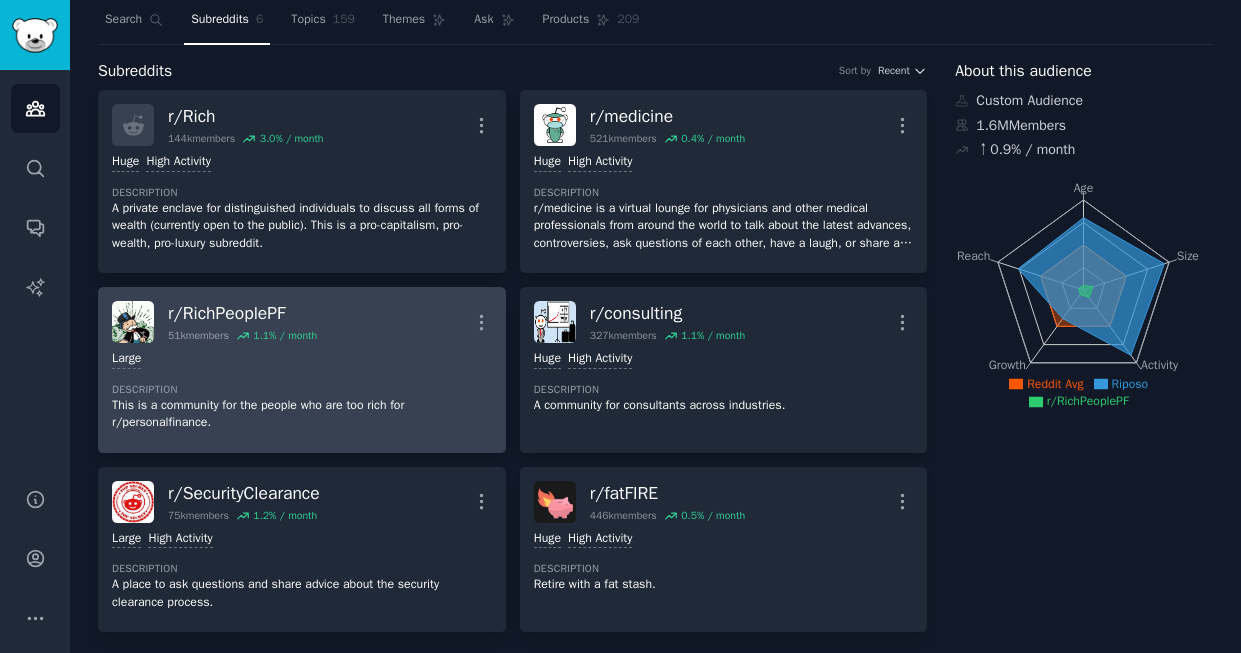 scroll, scrollTop: 0, scrollLeft: 0, axis: both 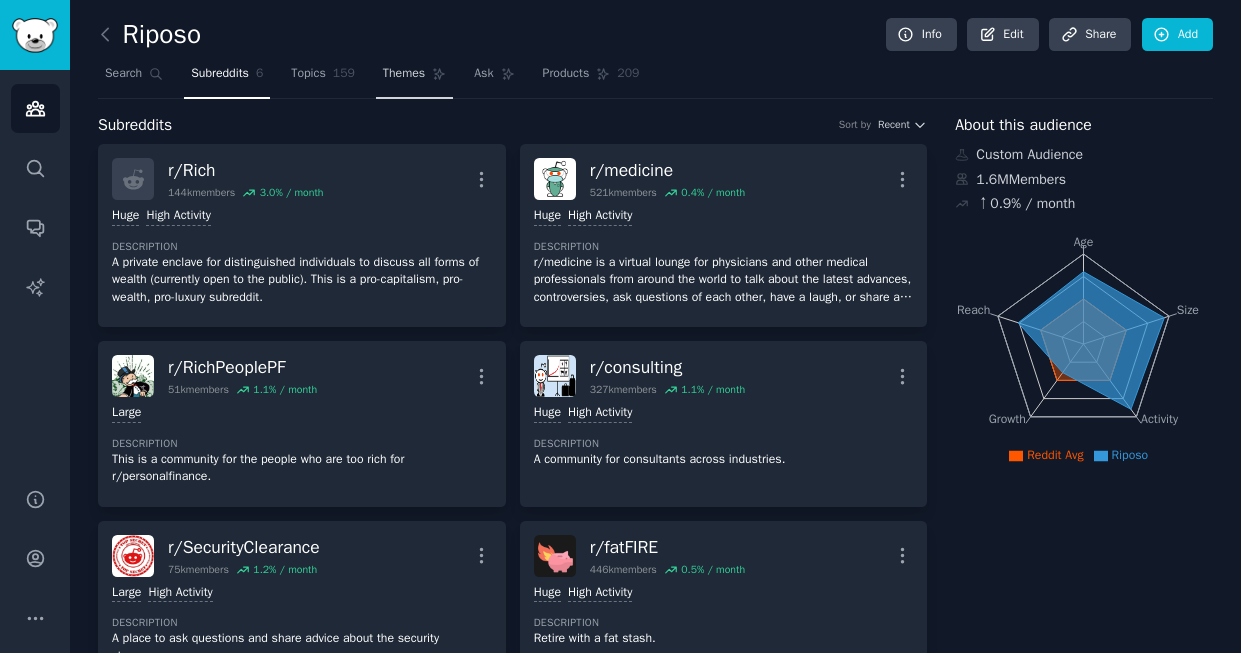 click on "Themes" at bounding box center [404, 74] 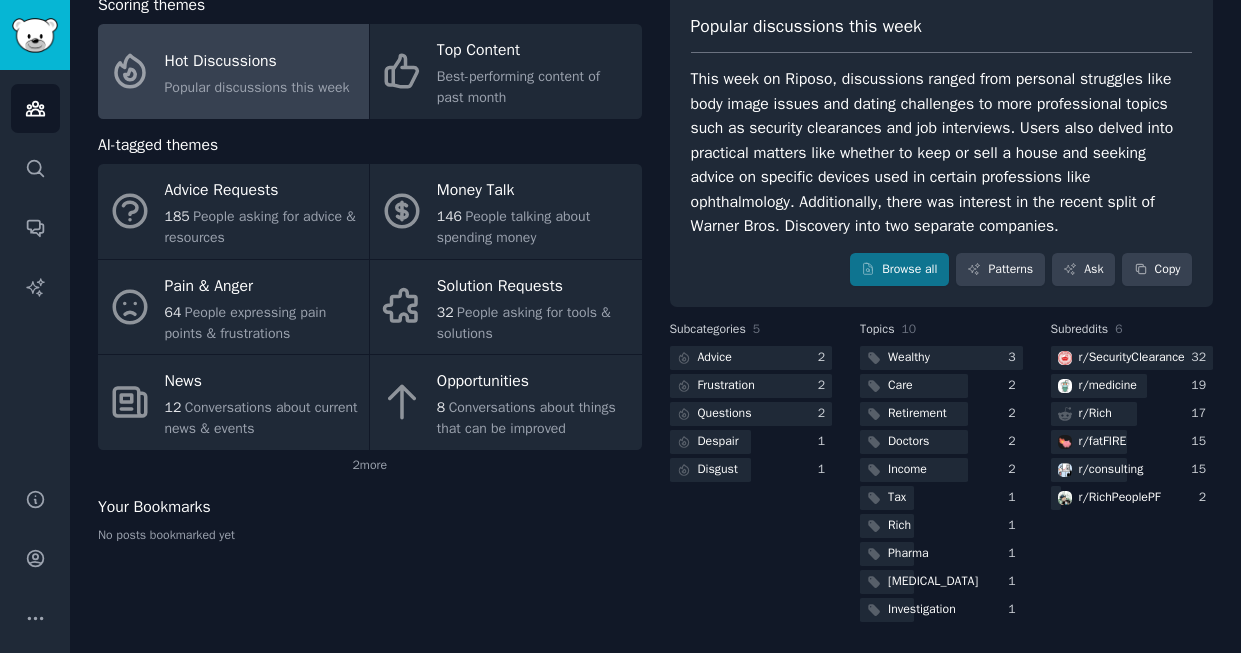 scroll, scrollTop: 0, scrollLeft: 0, axis: both 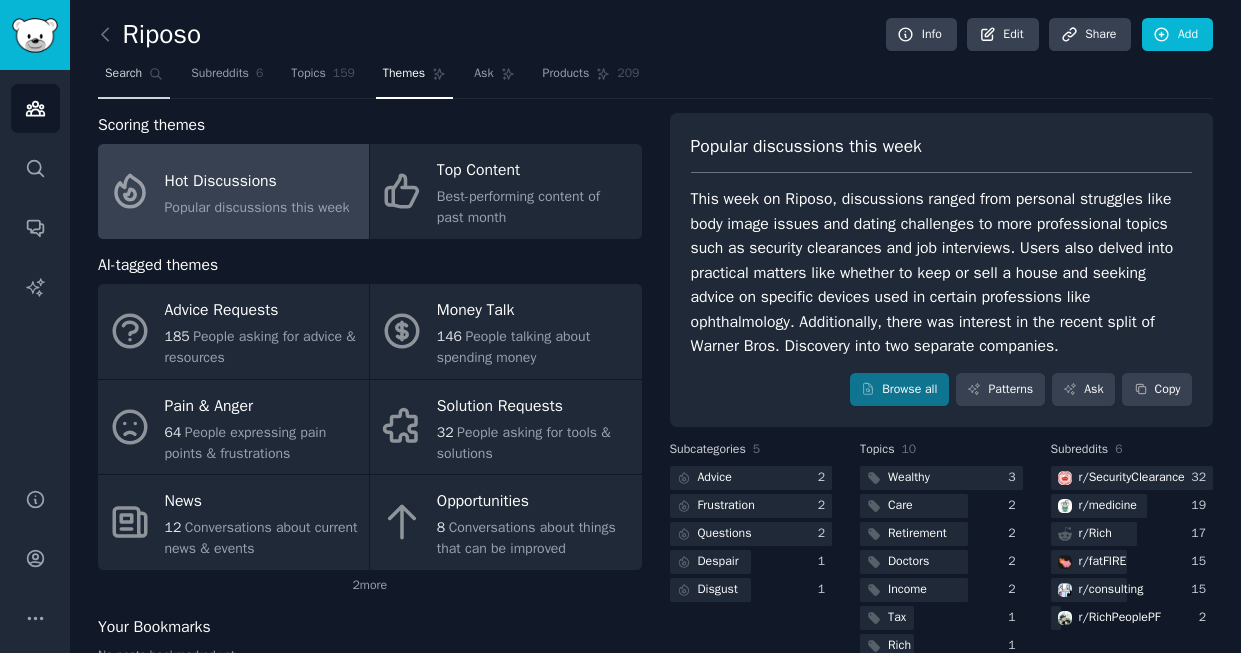 click on "Search" at bounding box center (123, 74) 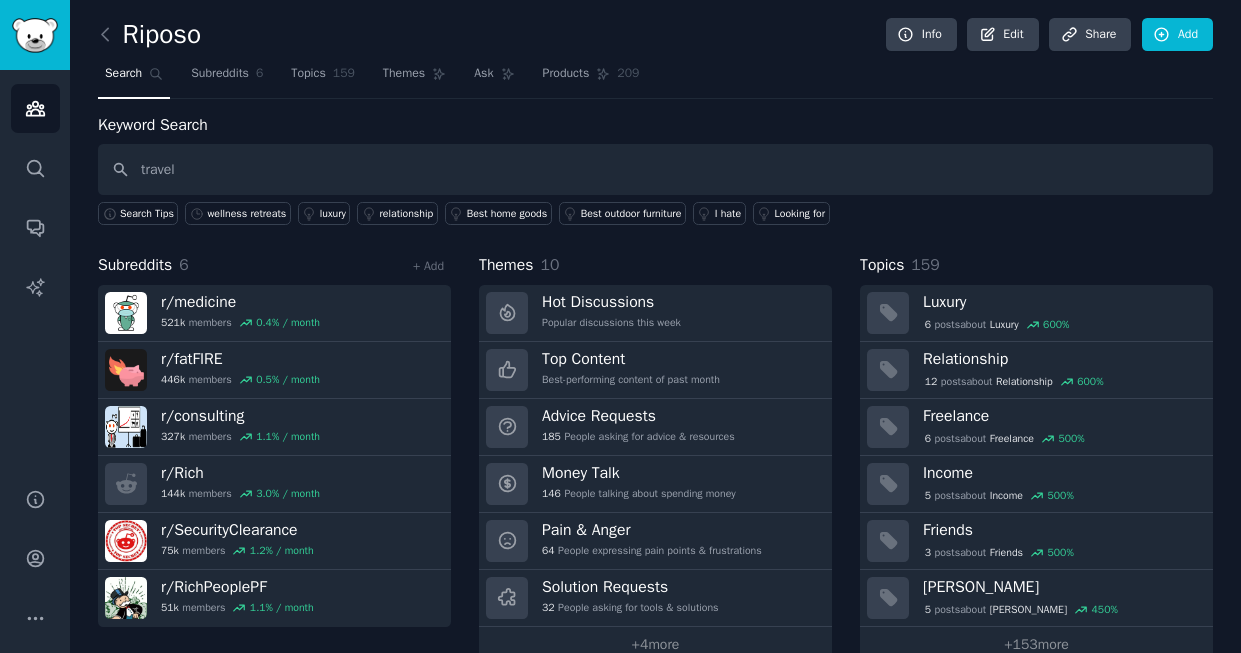 type on "travel" 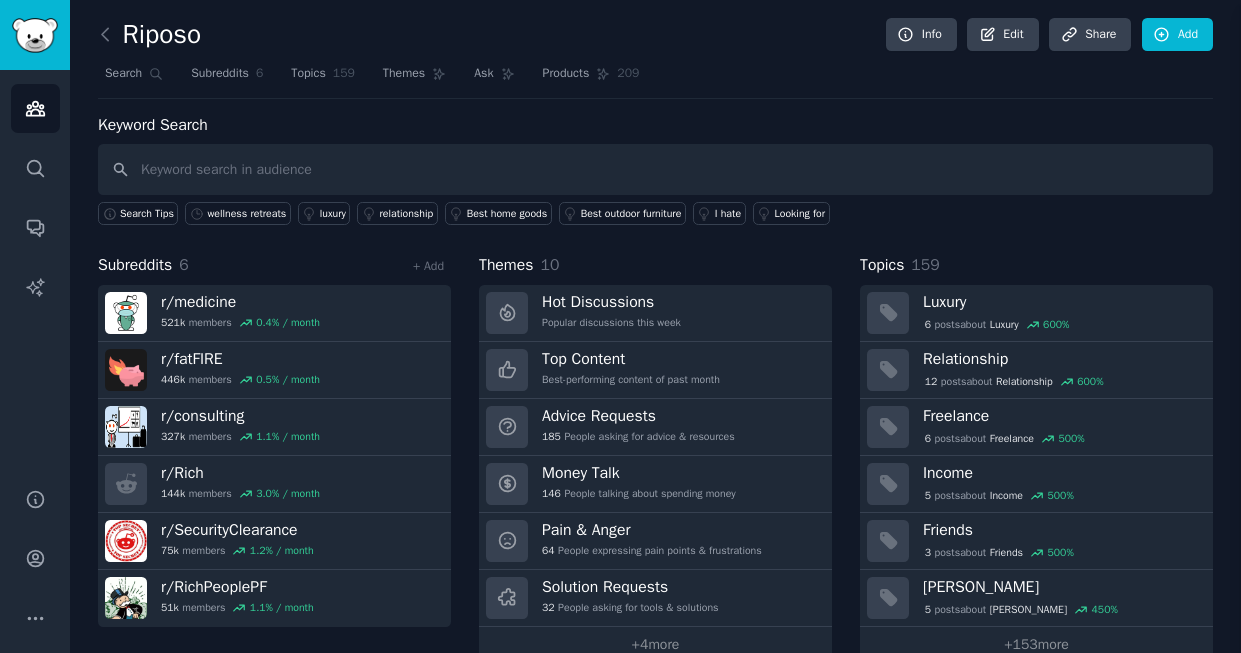type 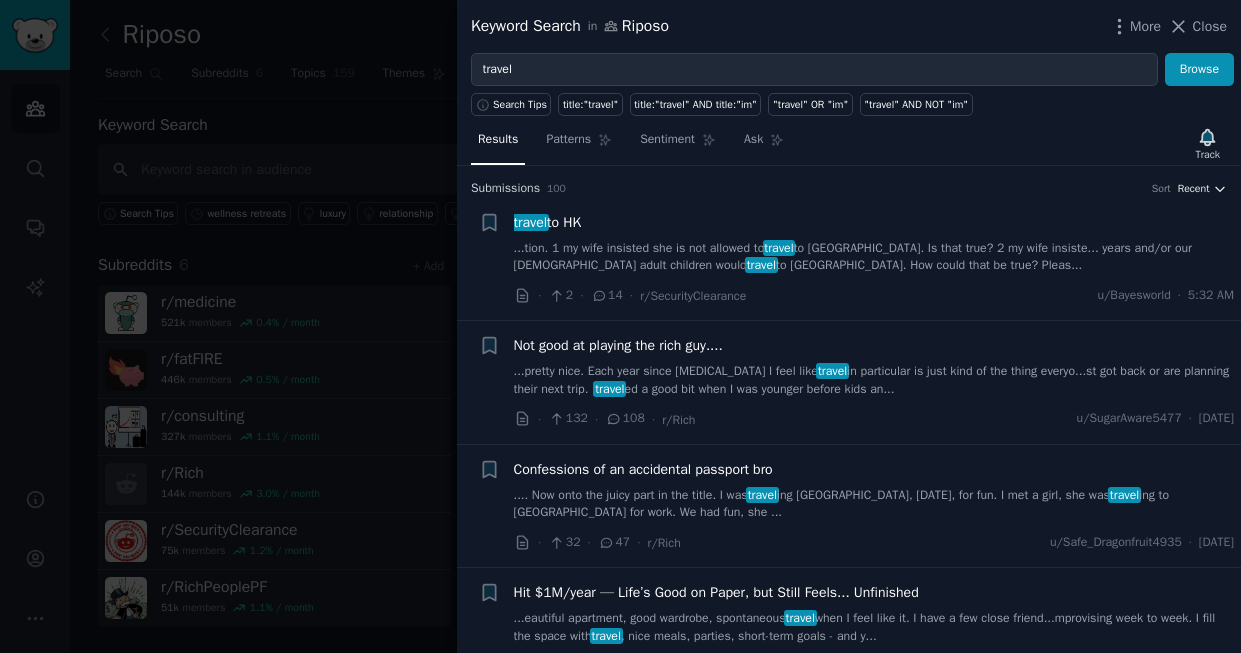click on "Recent" at bounding box center [1194, 189] 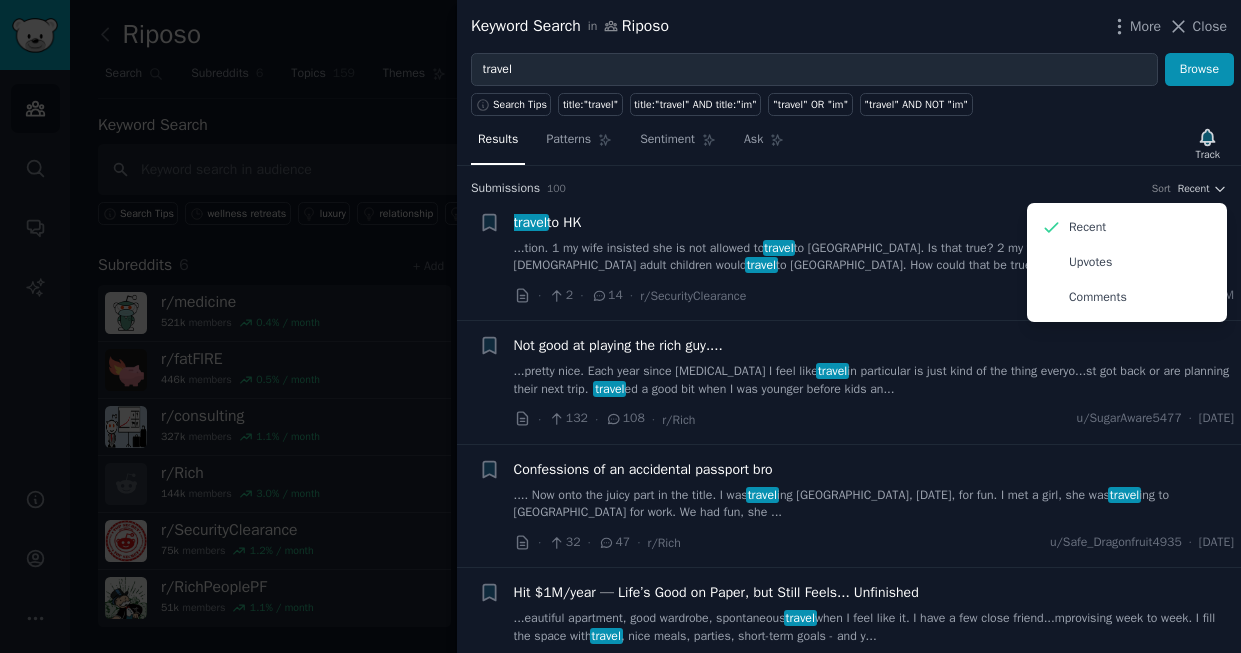 click on "Submission s 100   Sort Recent Recent Upvotes Comments" at bounding box center (849, 189) 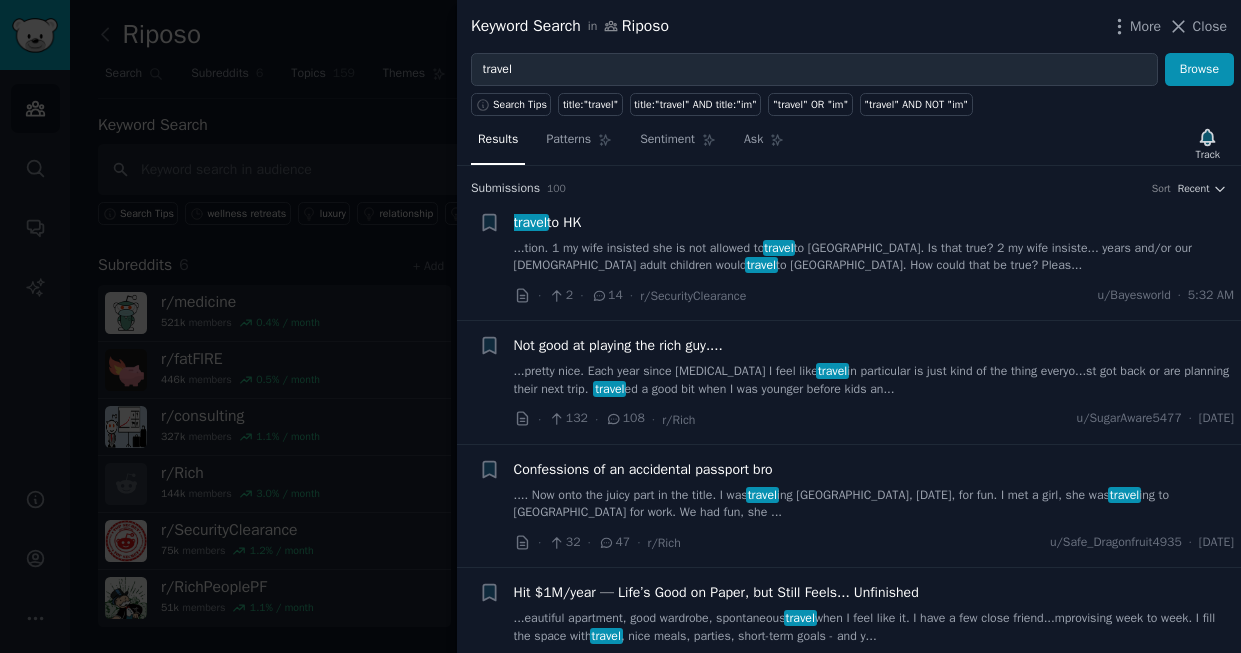 scroll, scrollTop: 0, scrollLeft: 0, axis: both 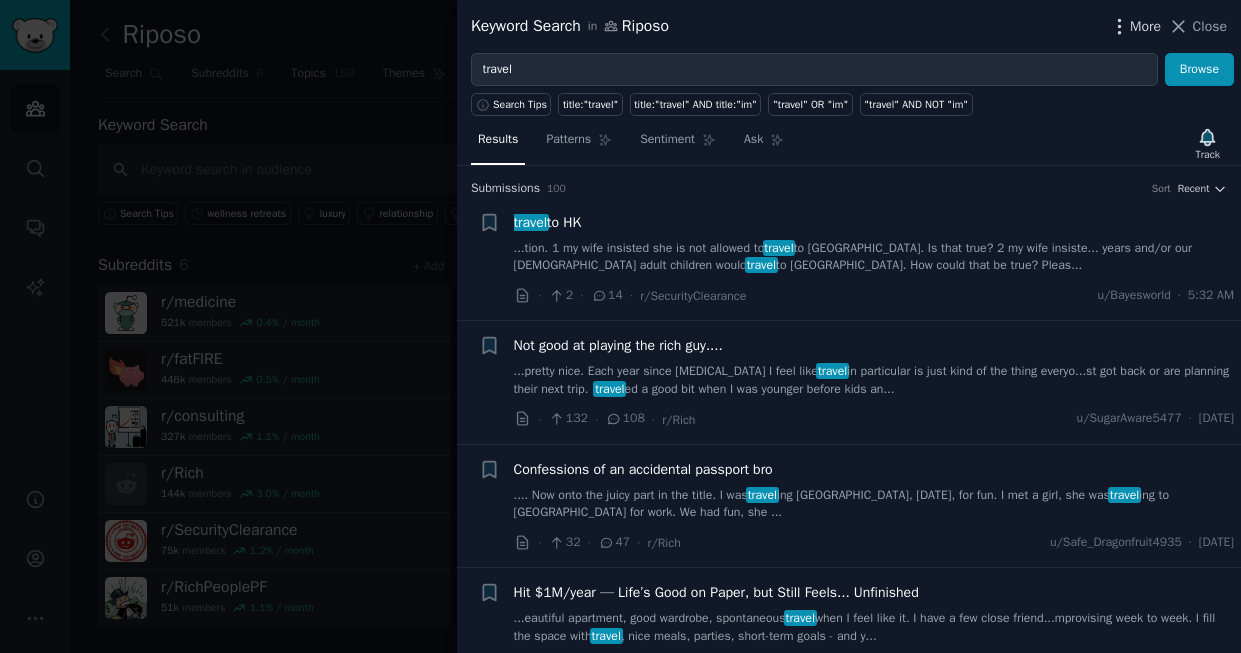 click 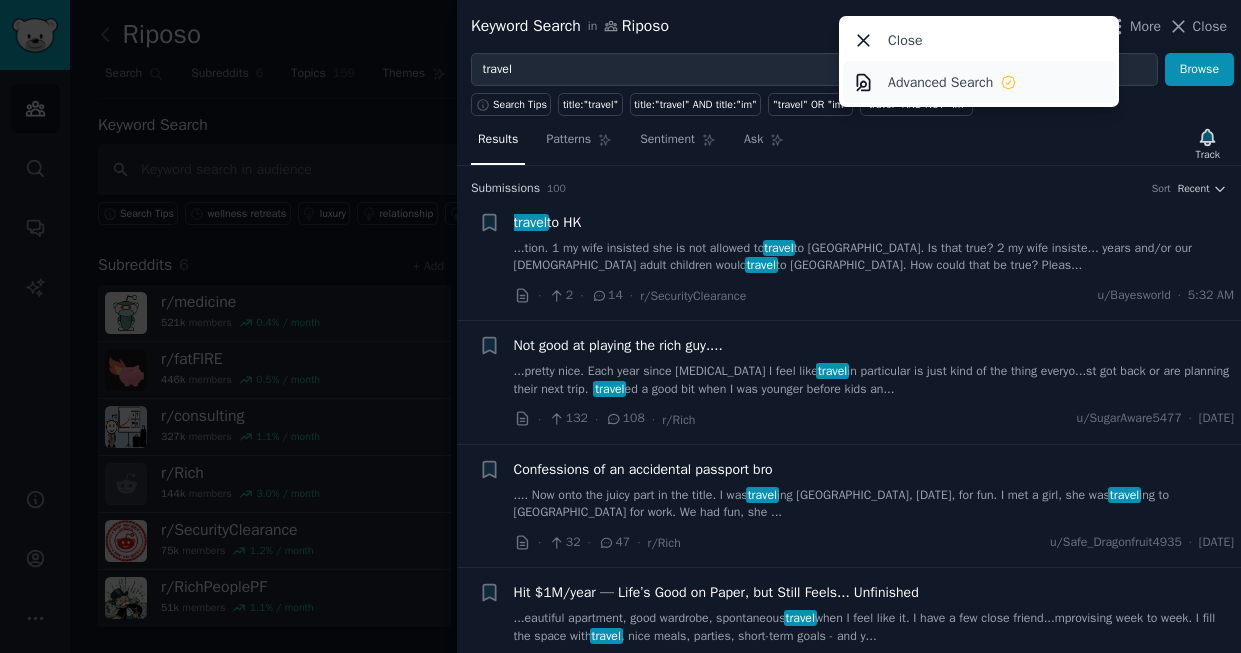 click on "Advanced Search" at bounding box center [979, 82] 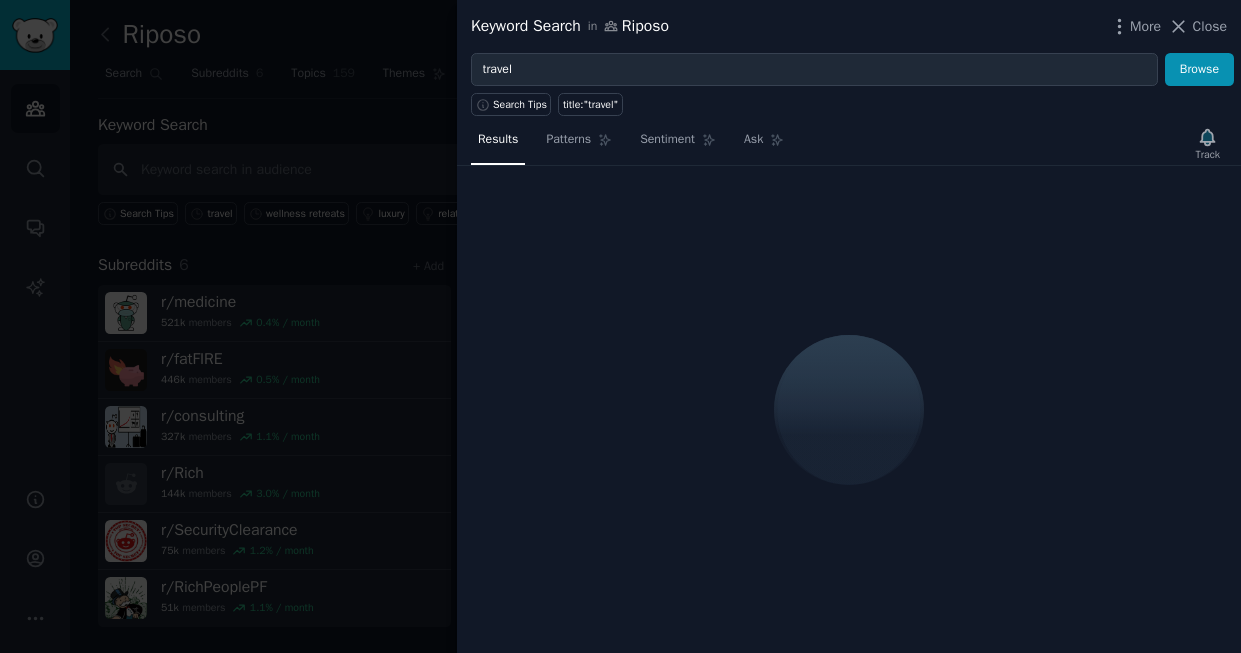 click at bounding box center [620, 326] 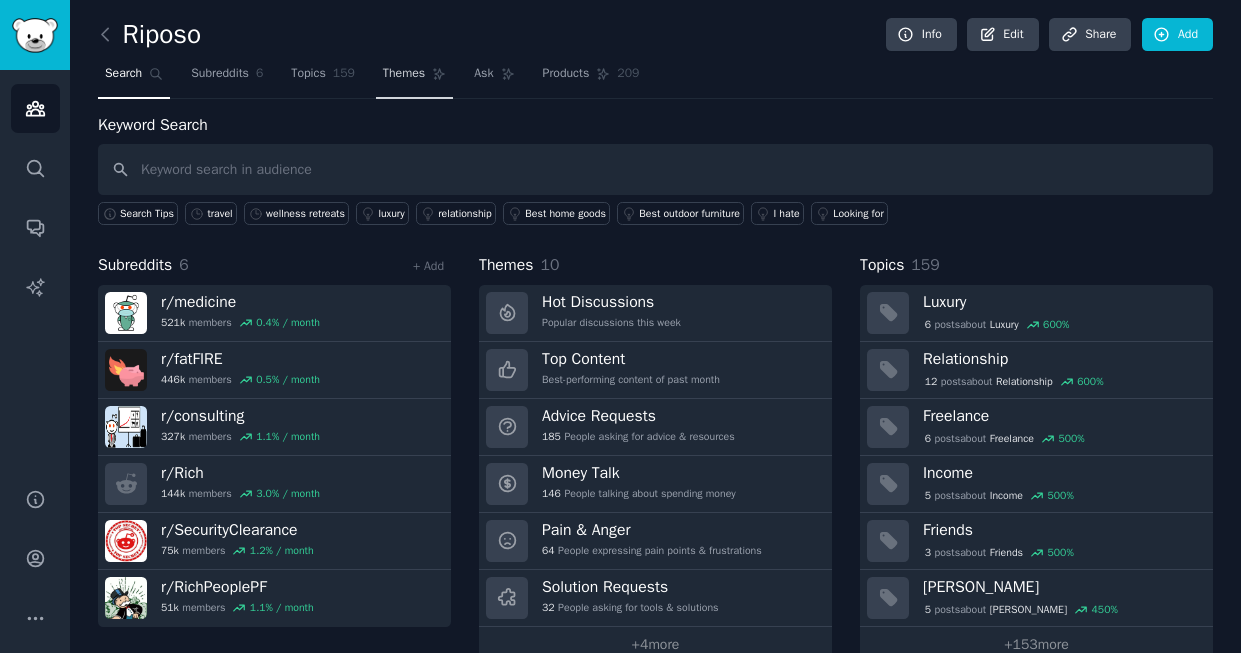 click on "Themes" at bounding box center [404, 74] 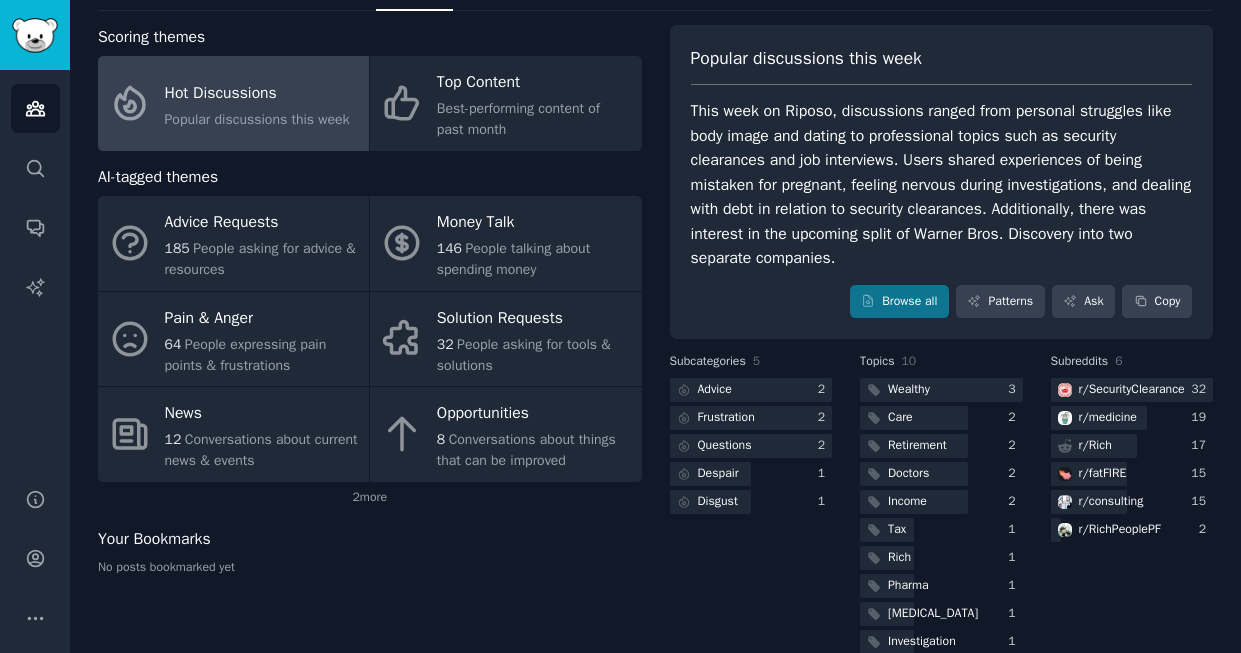 scroll, scrollTop: 120, scrollLeft: 0, axis: vertical 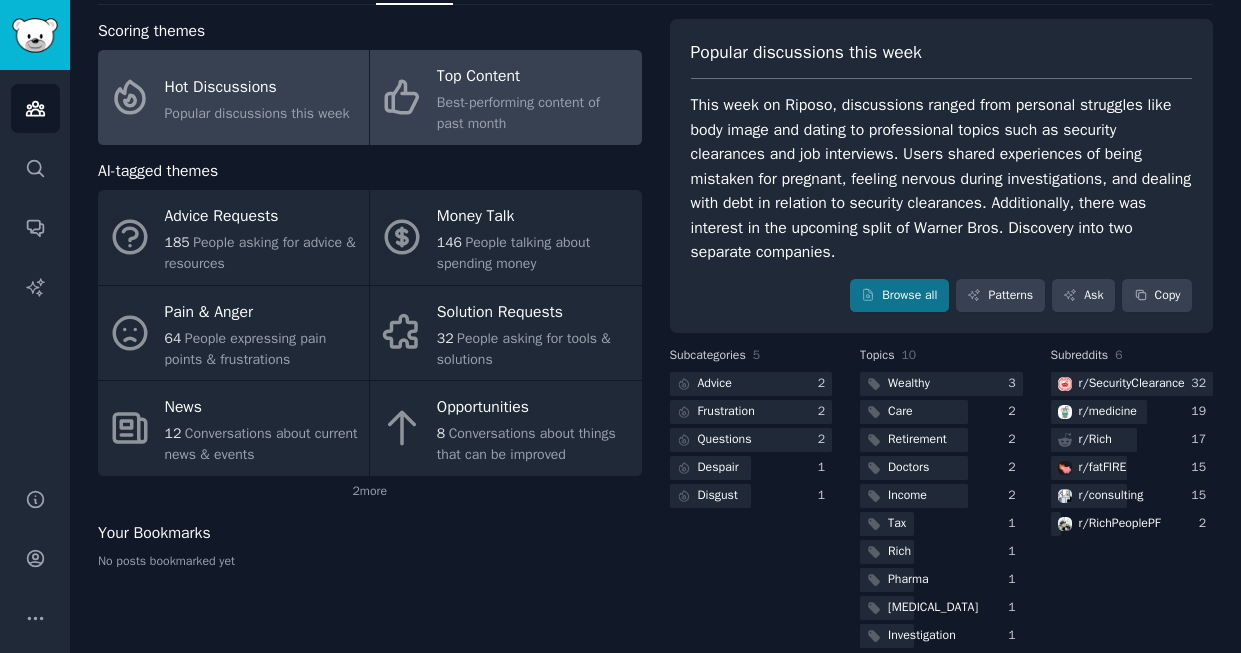 click on "Top Content" at bounding box center [534, 77] 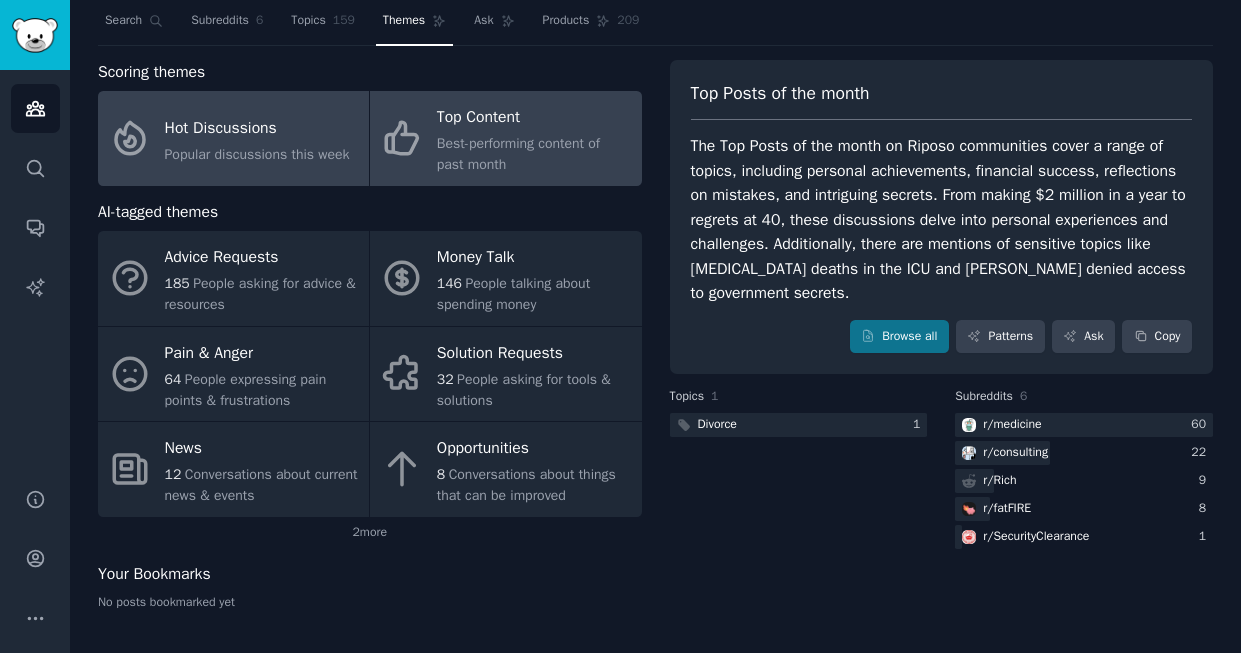 click on "Hot Discussions" at bounding box center (257, 128) 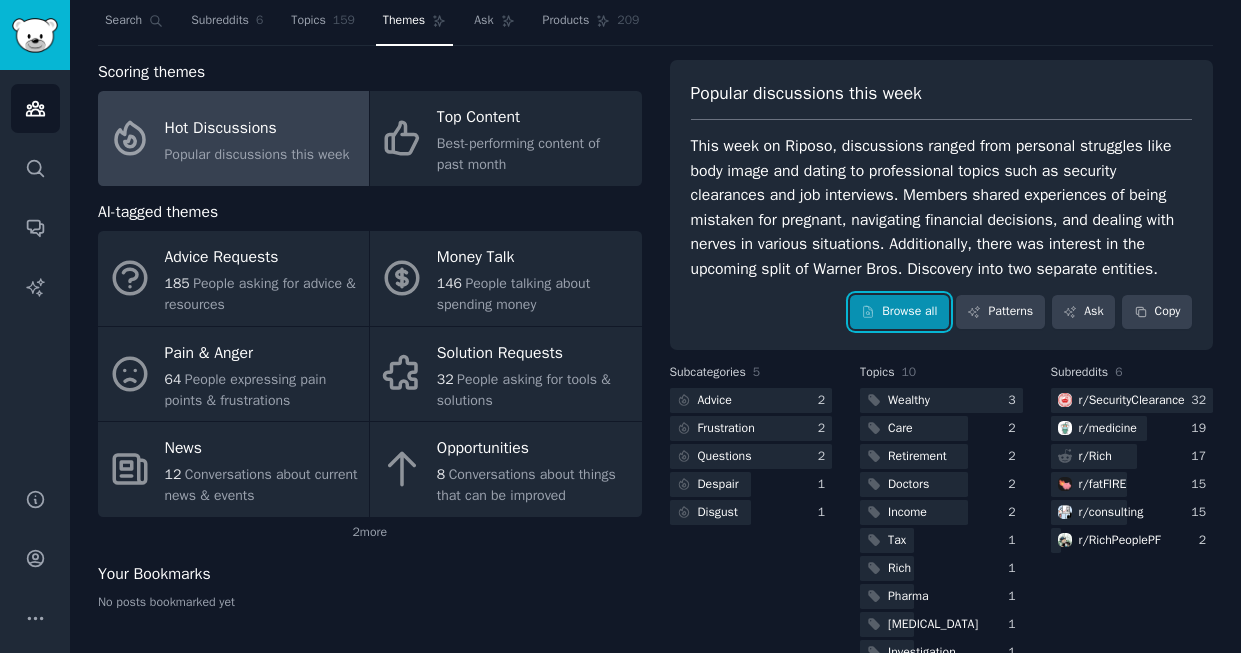 click on "Browse all" at bounding box center [899, 312] 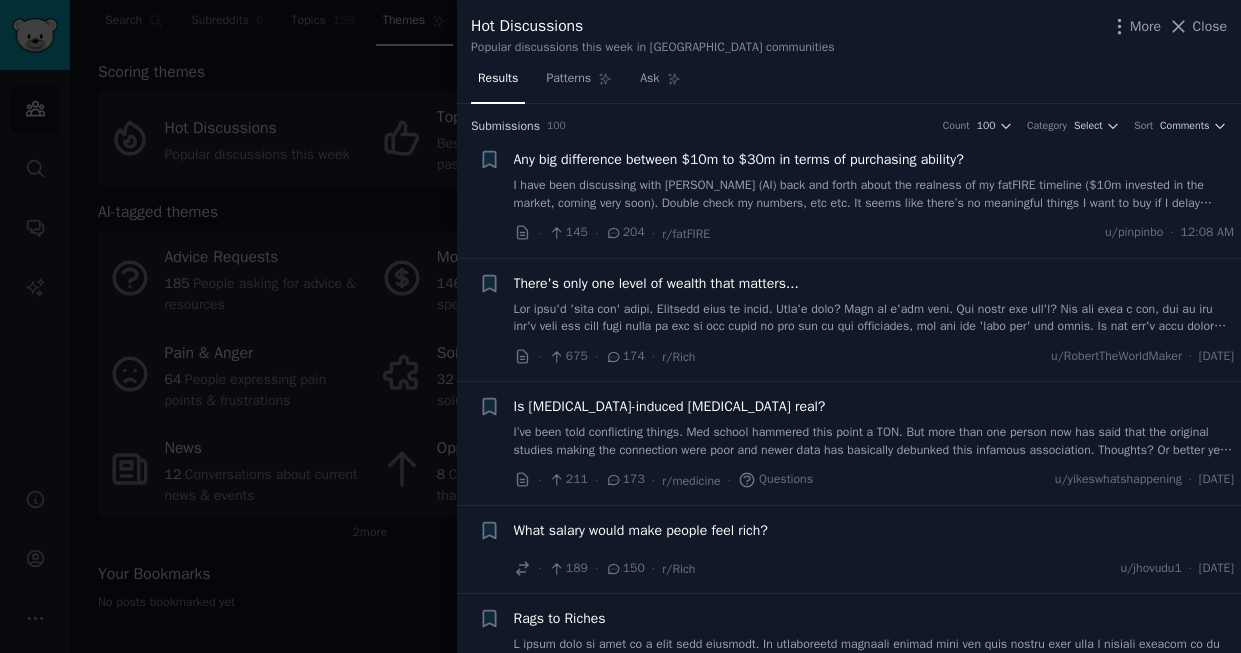 click at bounding box center [620, 326] 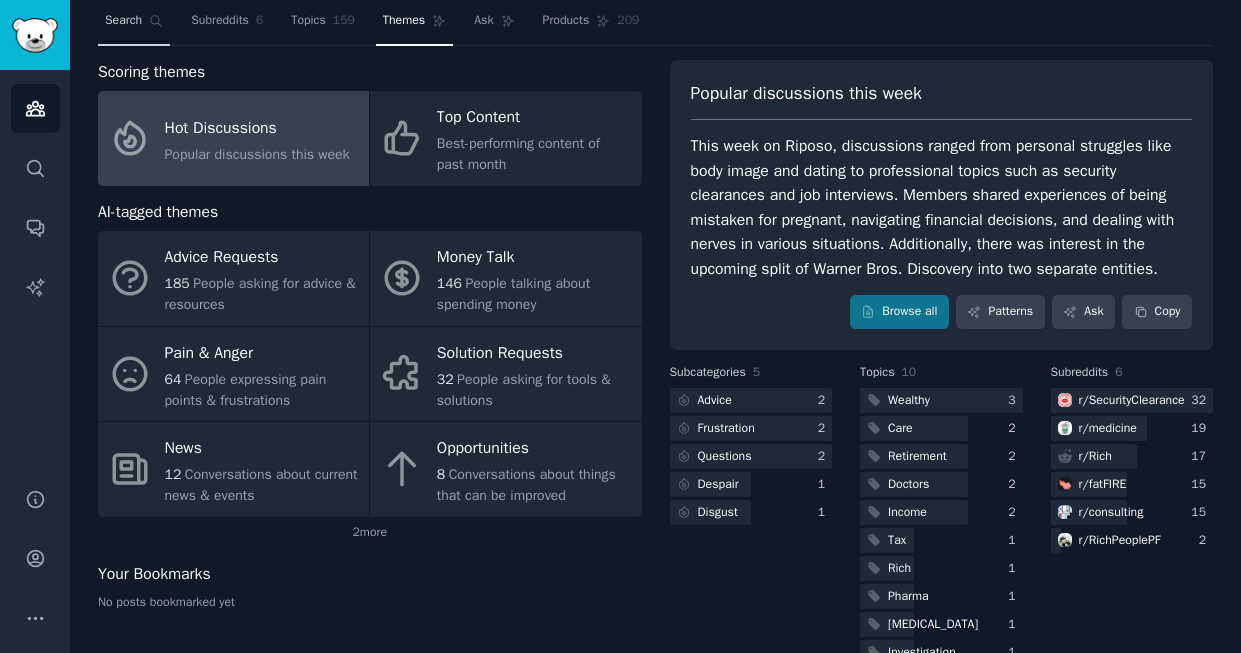 click on "Search" at bounding box center (123, 21) 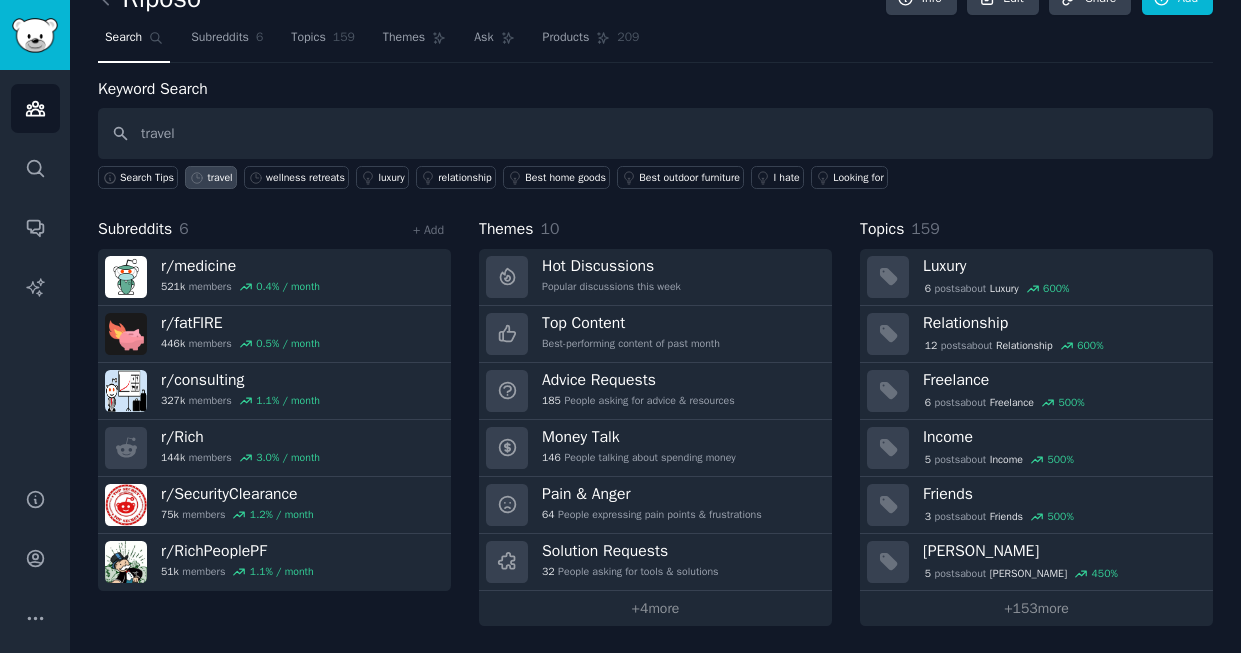 type on "travel" 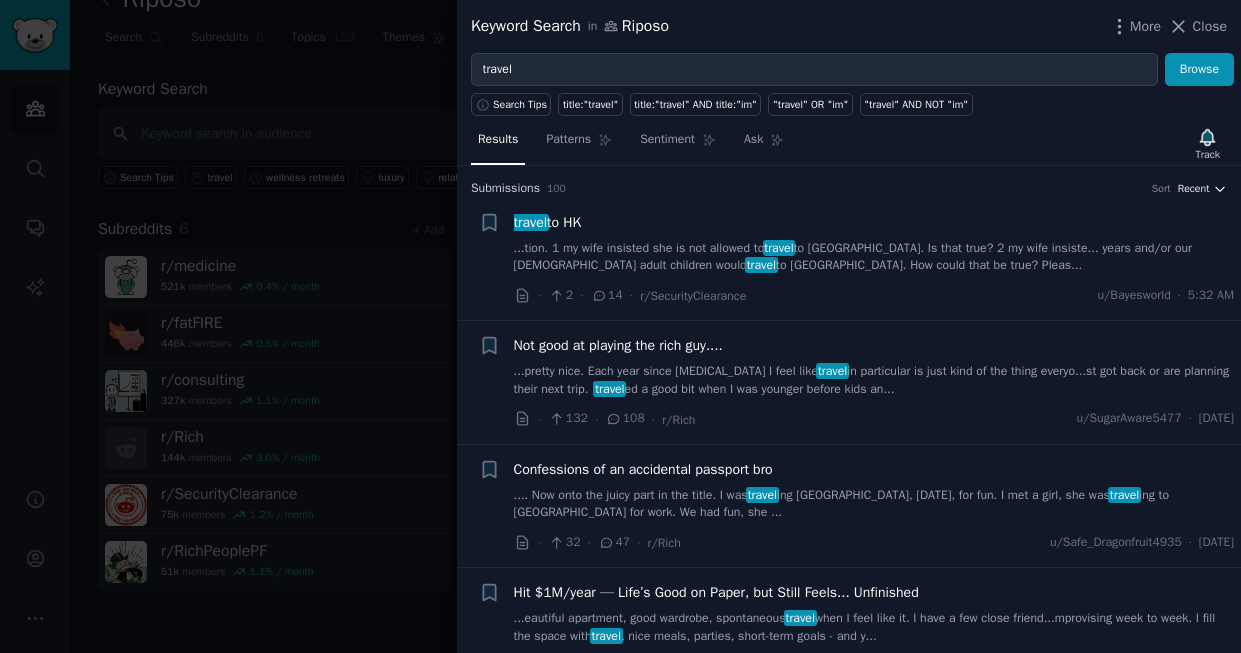 click on "Recent" at bounding box center (1194, 189) 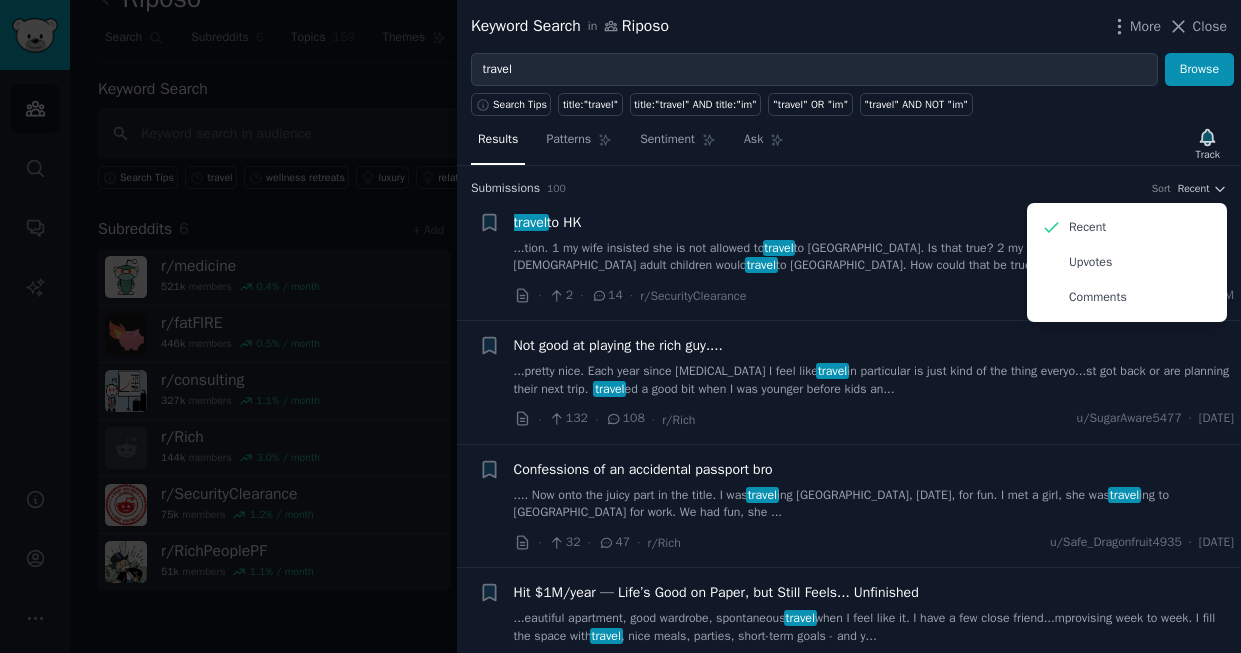 click on "Submission s 100   Sort Recent Recent Upvotes Comments" at bounding box center [849, 189] 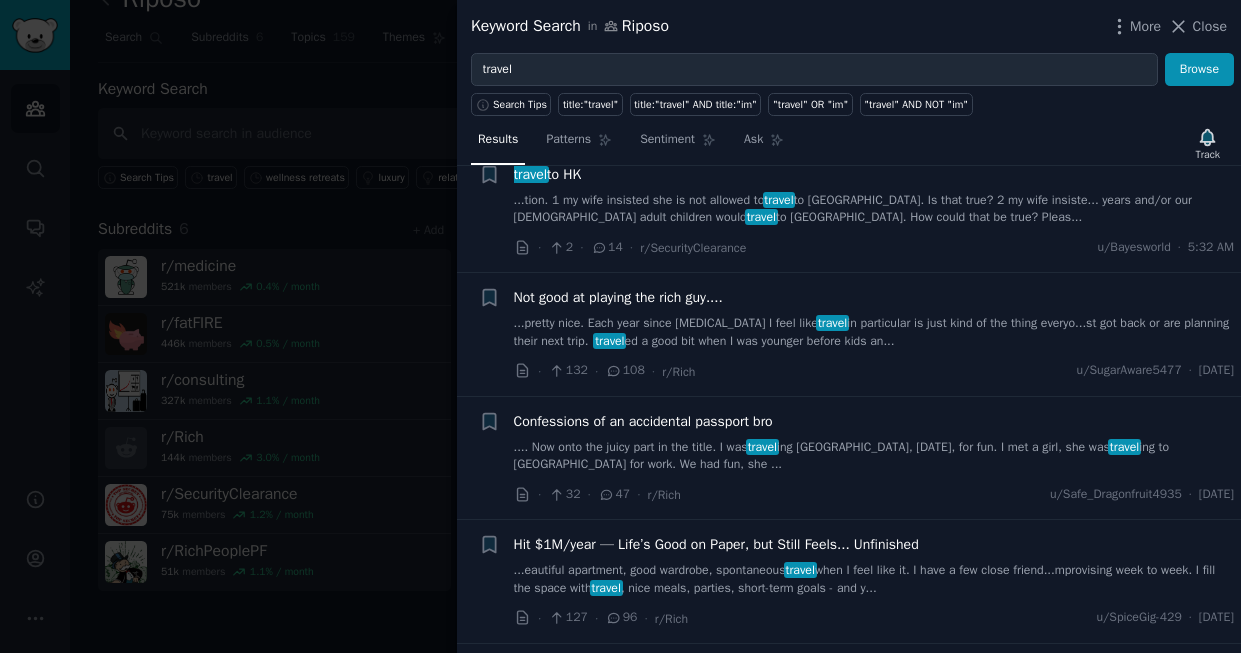 scroll, scrollTop: 0, scrollLeft: 0, axis: both 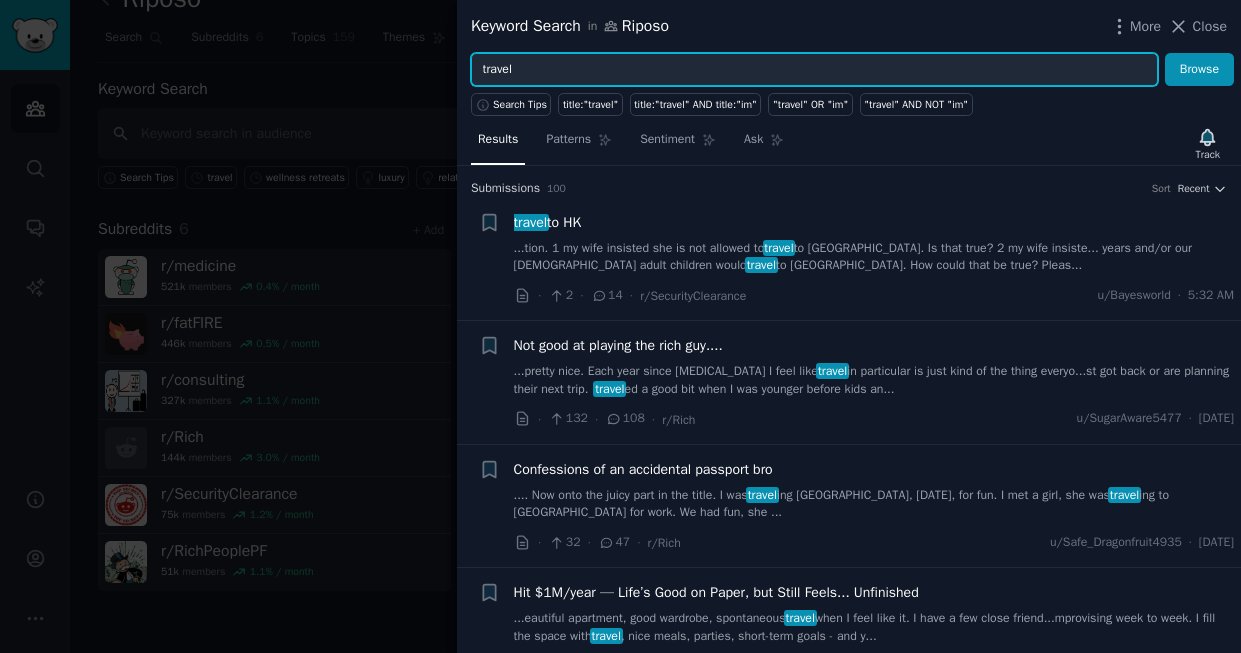 drag, startPoint x: 542, startPoint y: 67, endPoint x: 588, endPoint y: 69, distance: 46.043457 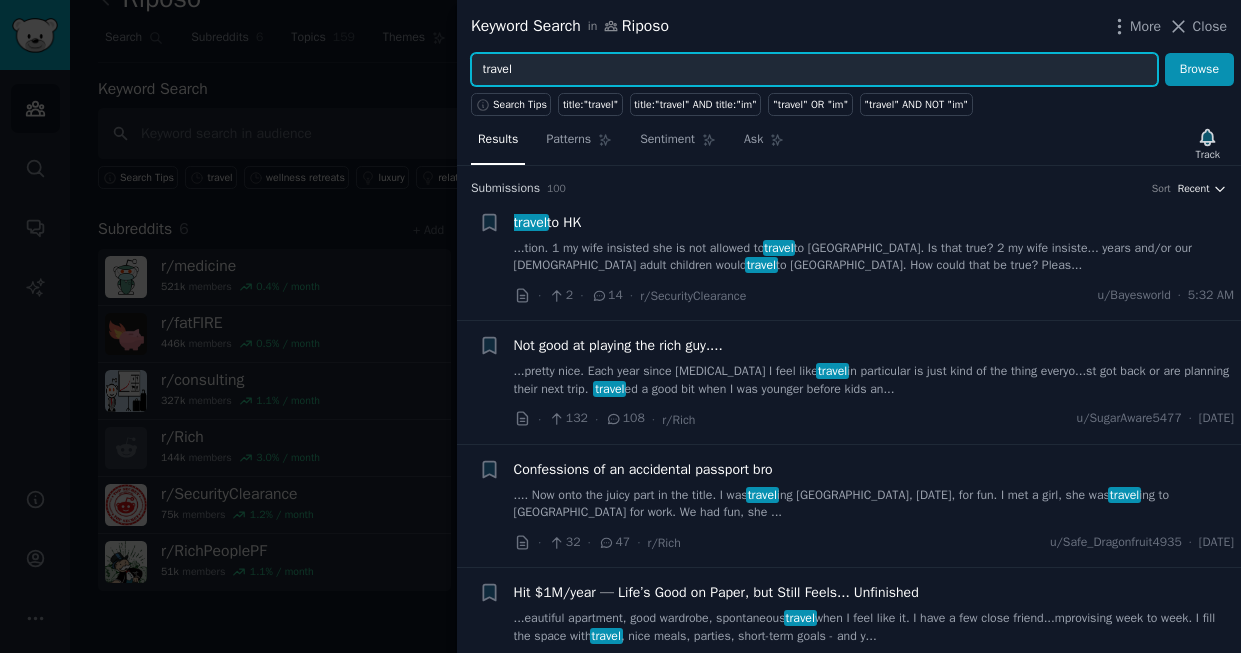 click on "Recent" at bounding box center (1194, 189) 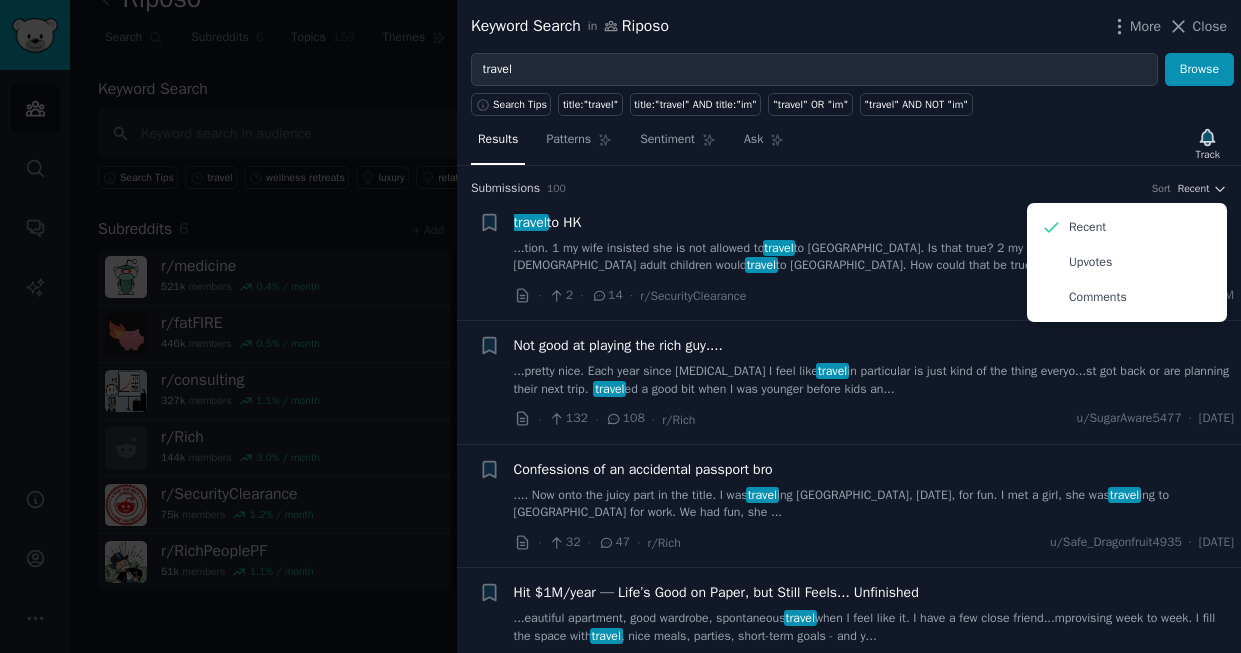 click at bounding box center (620, 326) 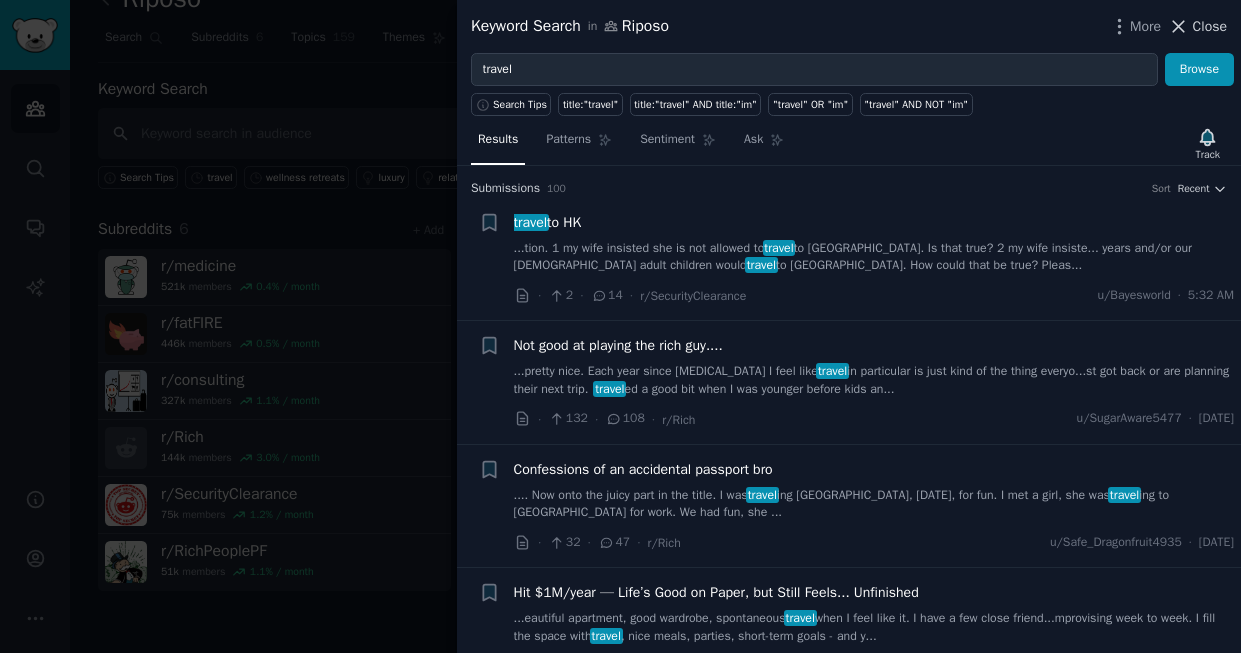click on "Close" at bounding box center (1210, 26) 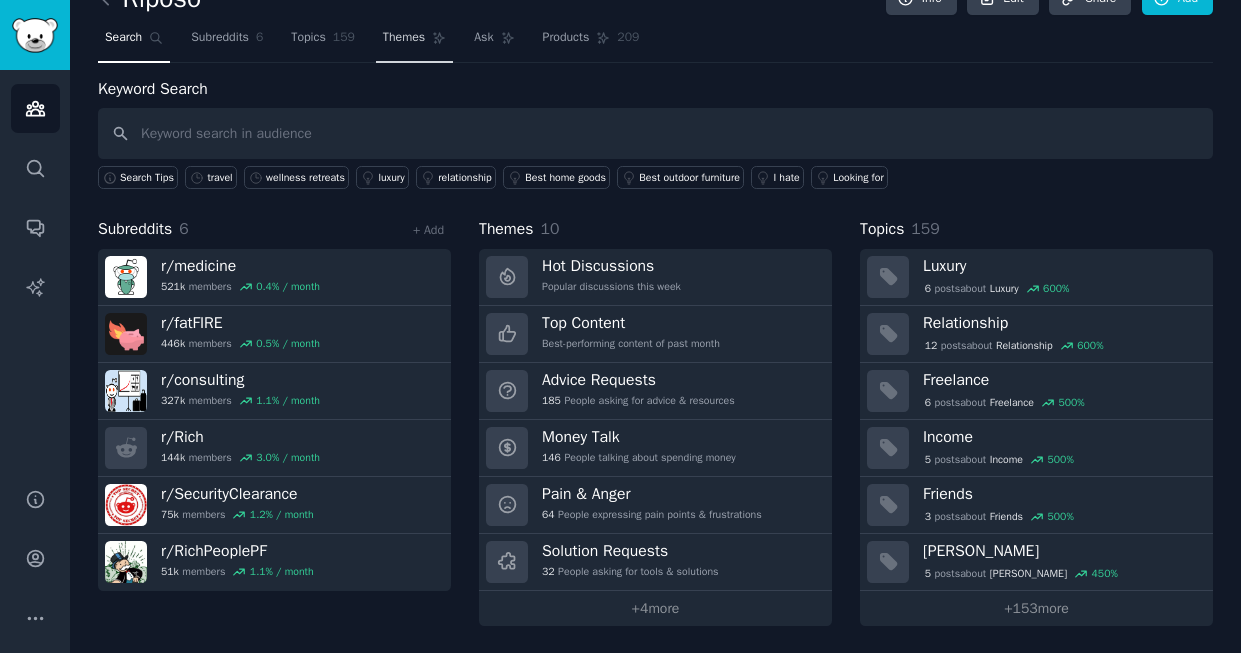click on "Themes" at bounding box center (404, 38) 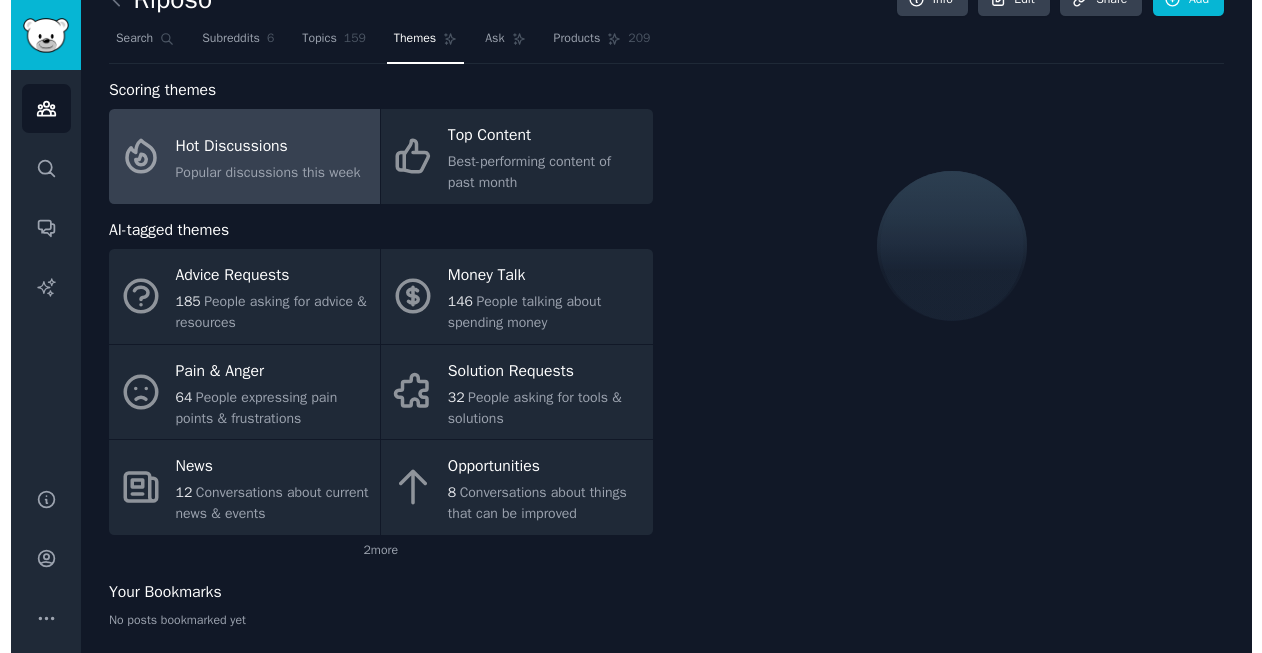 scroll, scrollTop: 36, scrollLeft: 0, axis: vertical 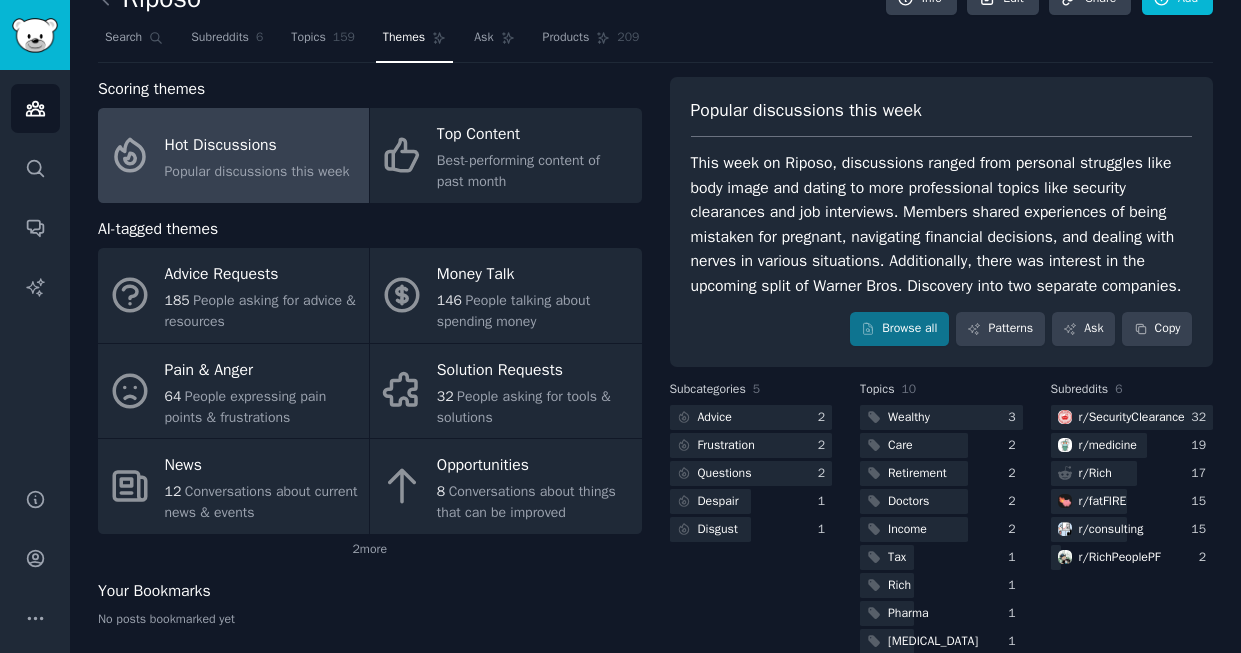 click on "Popular discussions this week" at bounding box center [257, 171] 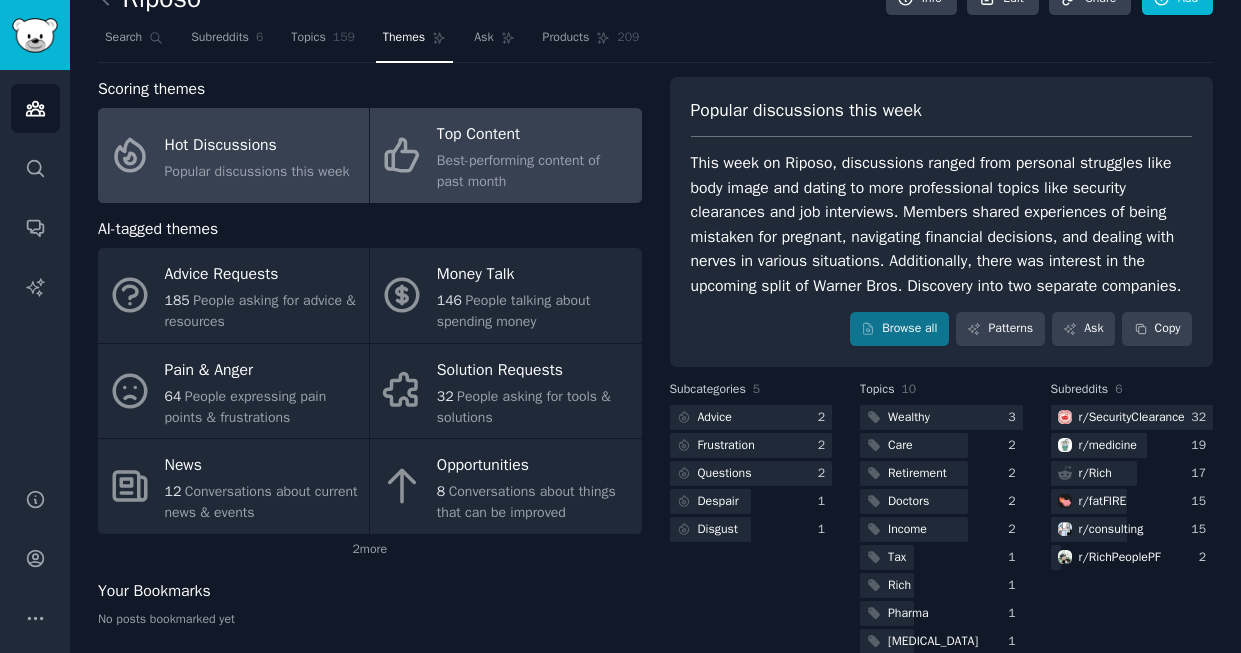 click on "Best-performing content of past month" 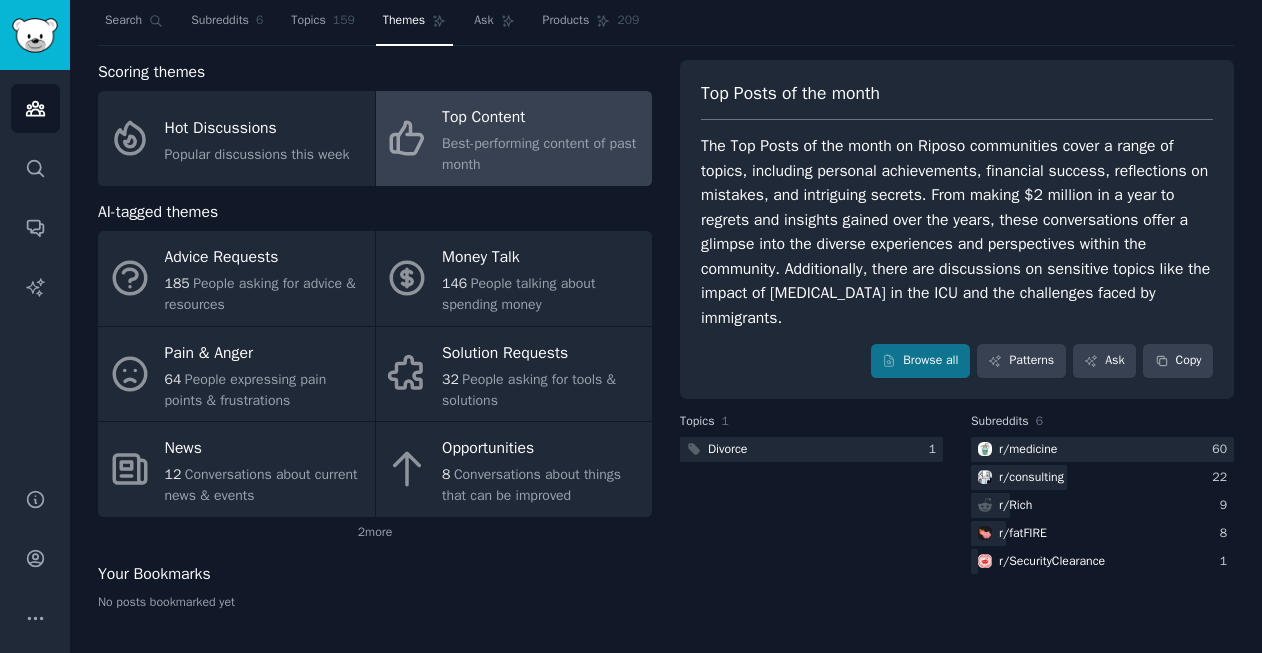 scroll, scrollTop: 0, scrollLeft: 0, axis: both 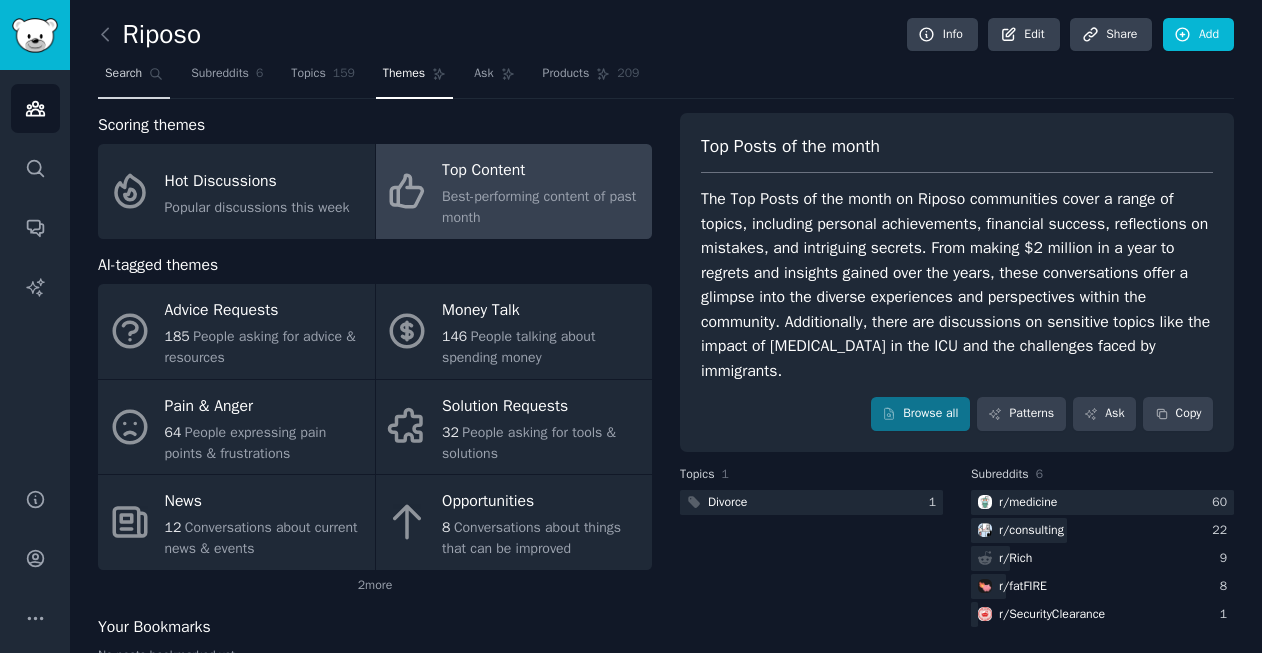 click on "Search" at bounding box center [123, 74] 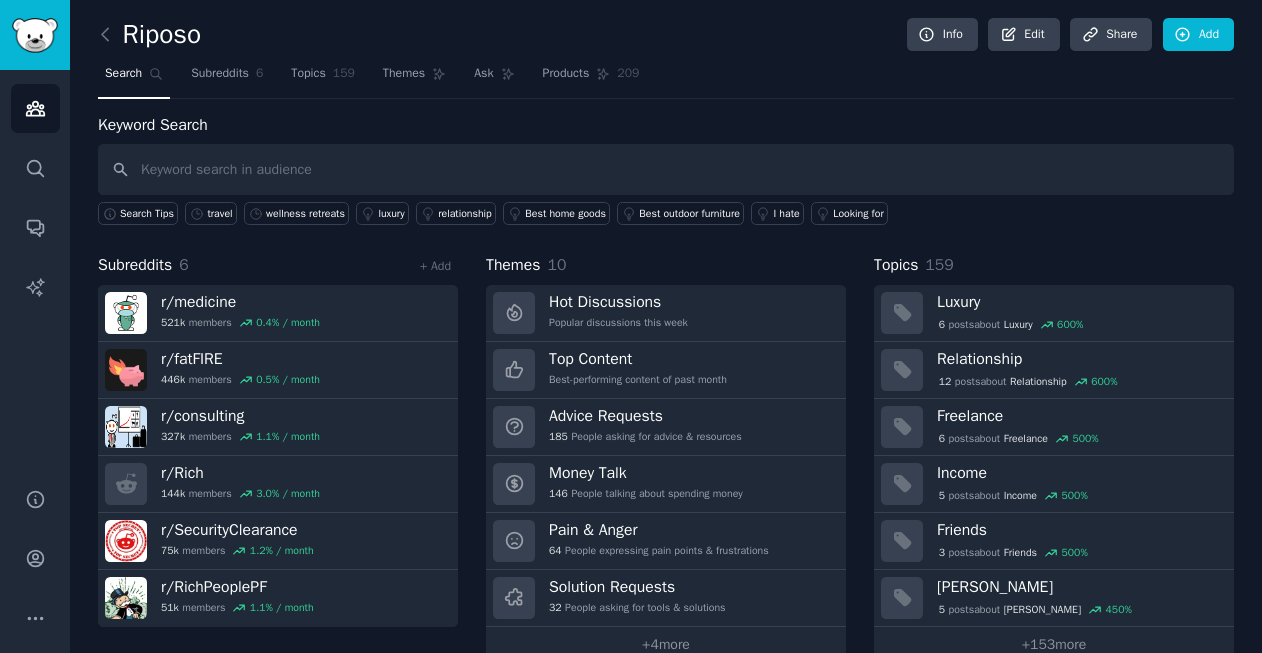 click at bounding box center [666, 169] 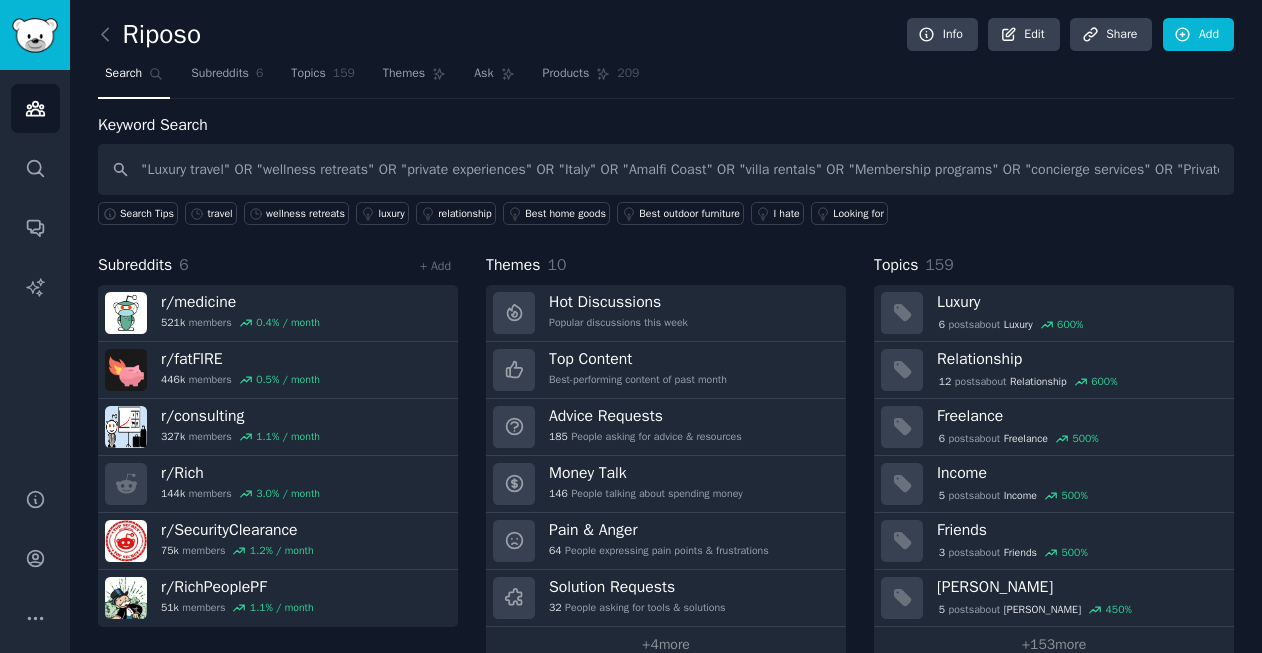 scroll, scrollTop: 0, scrollLeft: 771, axis: horizontal 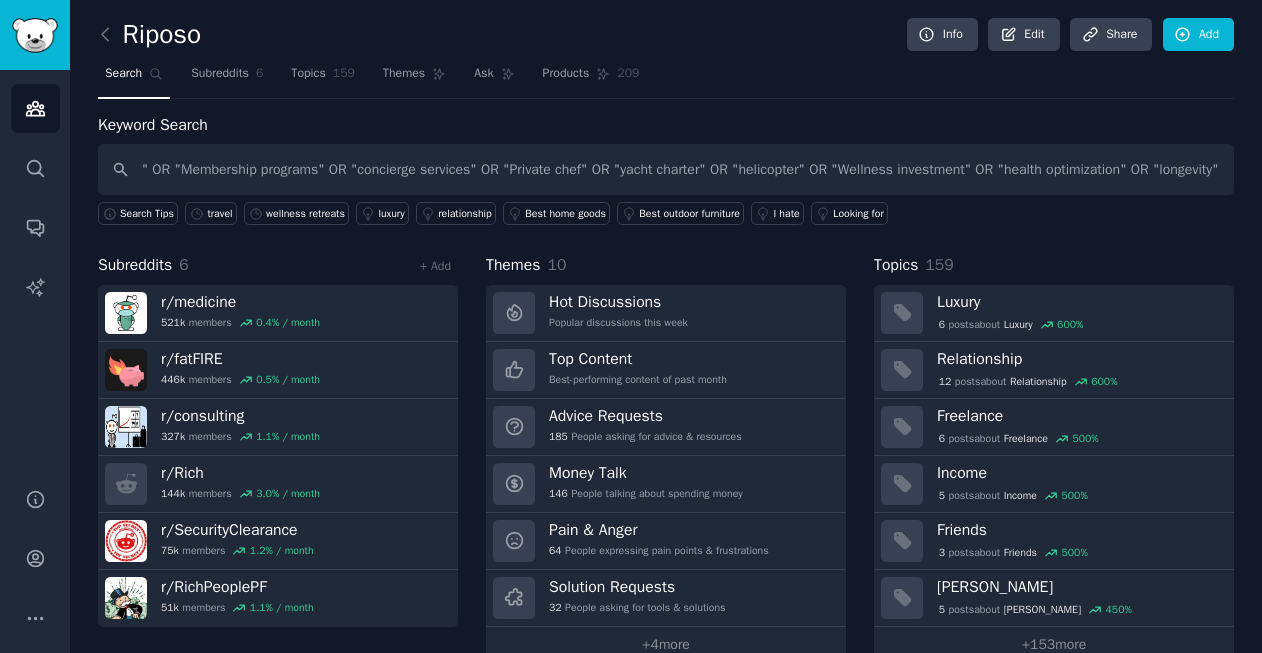 type on ""Luxury travel" OR "wellness retreats" OR "private experiences" OR "Italy" OR "Amalfi Coast" OR "villa rentals" OR "Membership programs" OR "concierge services" OR "Private chef" OR "yacht charter" OR "helicopter" OR "Wellness investment" OR "health optimization" OR "longevity"" 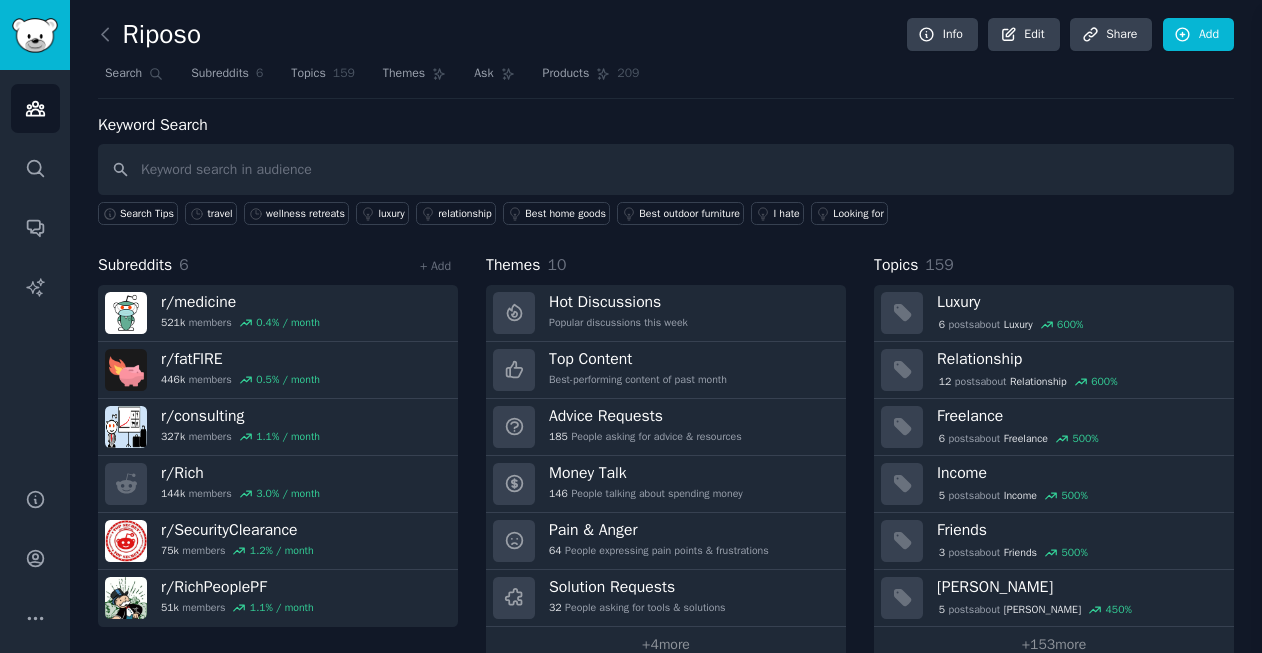 scroll, scrollTop: 0, scrollLeft: 0, axis: both 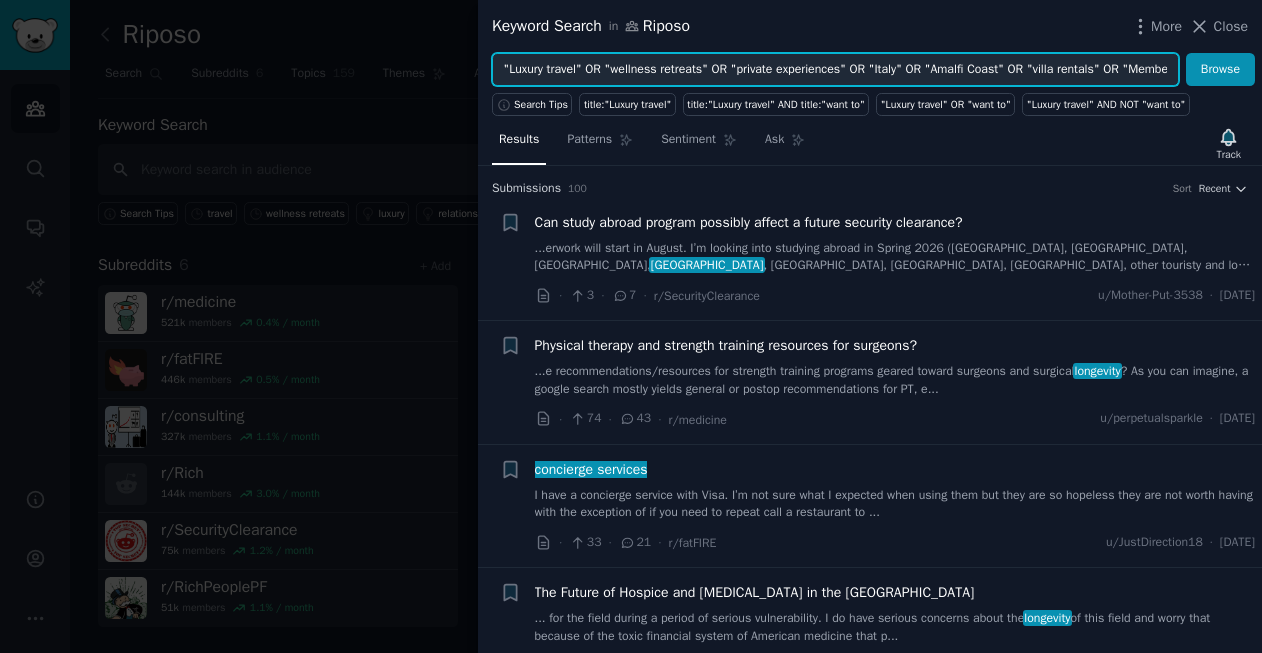click on ""Luxury travel" OR "wellness retreats" OR "private experiences" OR "Italy" OR "Amalfi Coast" OR "villa rentals" OR "Membership programs" OR "concierge services" OR "Private chef" OR "yacht charter" OR "helicopter" OR "Wellness investment" OR "health optimization" OR "longevity"" at bounding box center (835, 70) 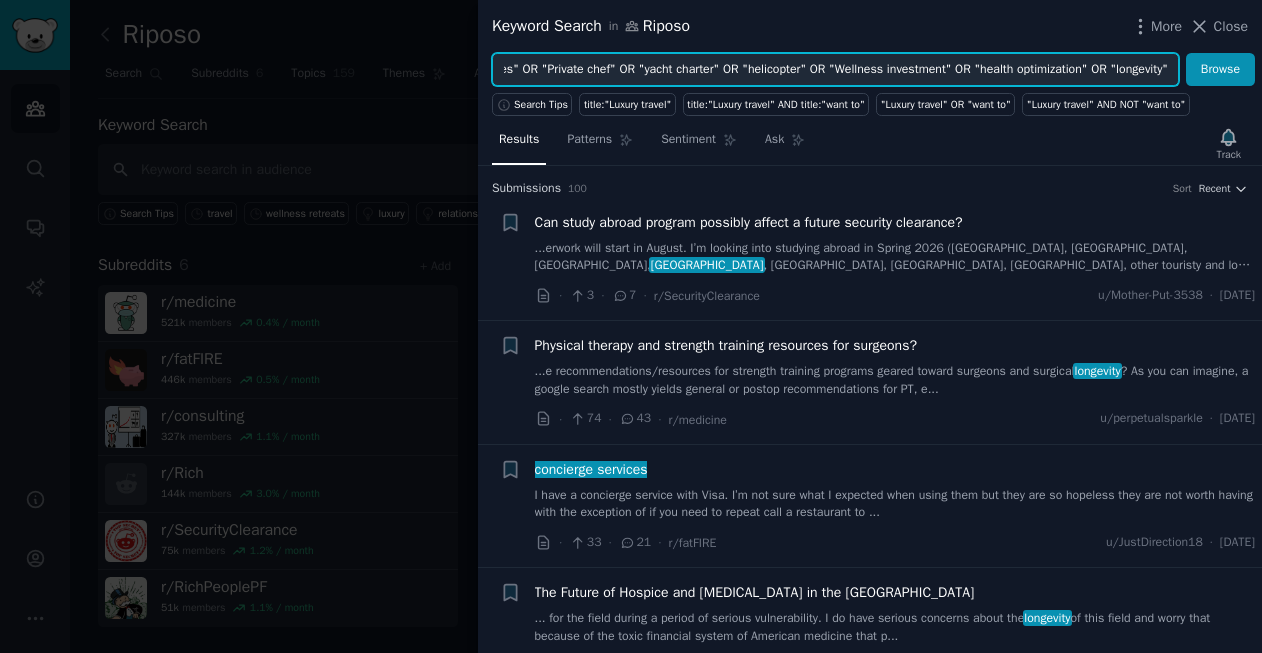 scroll, scrollTop: 0, scrollLeft: 982, axis: horizontal 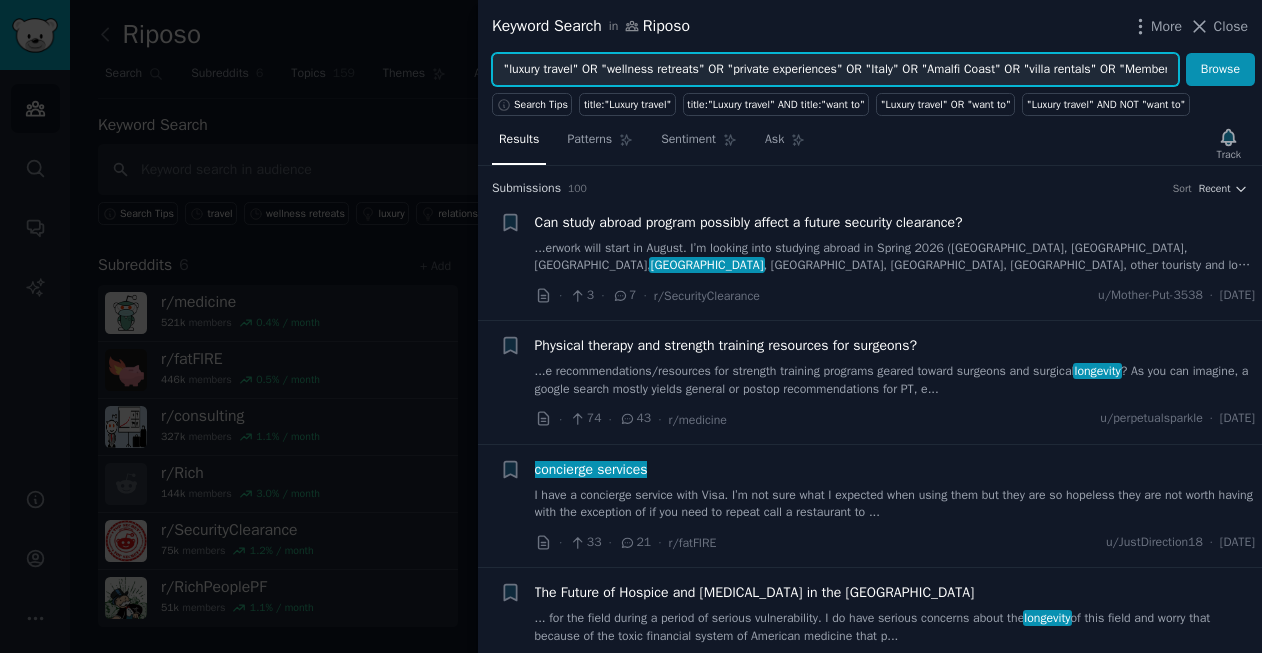 click on ""luxury travel" OR "wellness retreats" OR "private experiences" OR "Italy" OR "Amalfi Coast" OR "villa rentals" OR "Membership programs" OR "concierge services" OR "Private chef" OR "yacht charter" OR "helicopter" OR "Wellness investment" OR "health optimization" OR "longevity"" at bounding box center (835, 70) 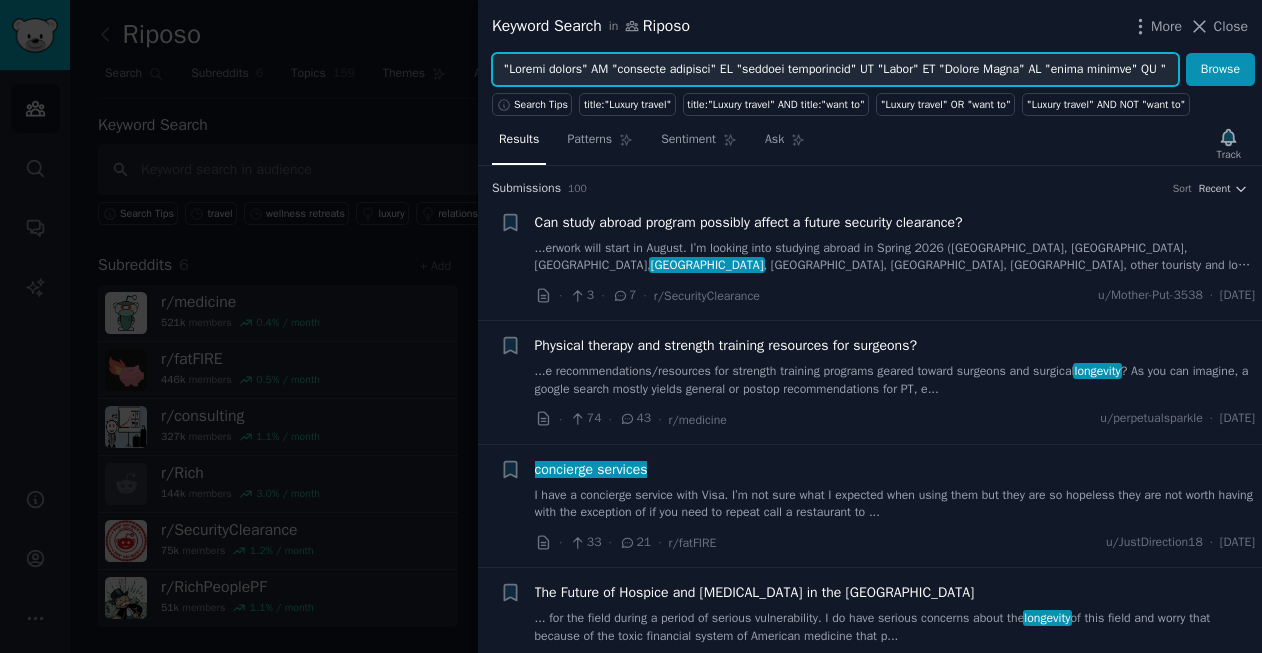 scroll, scrollTop: 0, scrollLeft: 9910, axis: horizontal 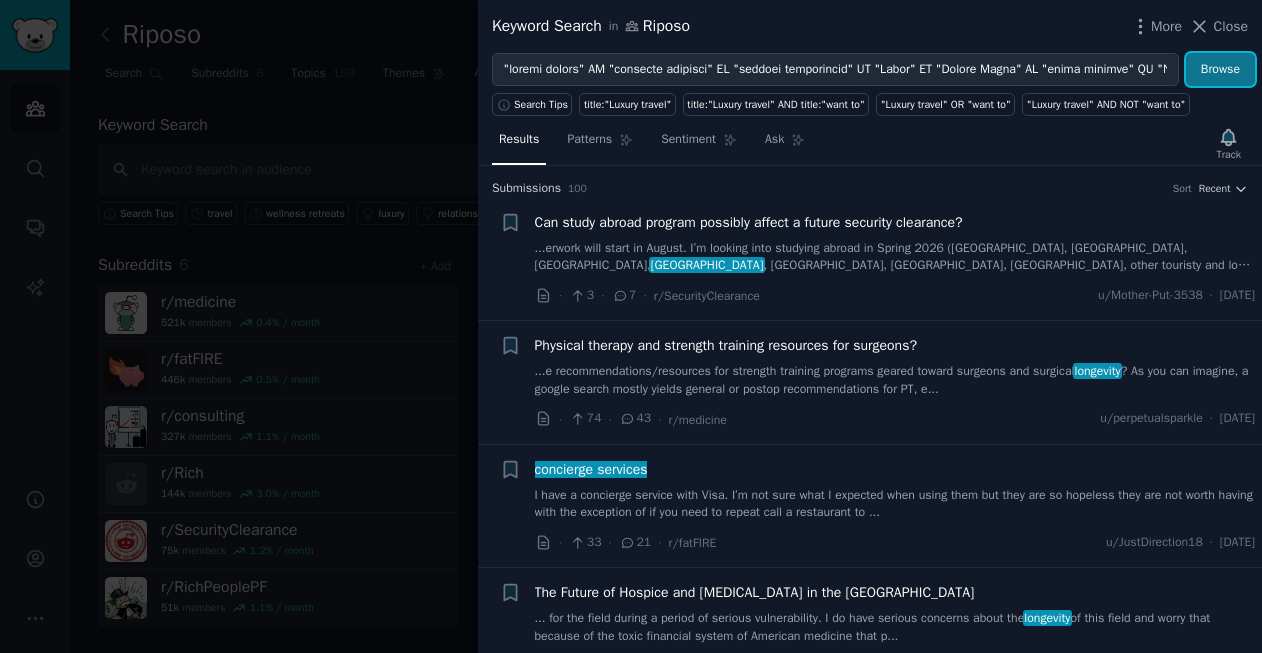 click on "Browse" at bounding box center [1220, 70] 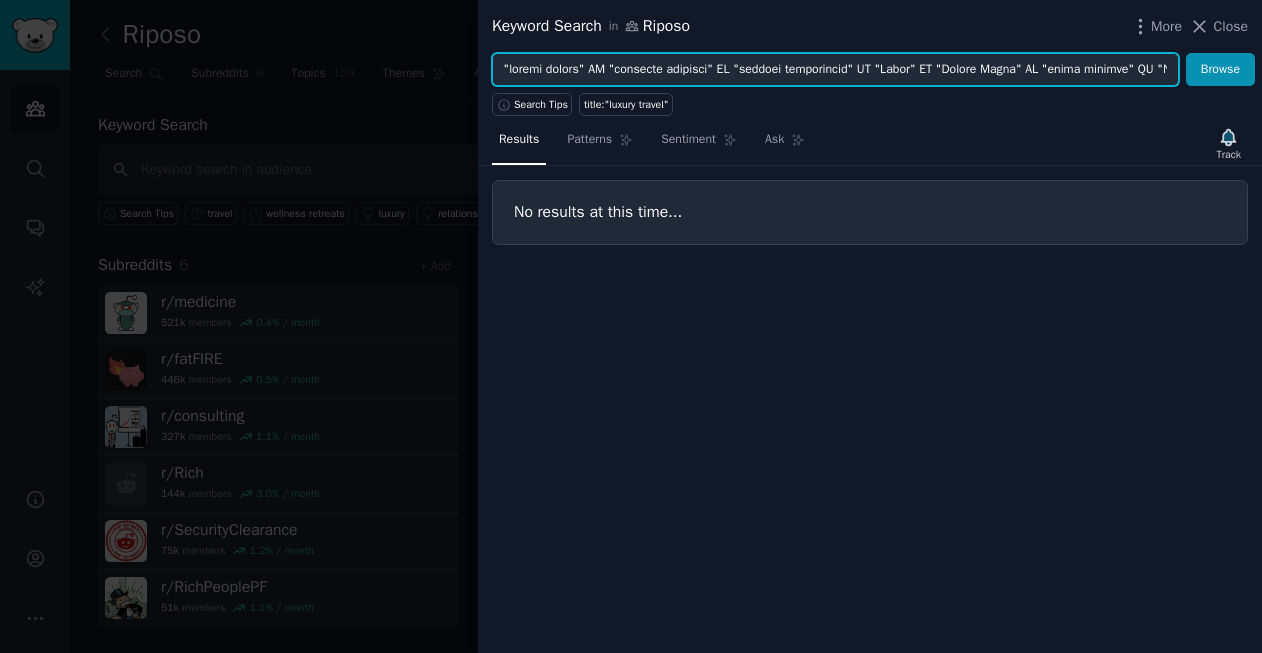 click at bounding box center (835, 70) 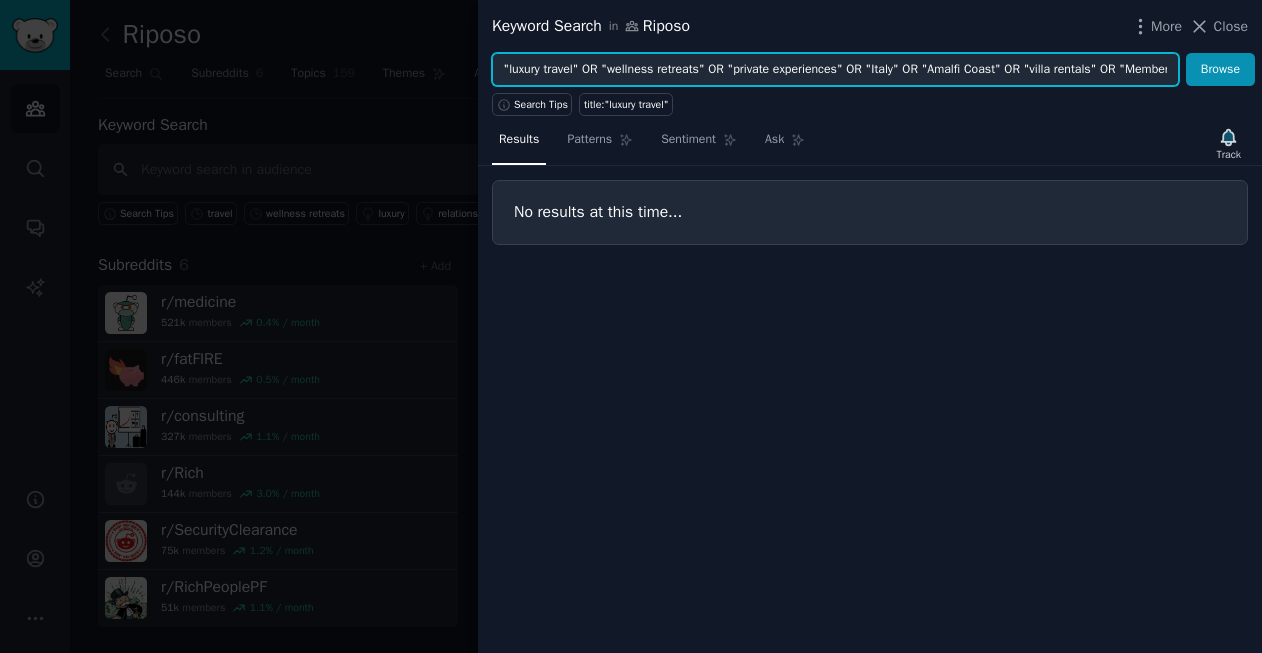 scroll, scrollTop: 0, scrollLeft: 1049, axis: horizontal 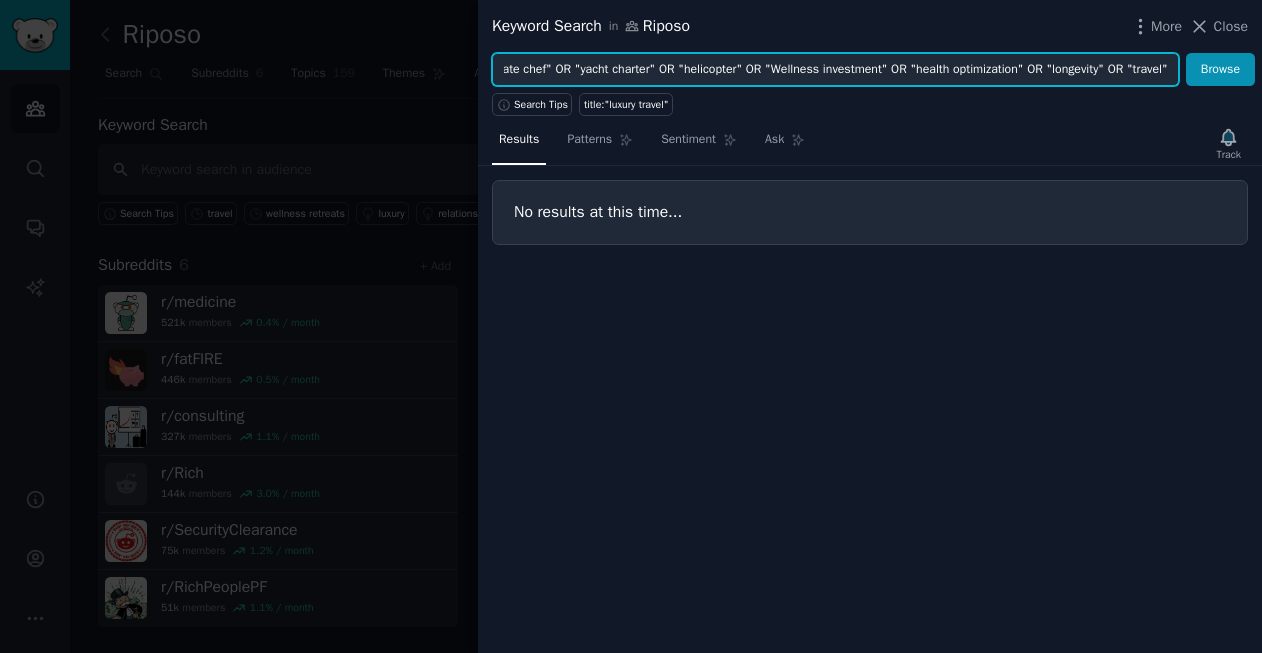 type on ""luxury travel" OR "wellness retreats" OR "private experiences" OR "Italy" OR "Amalfi Coast" OR "villa rentals" OR "Membership programs" OR "concierge services" OR "Private chef" OR "yacht charter" OR "helicopter" OR "Wellness investment" OR "health optimization" OR "longevity" OR "travel"" 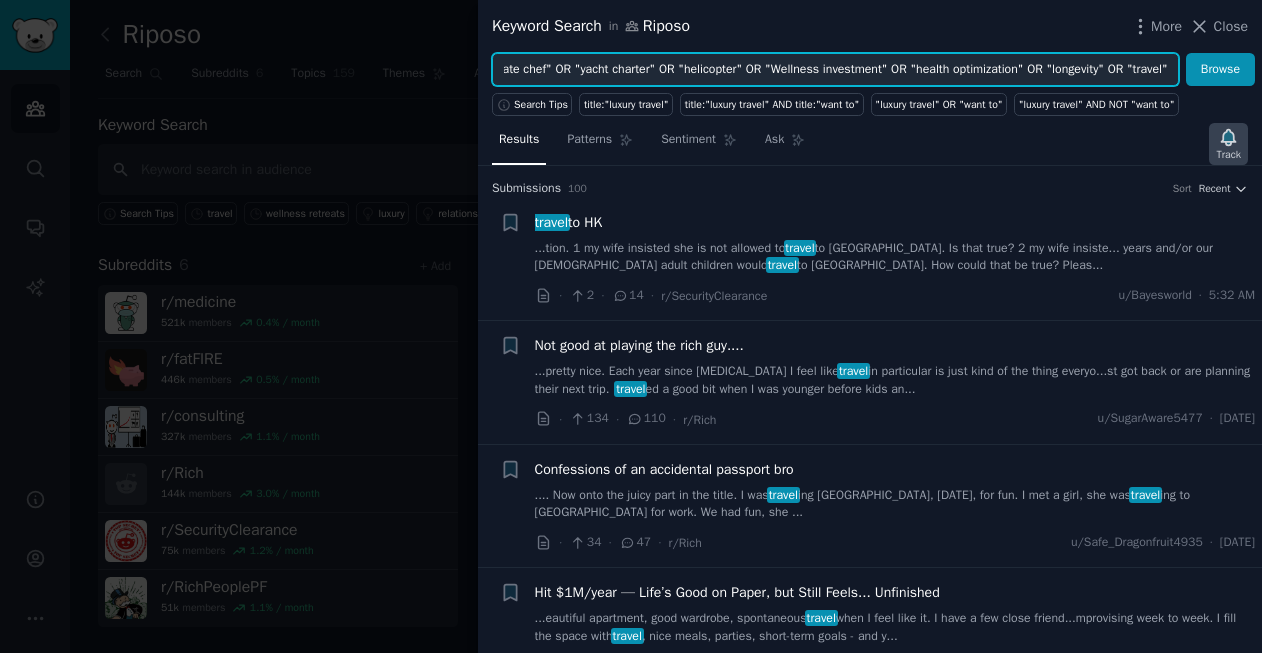 click 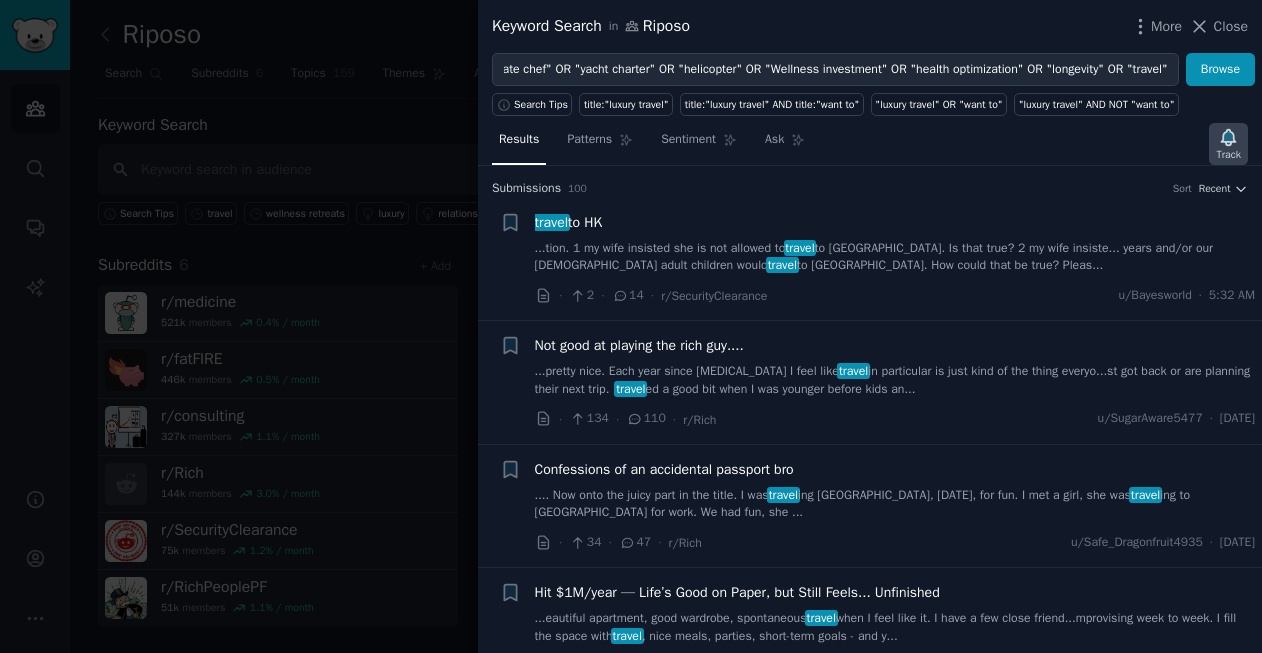 scroll, scrollTop: 0, scrollLeft: 0, axis: both 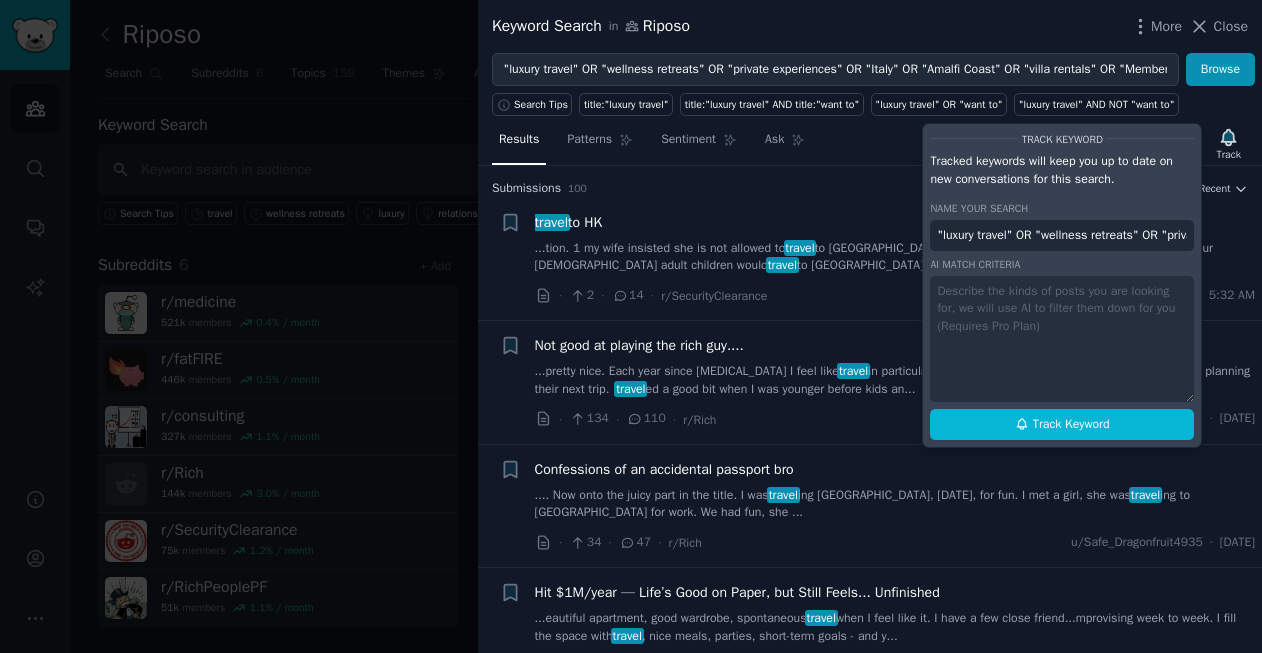 click on "Track Keyword Tracked keywords will keep you up to date on new conversations for this search. Name your search "luxury travel" OR "wellness retreats" OR "private experiences" OR "Italy" OR "Amalfi Coast" OR "villa rentals" OR "Membership programs" OR "concierge services" OR "Private chef" OR "yacht charter" OR "helicopter" OR "Wellness investment" OR "health optimization" OR "longevity" OR "travel" in Riposo AI match criteria Track Keyword" at bounding box center (1062, 285) 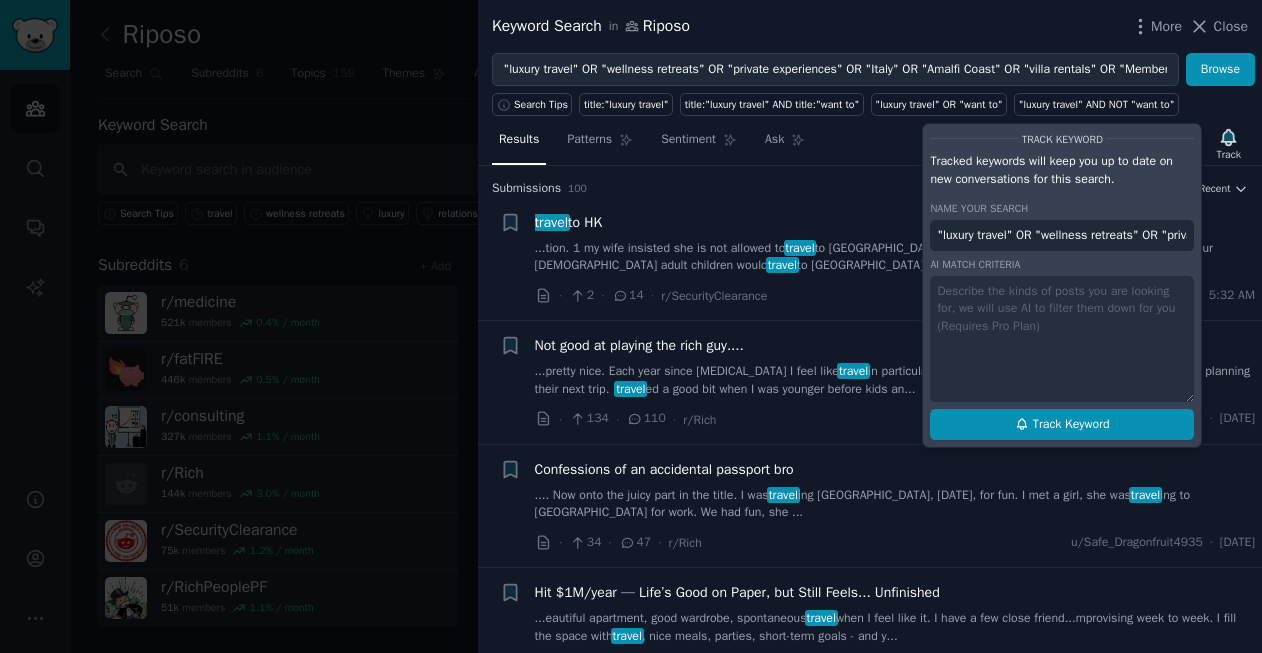 click on "Track Keyword" at bounding box center (1071, 425) 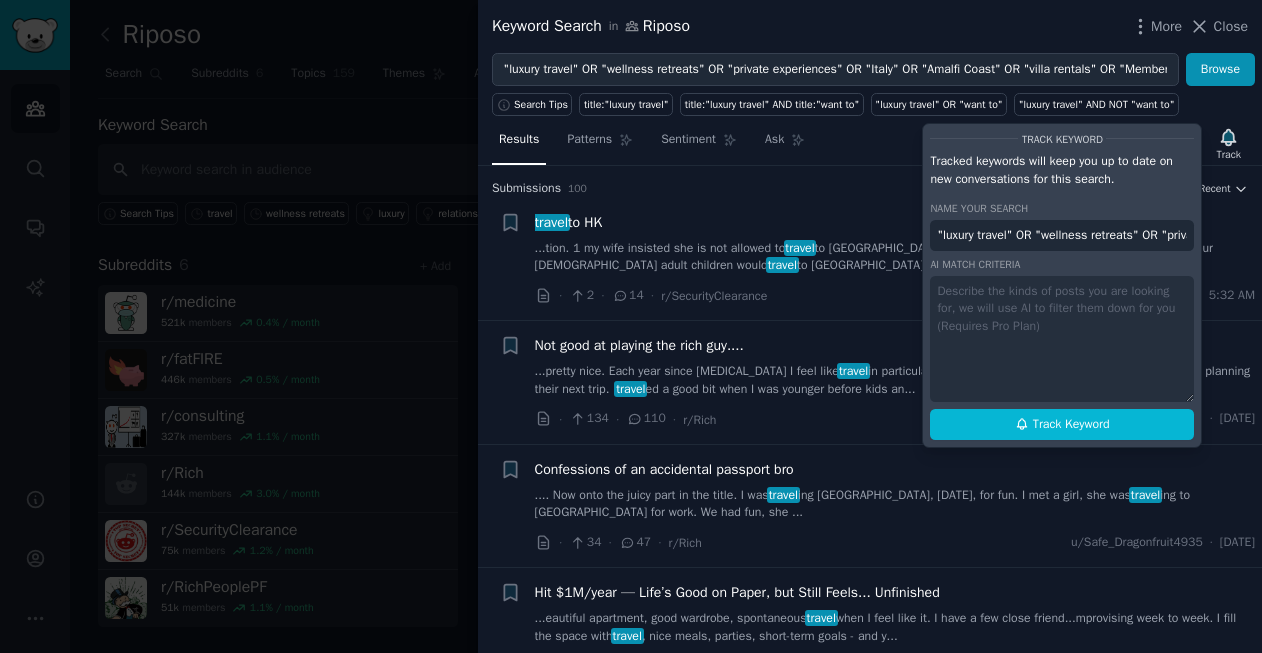 click on ""luxury travel" OR "wellness retreats" OR "private experiences" OR "Italy" OR "Amalfi Coast" OR "villa rentals" OR "Membership programs" OR "concierge services" OR "Private chef" OR "yacht charter" OR "helicopter" OR "Wellness investment" OR "health optimization" OR "longevity" OR "travel" in [GEOGRAPHIC_DATA]" at bounding box center (1062, 236) 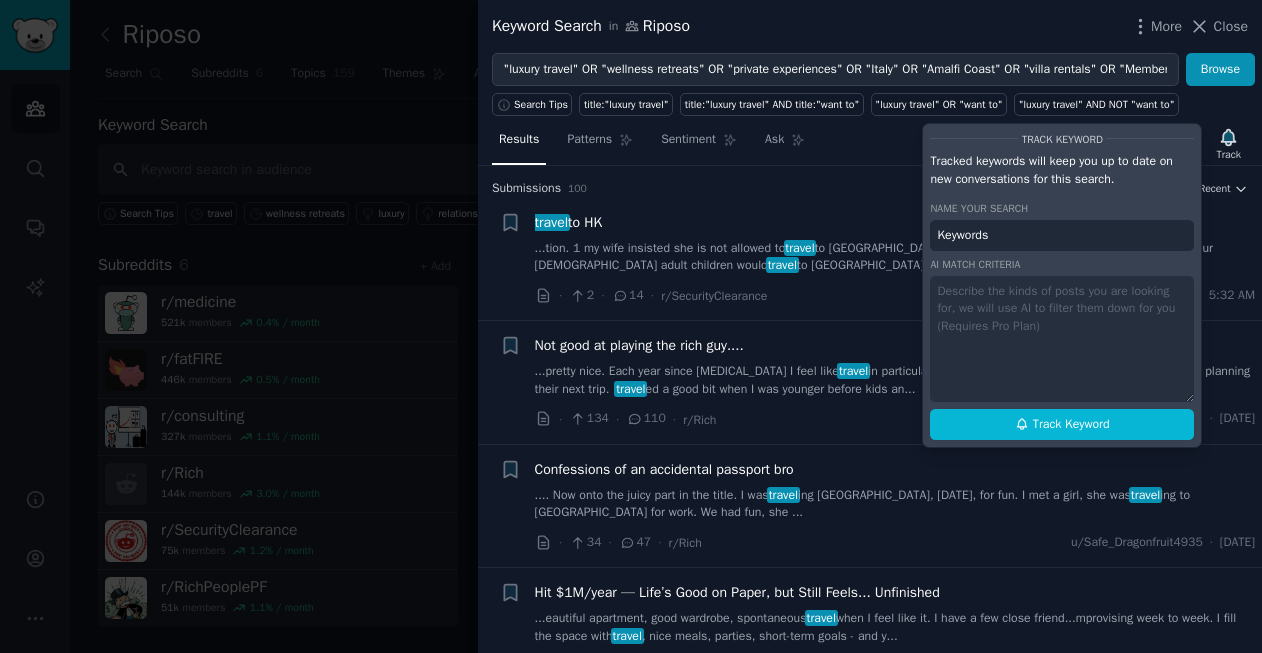 type on "Keywords" 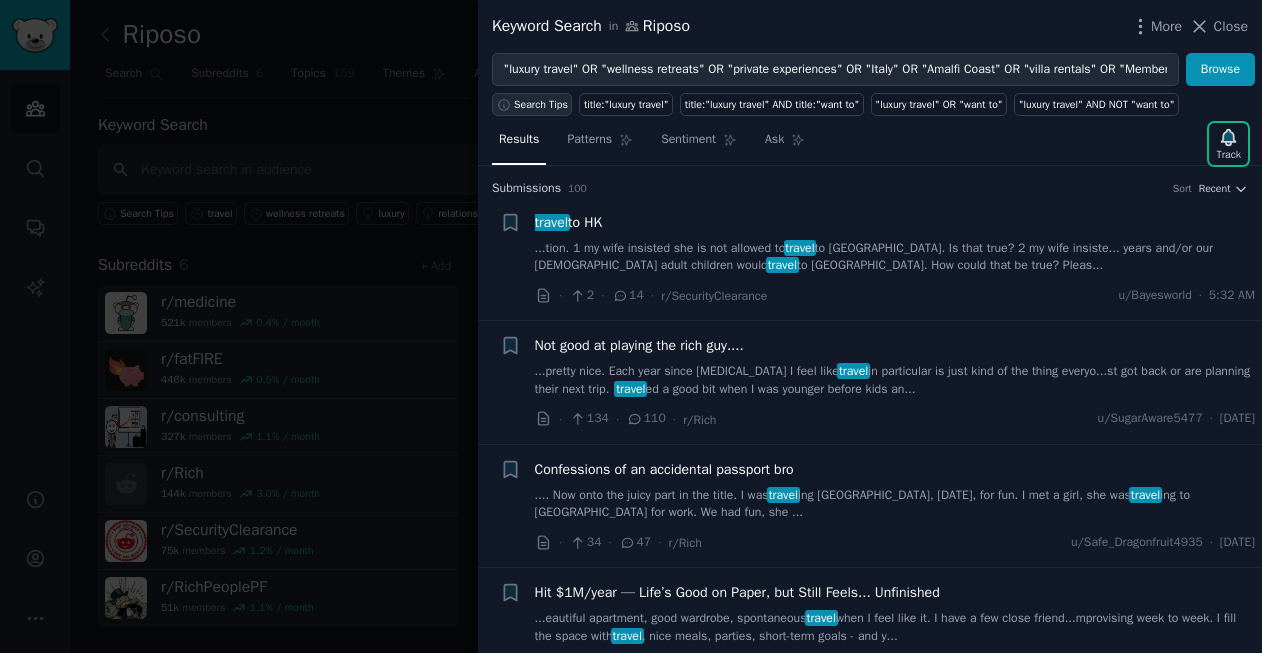 click on "Search Tips" at bounding box center [532, 104] 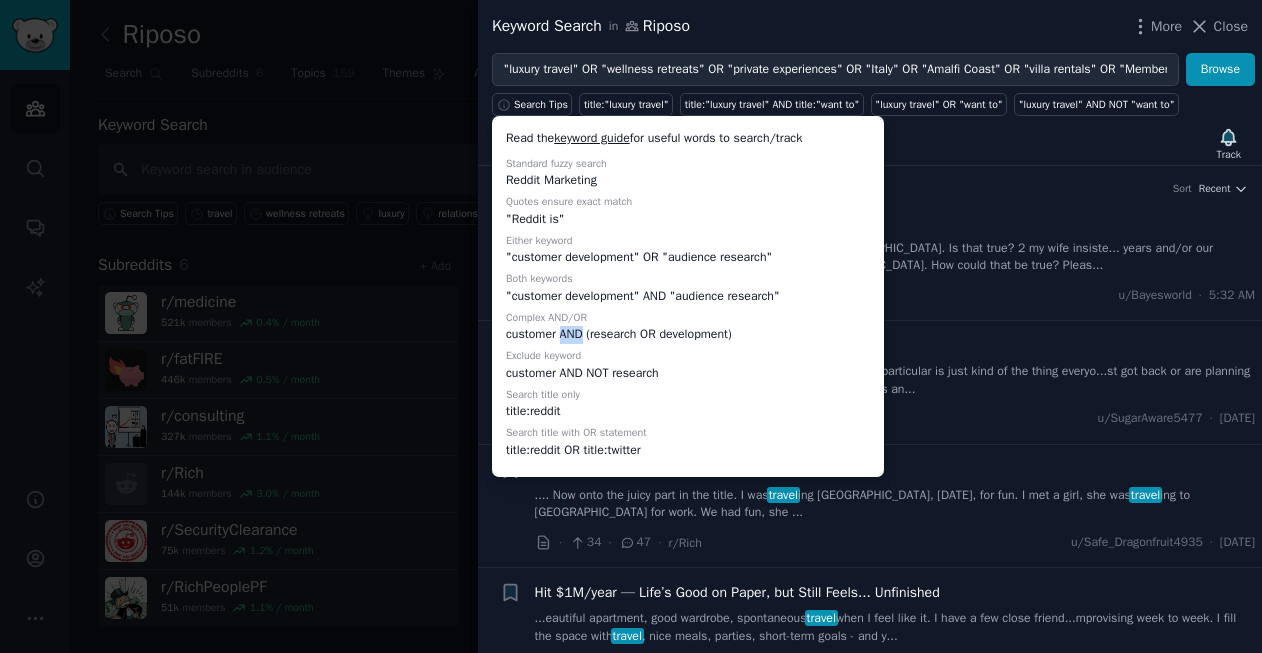 copy on "AND" 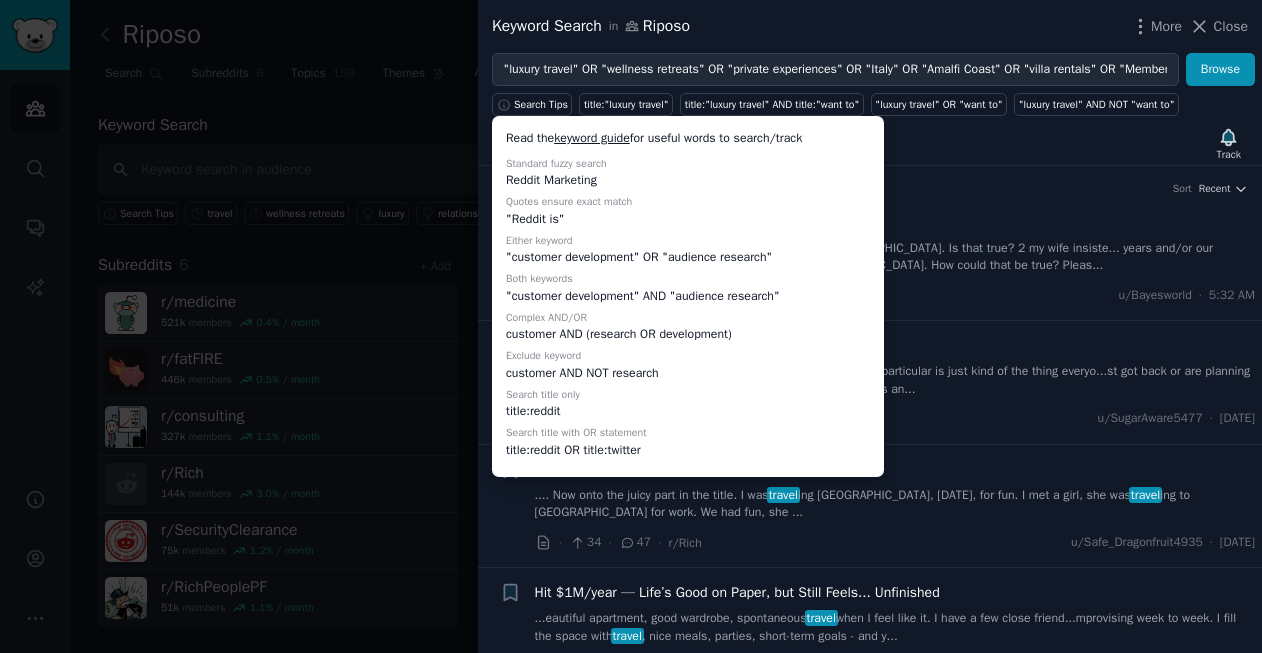 click on "customer AND NOT research" at bounding box center (688, 374) 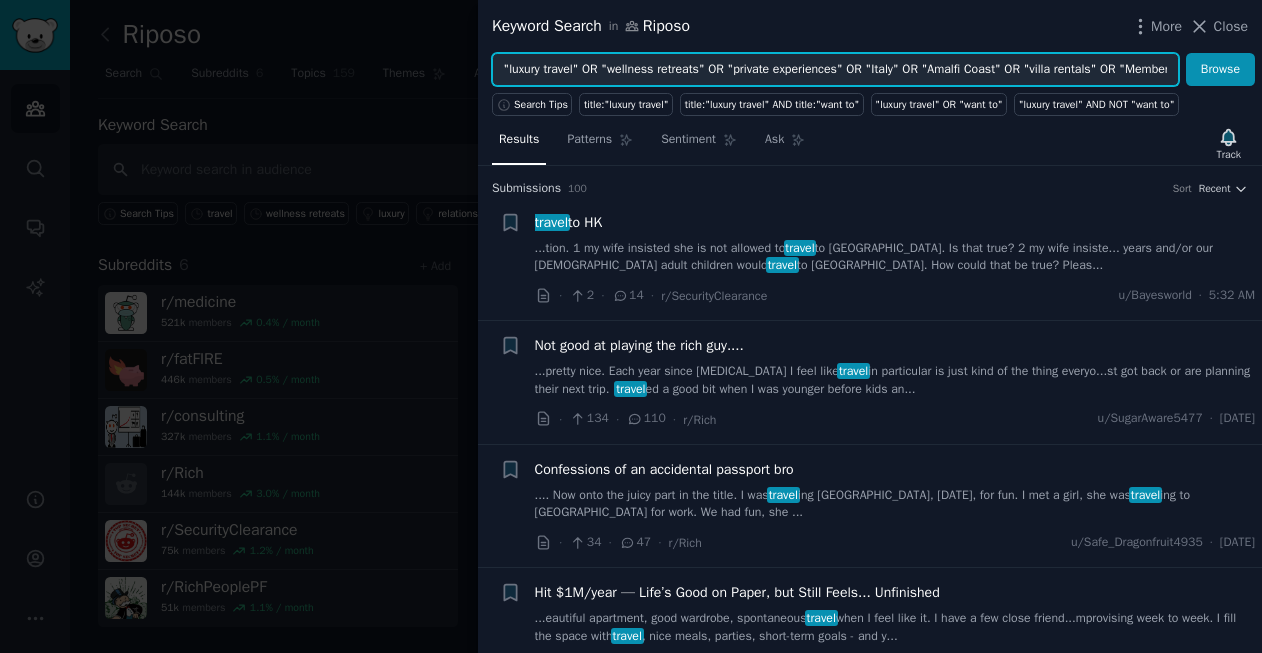 click on ""luxury travel" OR "wellness retreats" OR "private experiences" OR "Italy" OR "Amalfi Coast" OR "villa rentals" OR "Membership programs" OR "concierge services" OR "Private chef" OR "yacht charter" OR "helicopter" OR "Wellness investment" OR "health optimization" OR "longevity" OR "travel"" at bounding box center (835, 70) 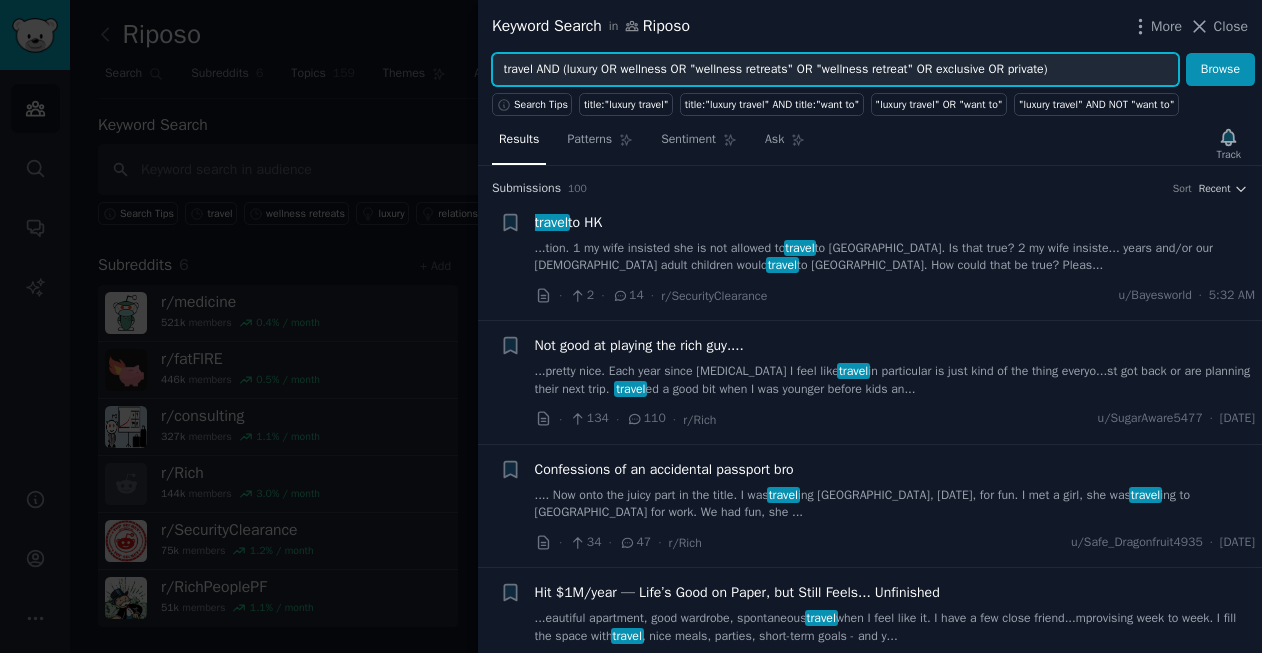 click on "Browse" at bounding box center [1220, 70] 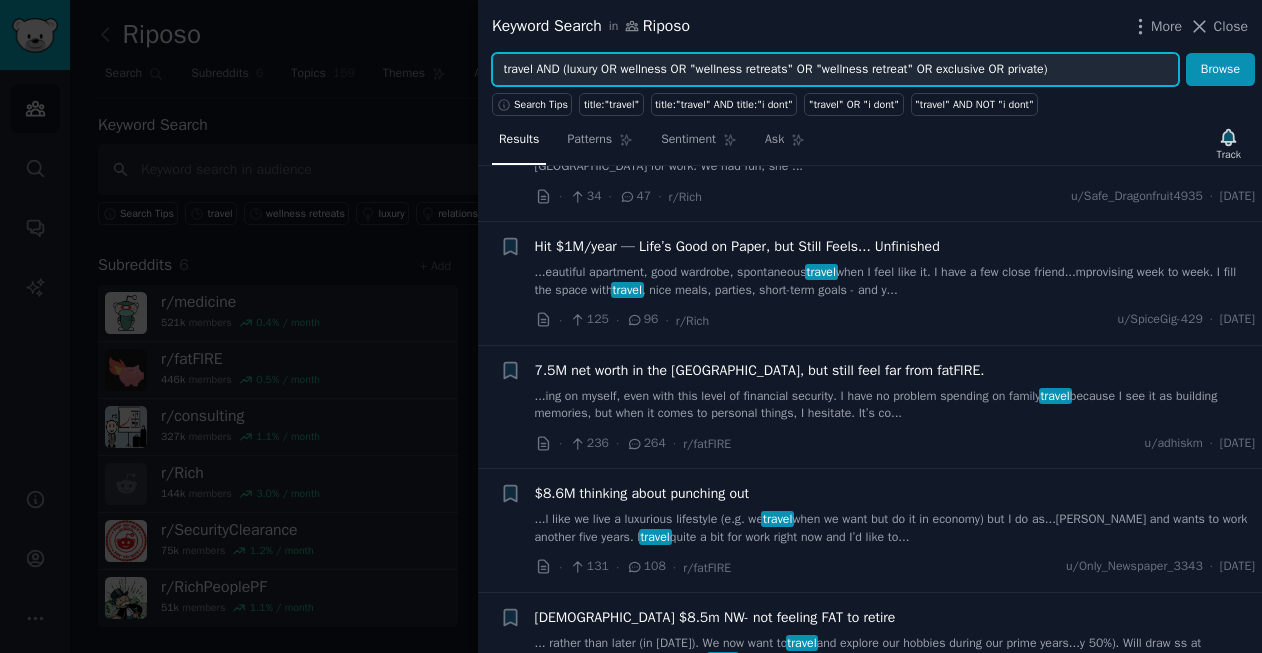 scroll, scrollTop: 100, scrollLeft: 0, axis: vertical 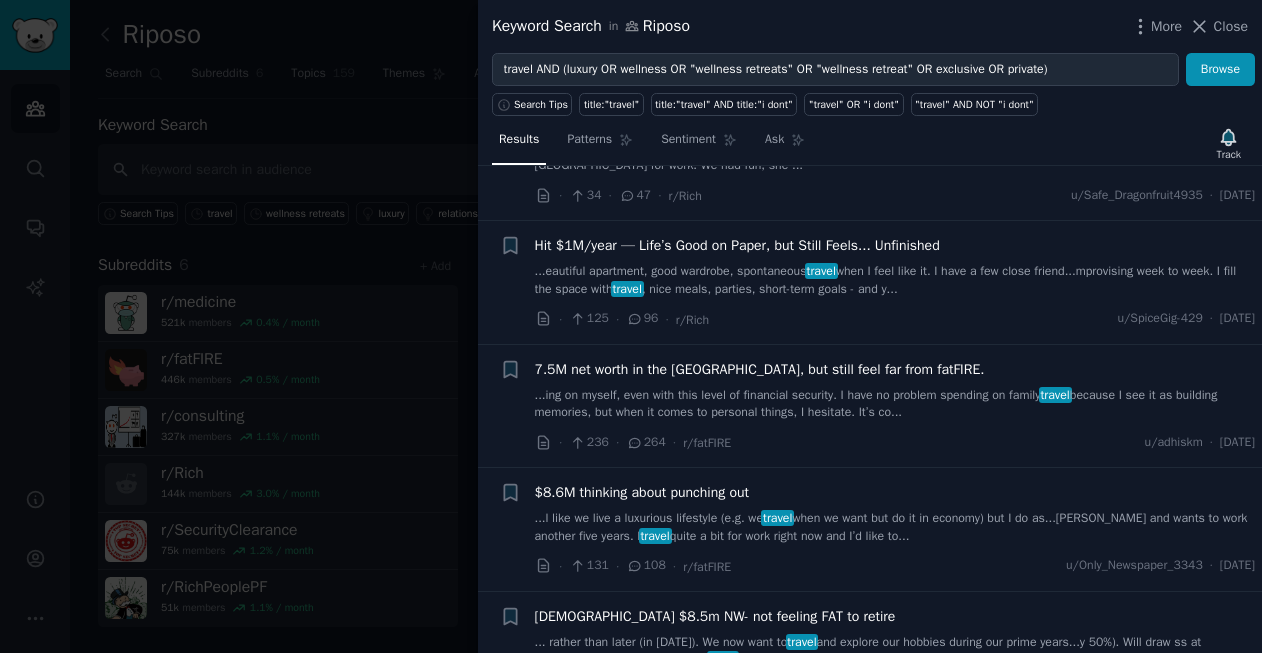 click on "...eautiful apartment, good wardrobe, spontaneous  travel  when I feel like it. I have a few close friend...mprovising week to week. I fill the space with  travel , nice meals, parties, short-term goals - and y..." at bounding box center [895, 280] 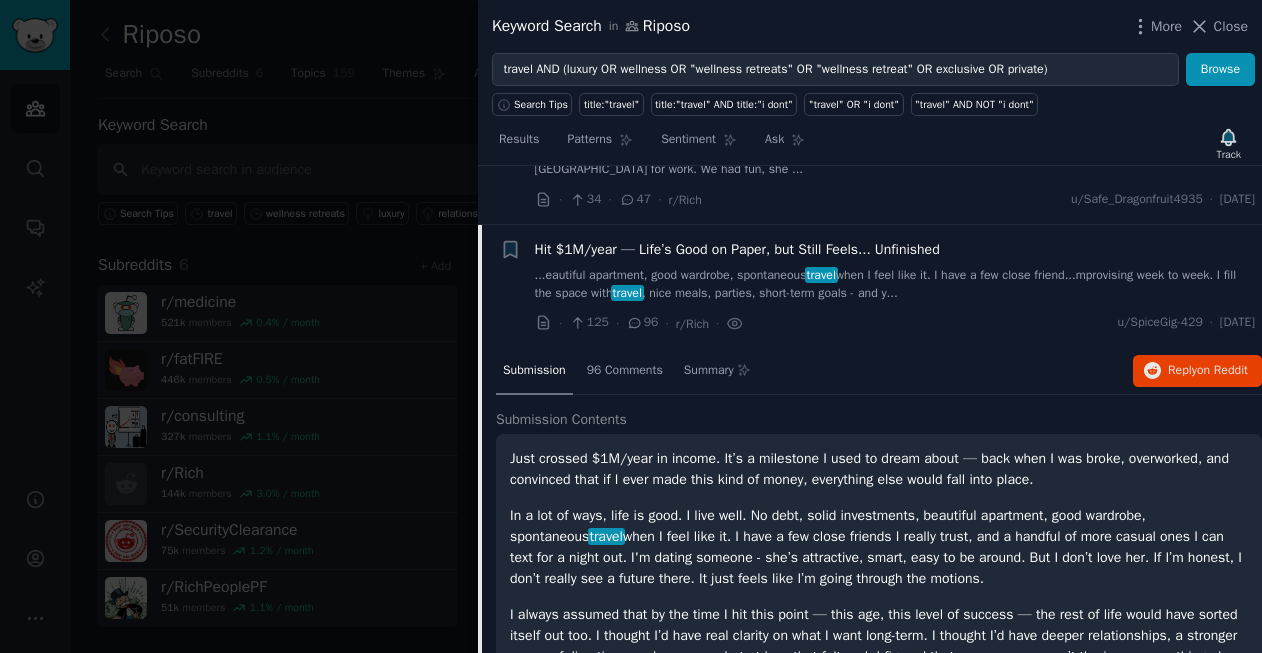scroll, scrollTop: 98, scrollLeft: 0, axis: vertical 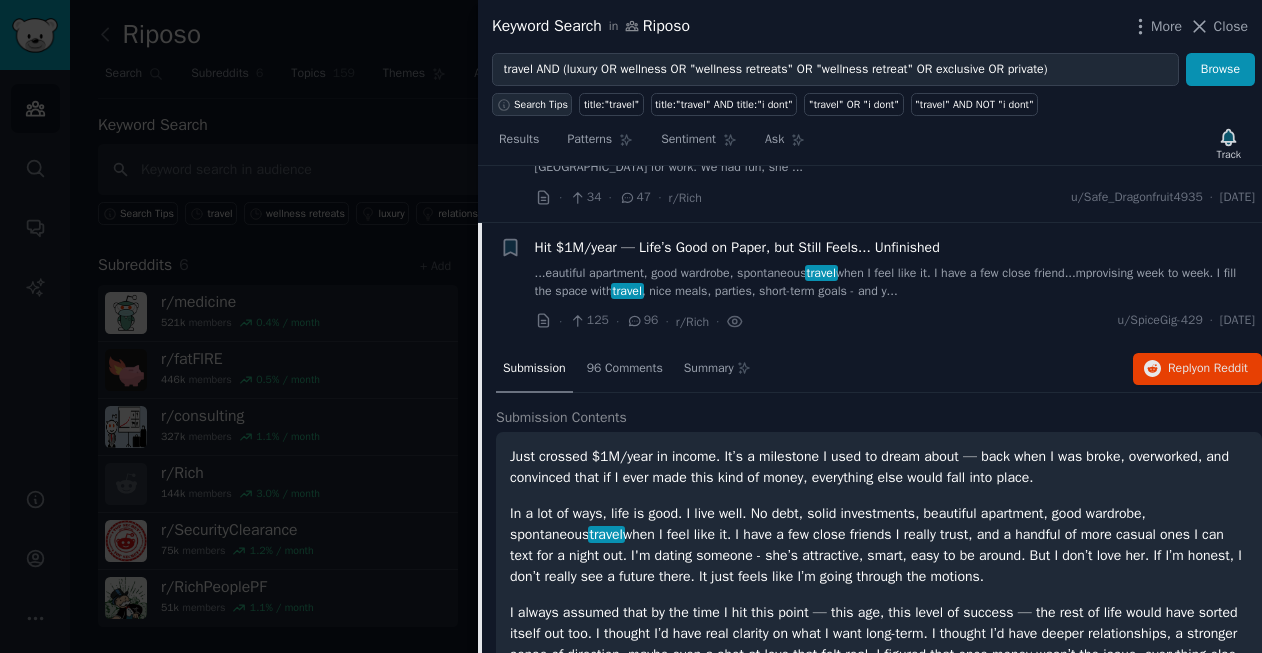 click on "Search Tips" at bounding box center [541, 105] 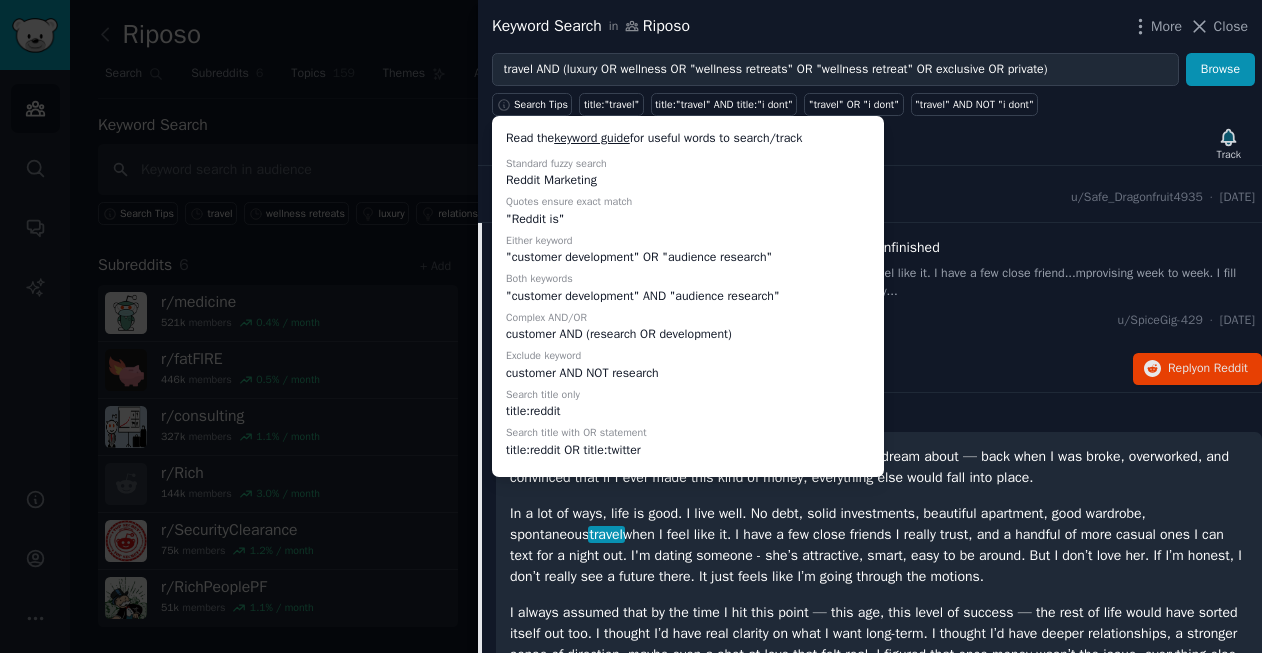 click on "Just crossed $1M/year in income. It’s a milestone I used to dream about — back when I was broke, overworked, and convinced that if I ever made this kind of money, everything else would fall into place.
In a lot of ways, life is good. I live well. No debt, solid investments, beautiful apartment, good wardrobe, spontaneous  travel  when I feel like it. I have a few close friends I really trust, and a handful of more casual ones I can text for a night out. I'm dating someone - she’s attractive, smart, easy to be around. But I don’t love her. If I’m honest, I don’t really see a future there. It just feels like I’m going through the motions.
But it hasn’t.
I still feel like I’m improvising week to week. I fill the space with  travel , nice meals, parties, short-term goals - and yeah, they’re fun in the moment. But they’re not anchoring. They don’t build toward anything lasting. And for all the comfort I’ve built, I can’t shake the feeling that I’m drifting." at bounding box center [879, 669] 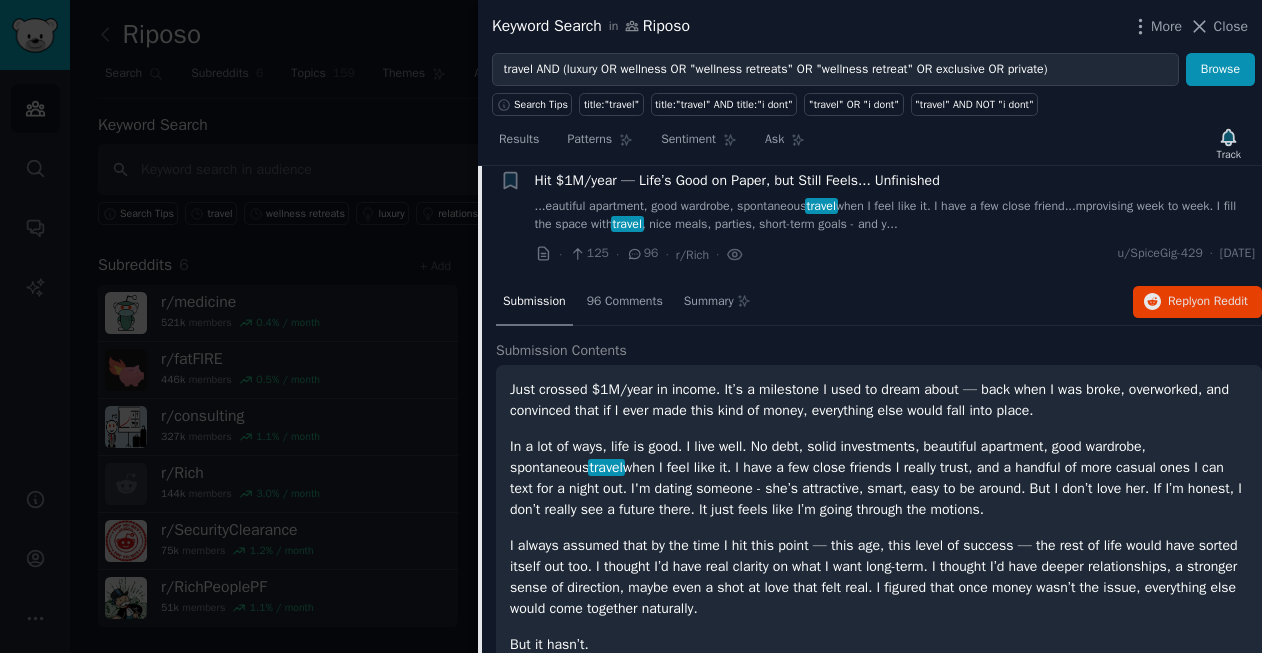 scroll, scrollTop: 0, scrollLeft: 0, axis: both 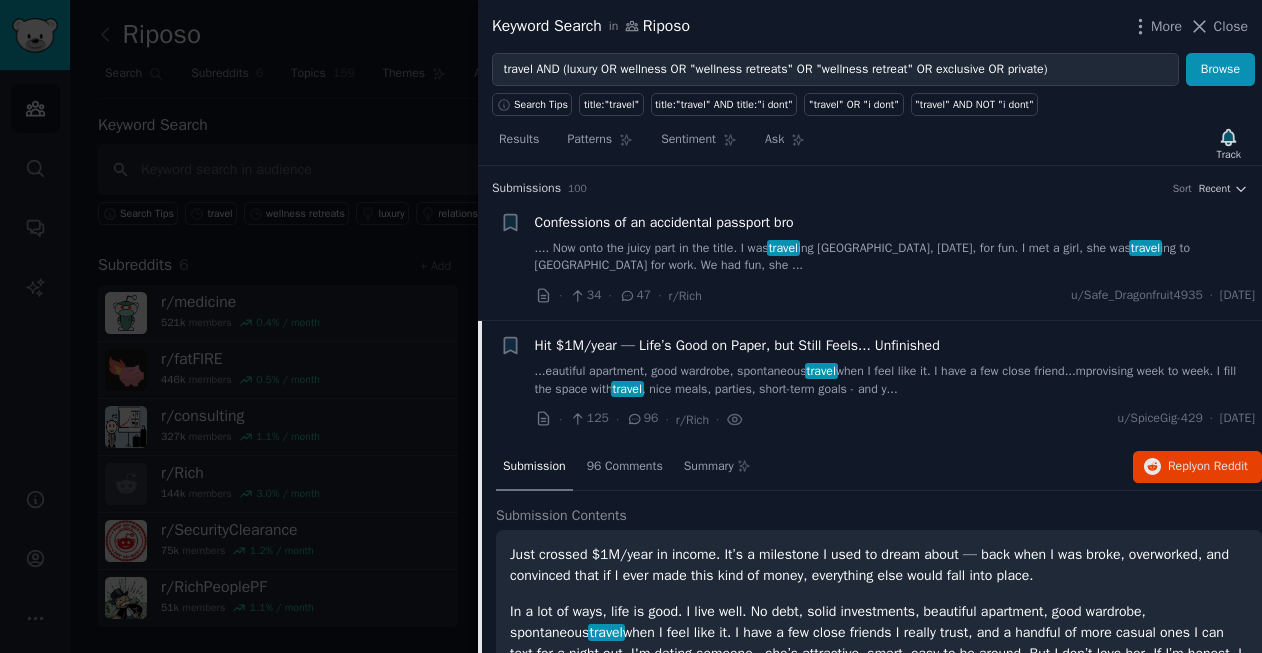 click on "Submission" at bounding box center [534, 467] 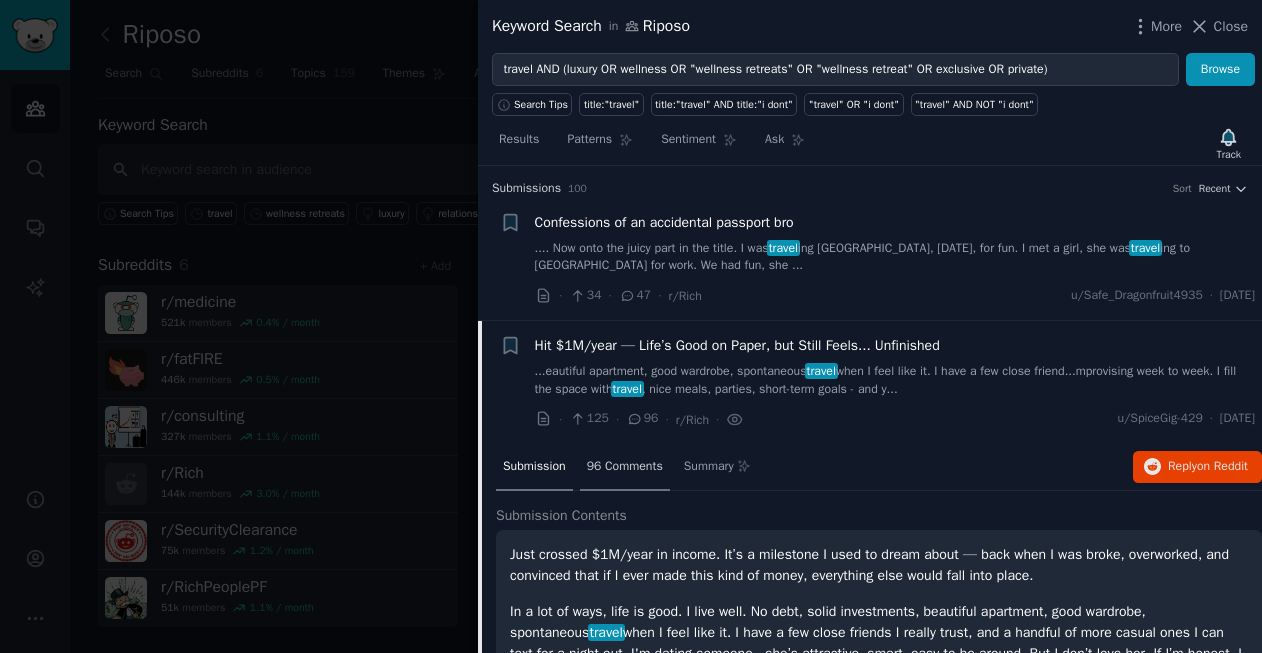 click on "96 Comments" at bounding box center (625, 467) 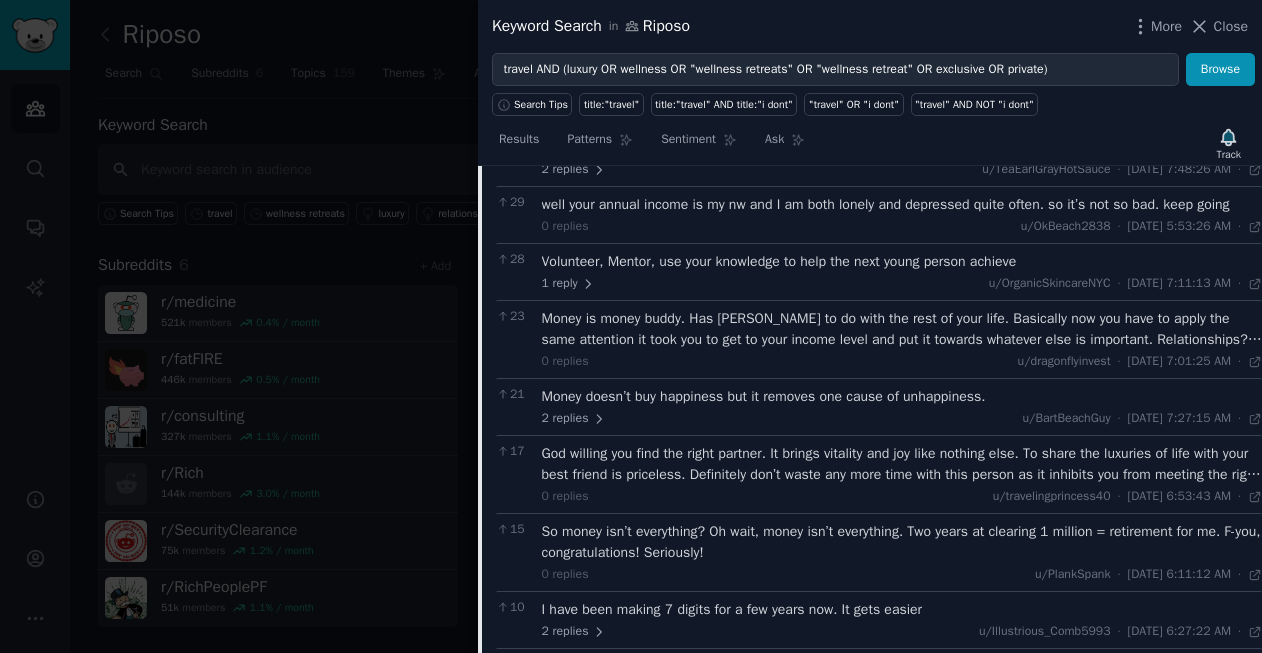 scroll, scrollTop: 625, scrollLeft: 0, axis: vertical 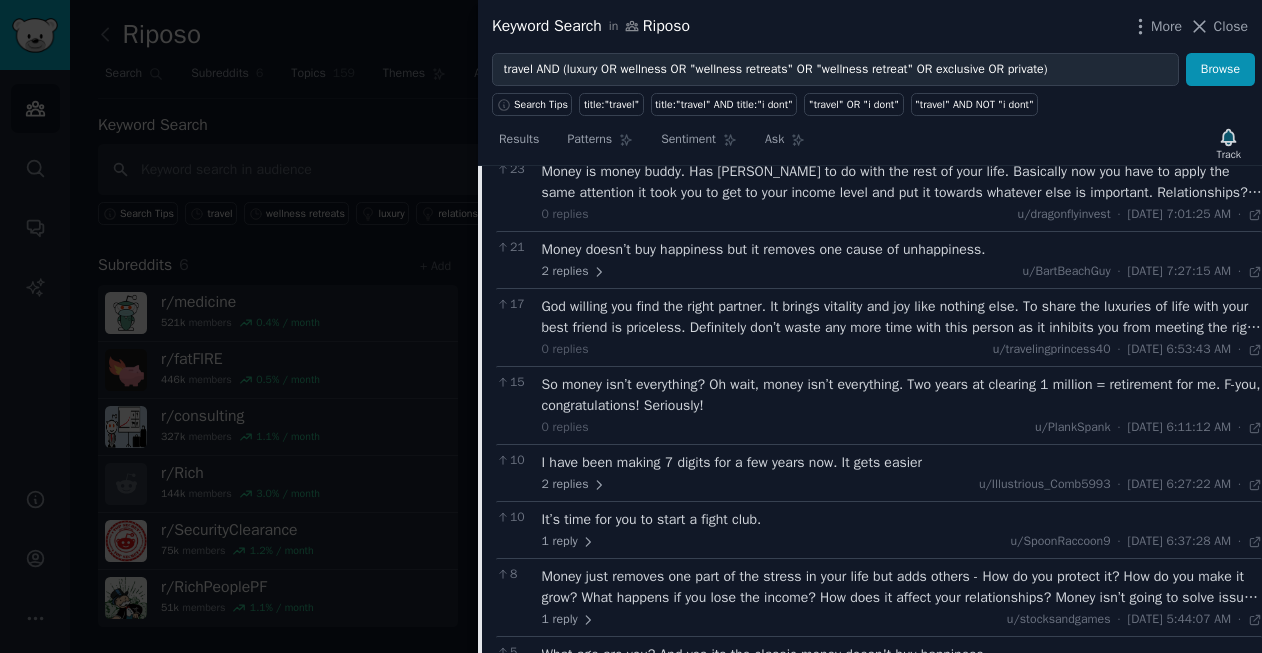 click on "Results" at bounding box center [519, 144] 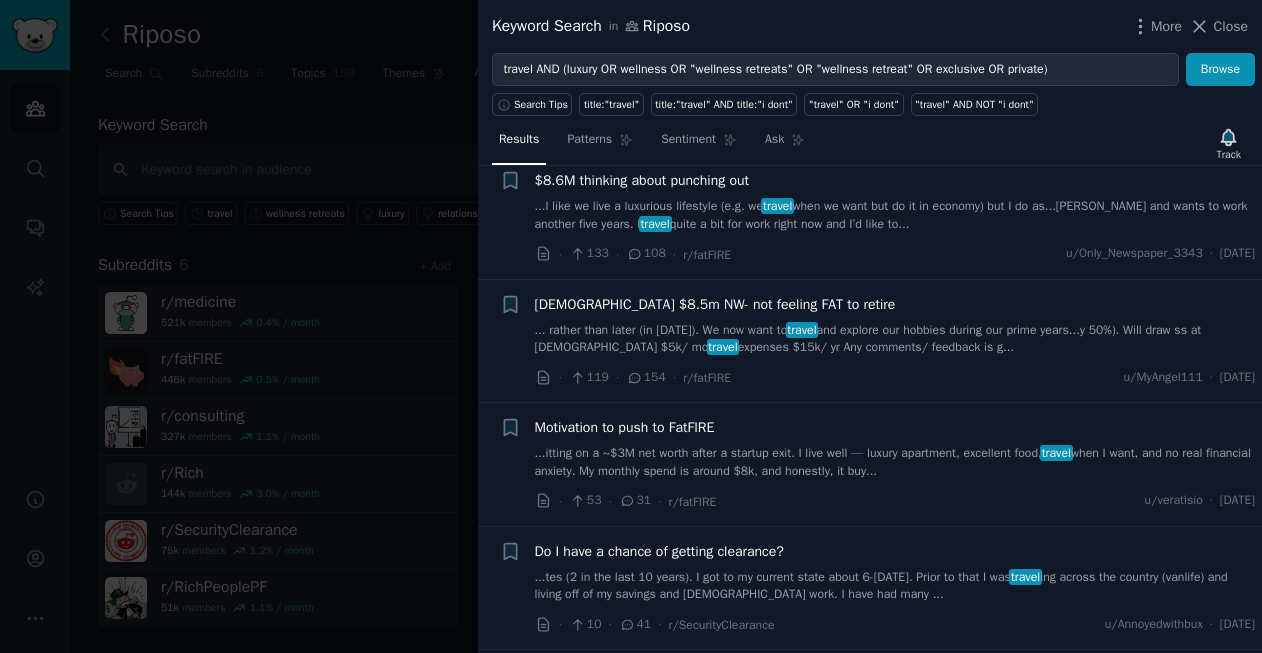 scroll, scrollTop: 438, scrollLeft: 0, axis: vertical 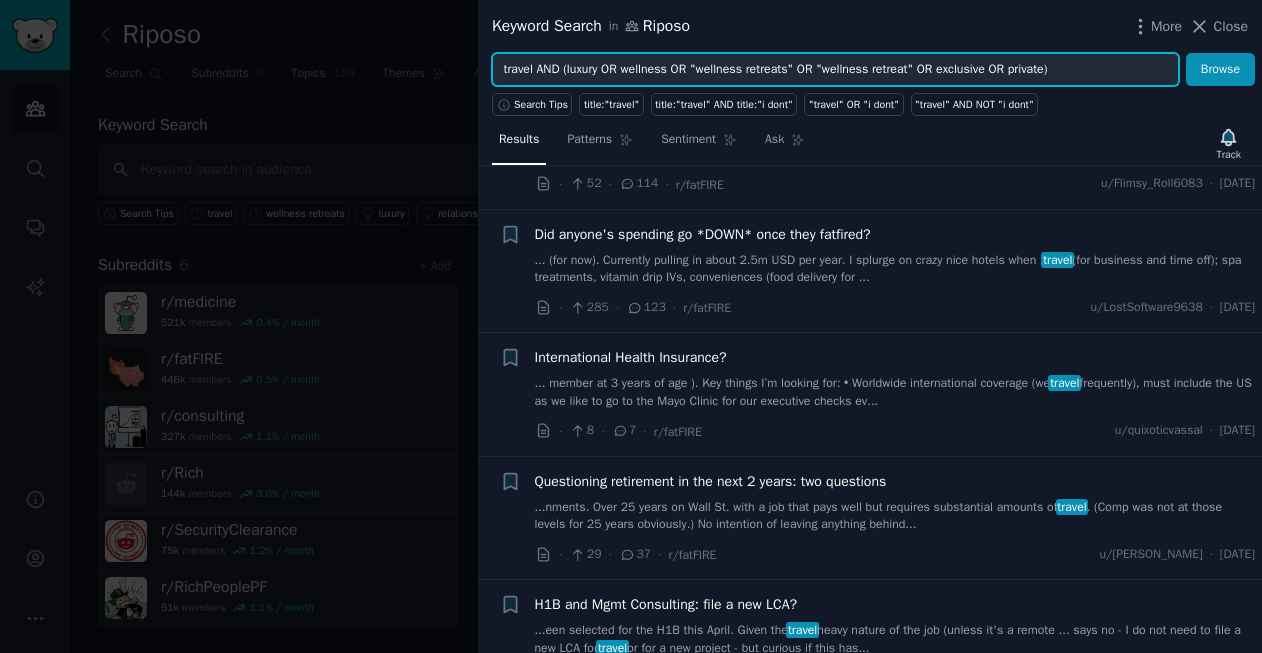 click on "travel AND (luxury OR wellness OR "wellness retreats" OR "wellness retreat" OR exclusive OR private)" at bounding box center (835, 70) 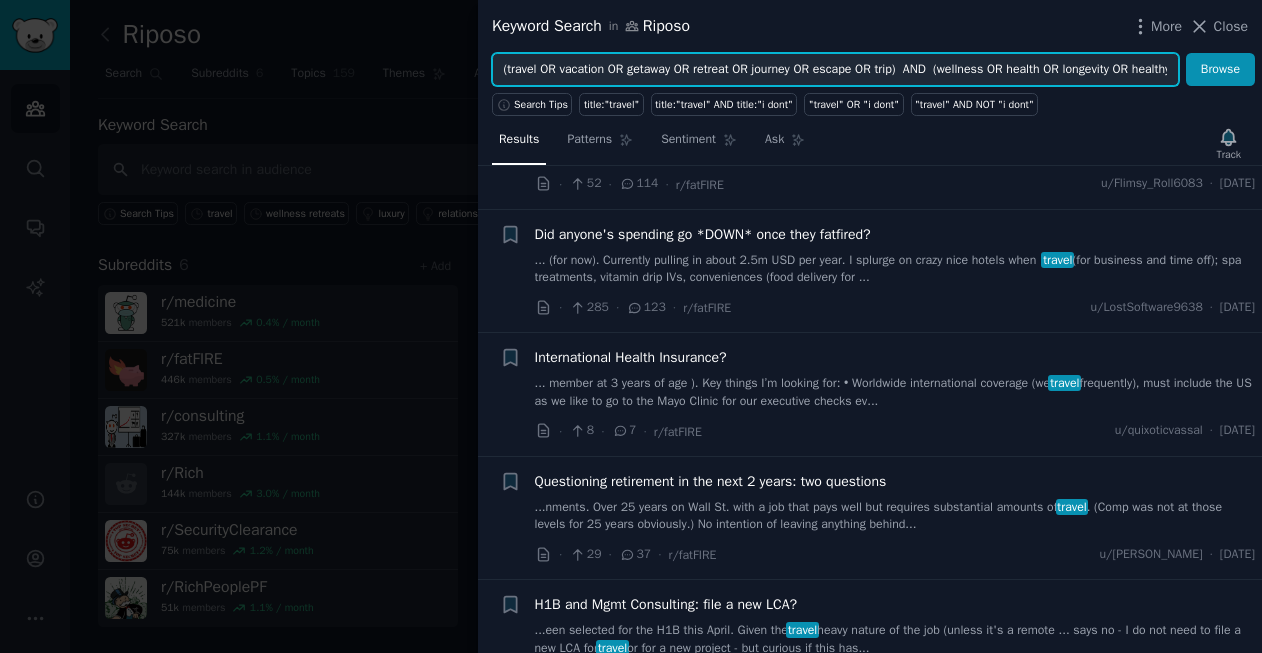scroll, scrollTop: 0, scrollLeft: 953, axis: horizontal 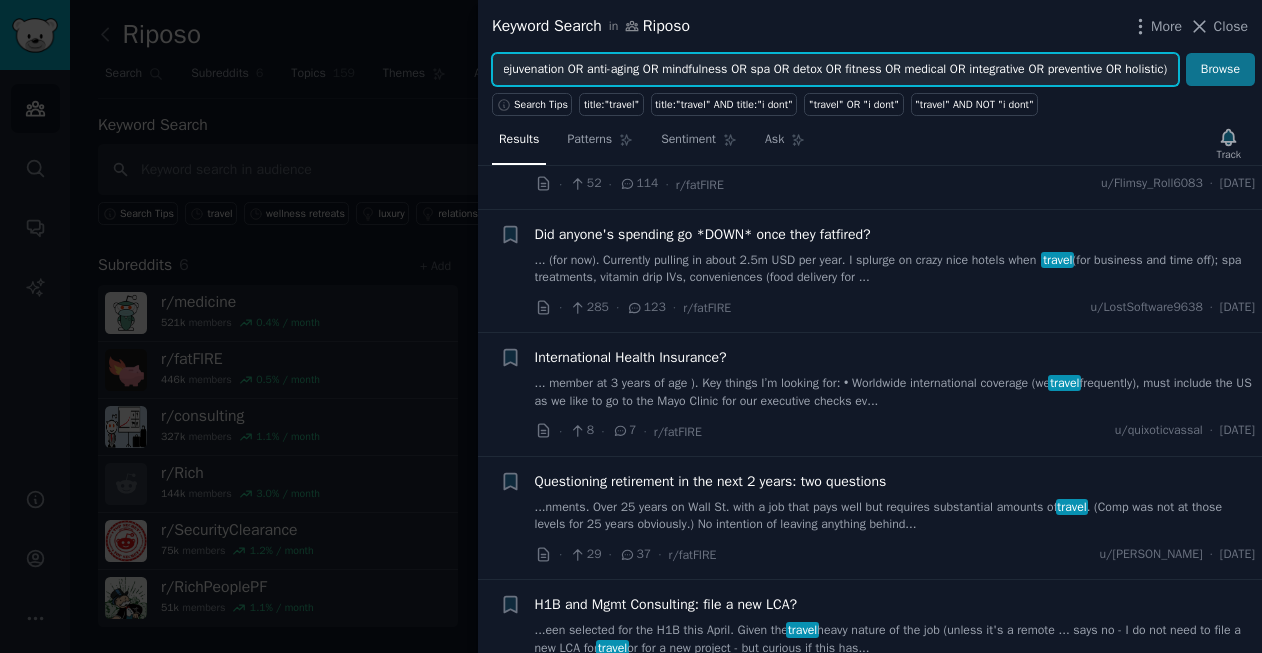 type on "(travel OR vacation OR getaway OR retreat OR journey OR escape OR trip)  AND  (wellness OR health OR longevity OR healthy OR obese OR biohacking OR rejuvenation OR anti-aging OR mindfulness OR spa OR detox OR fitness OR medical OR integrative OR preventive OR holistic)" 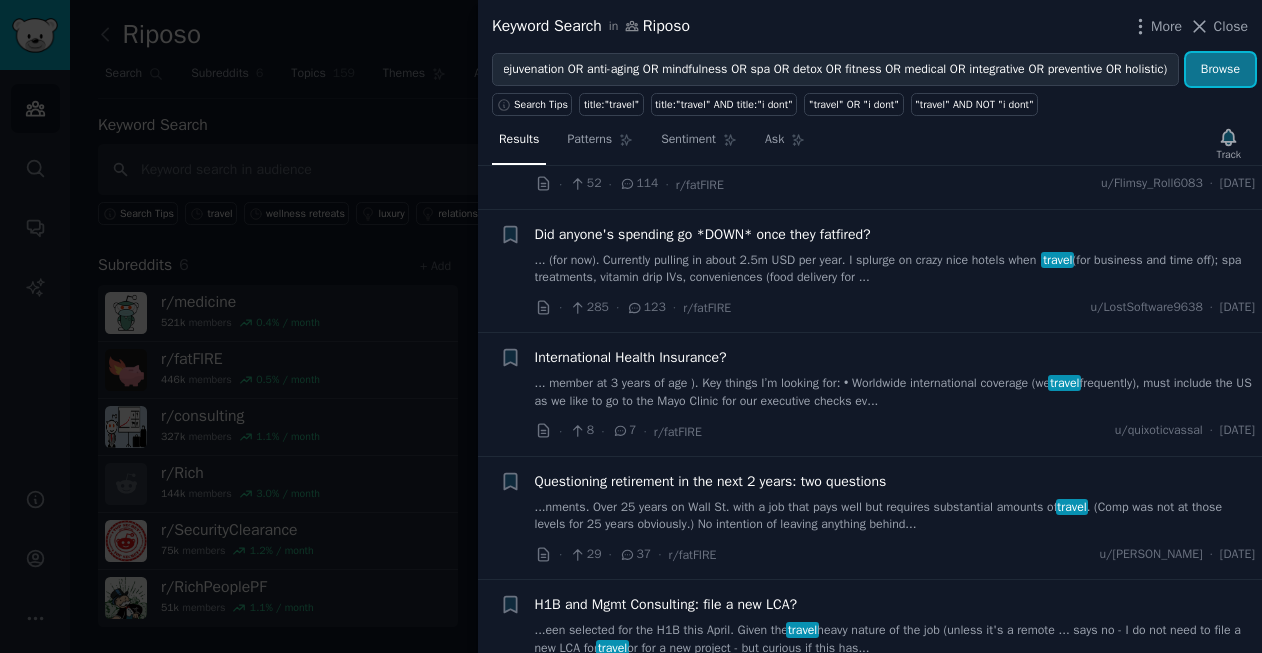 scroll, scrollTop: 0, scrollLeft: 0, axis: both 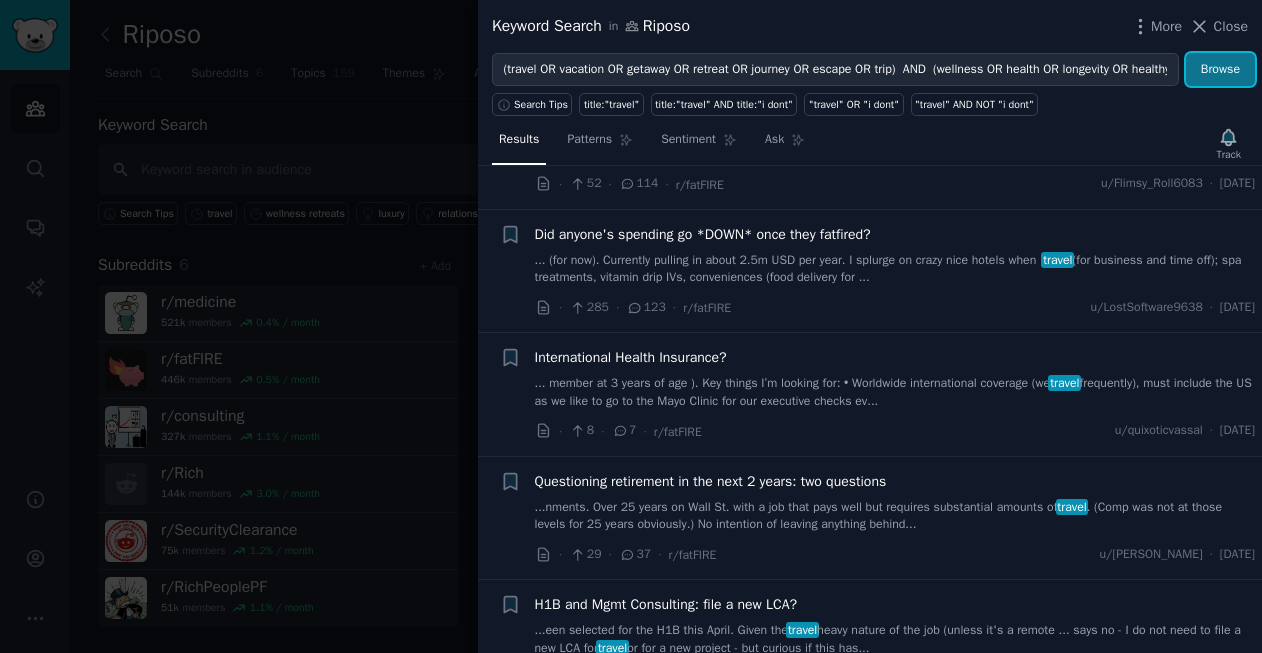 click on "Browse" at bounding box center (1220, 70) 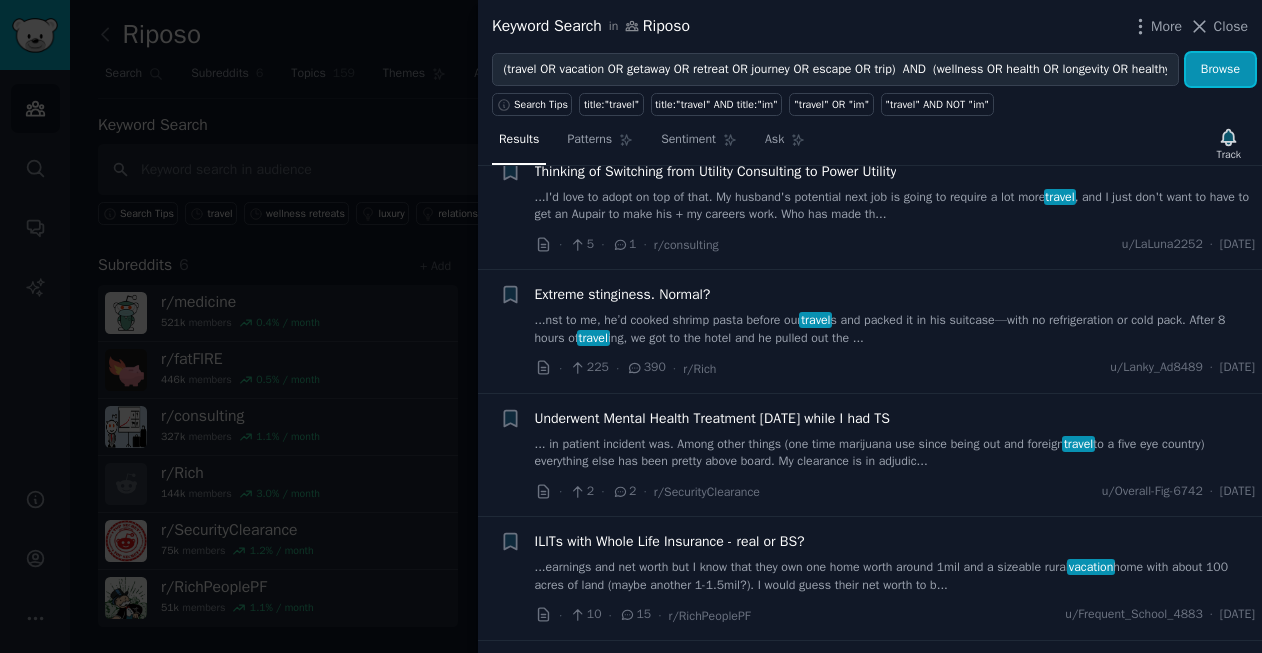 scroll, scrollTop: 0, scrollLeft: 0, axis: both 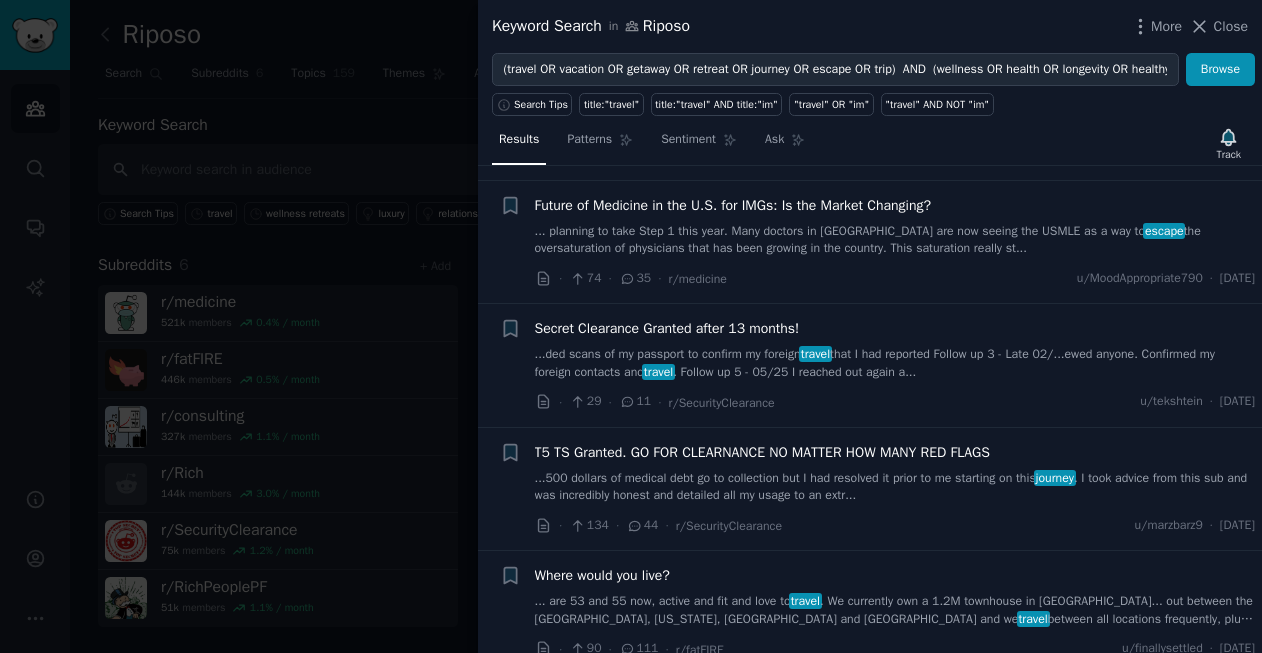 click at bounding box center [631, 326] 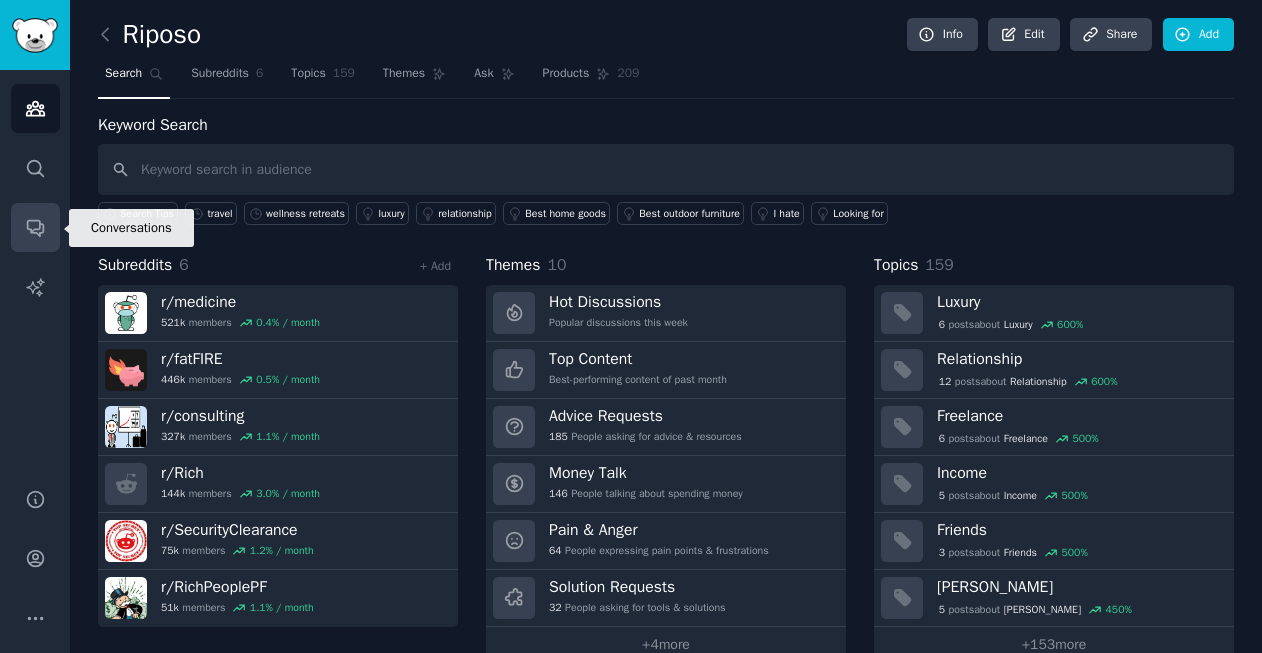 click 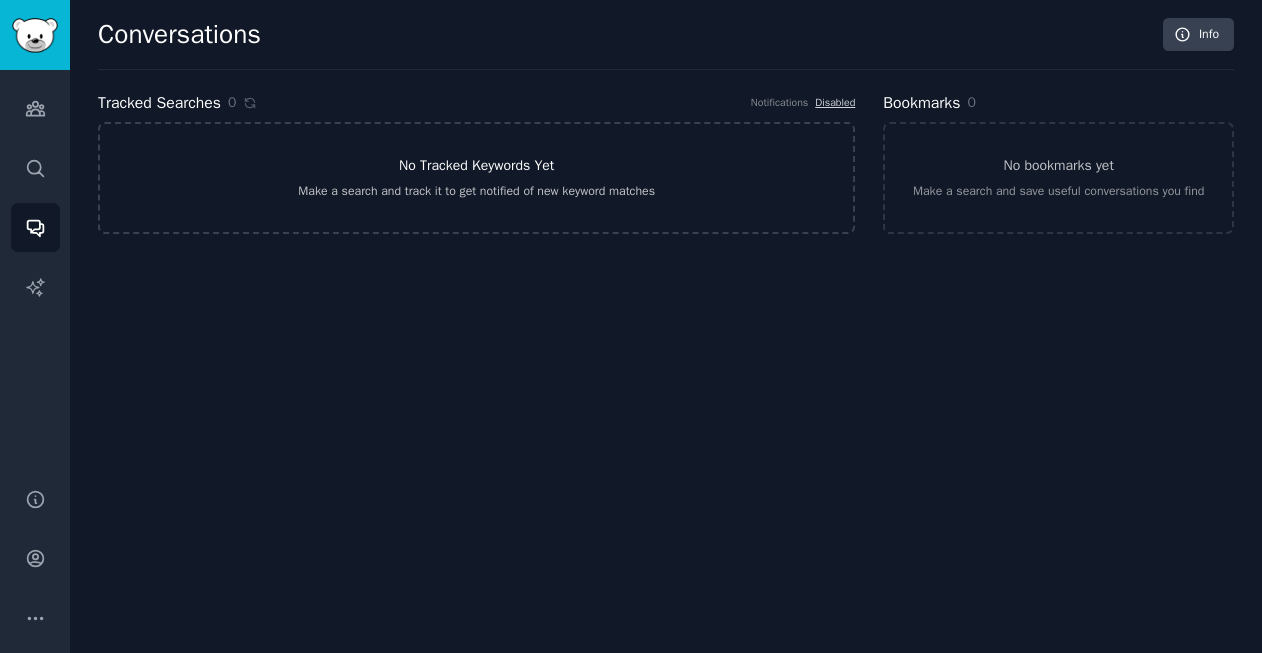 click on "No Tracked Keywords Yet Make a search and track it to get notified of new keyword matches" at bounding box center (476, 178) 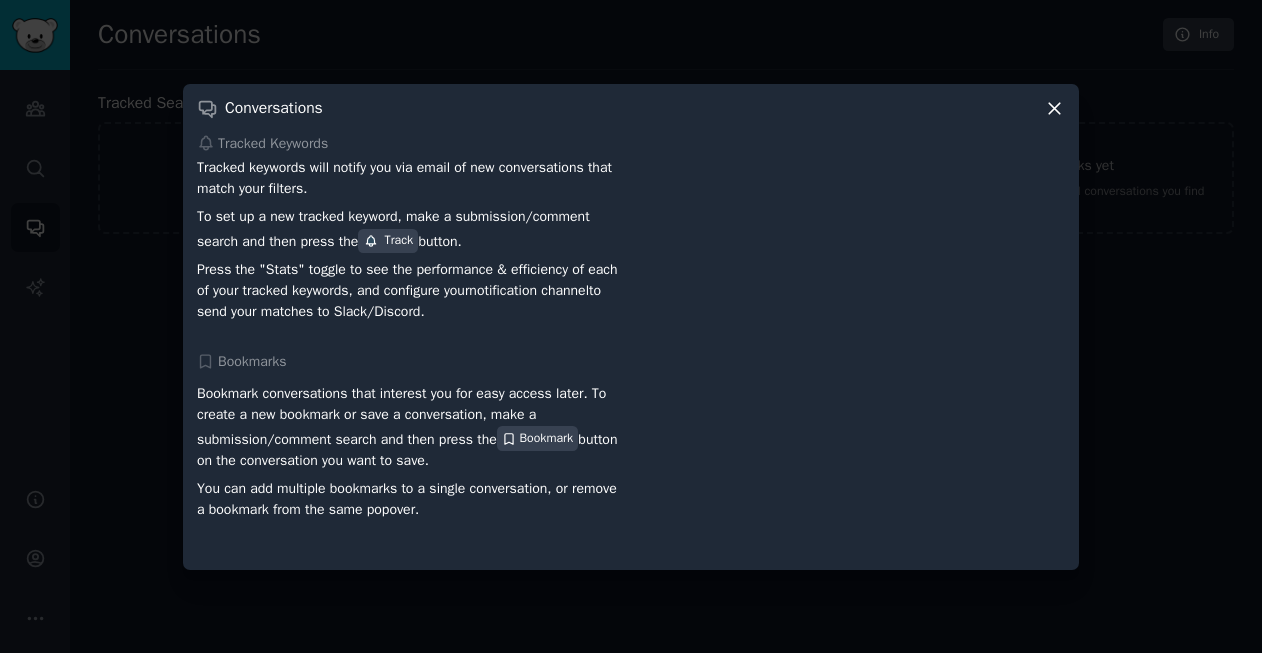 click 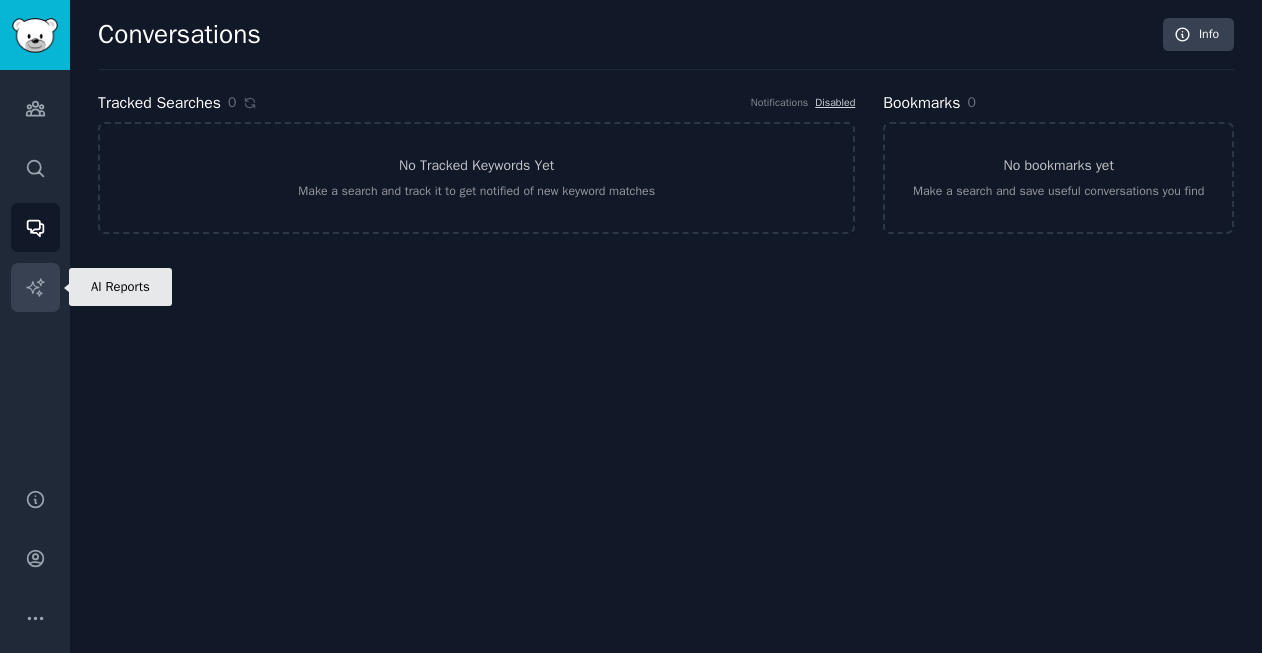 click 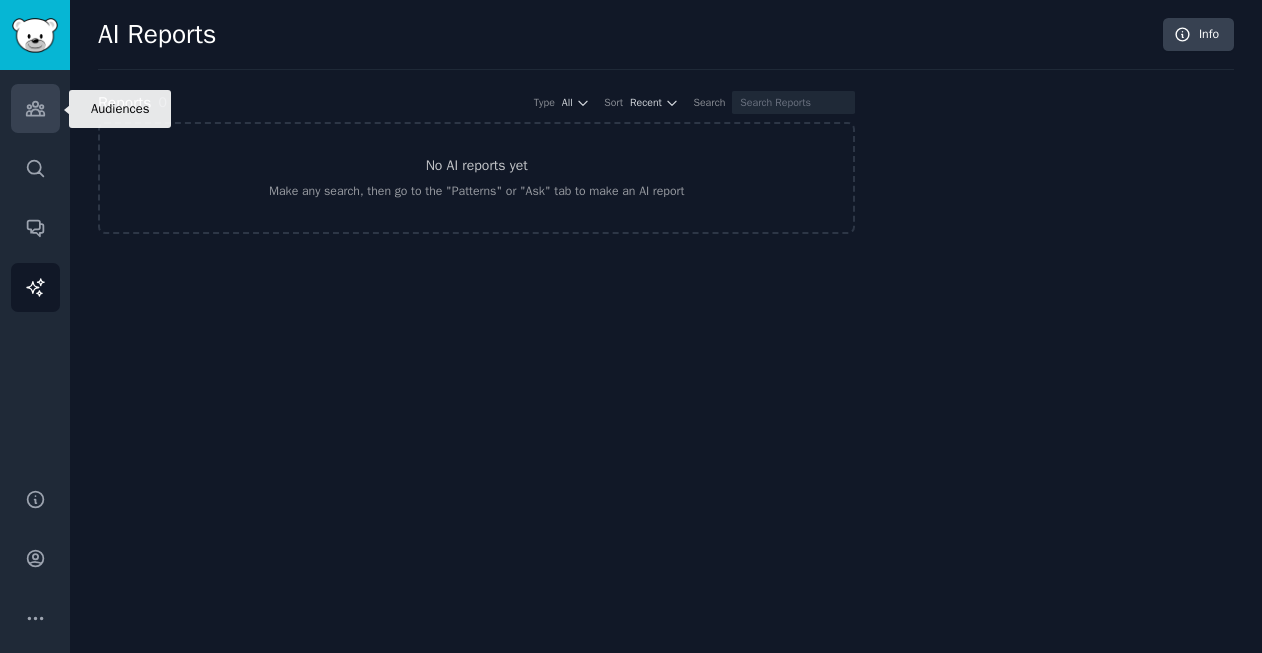 click 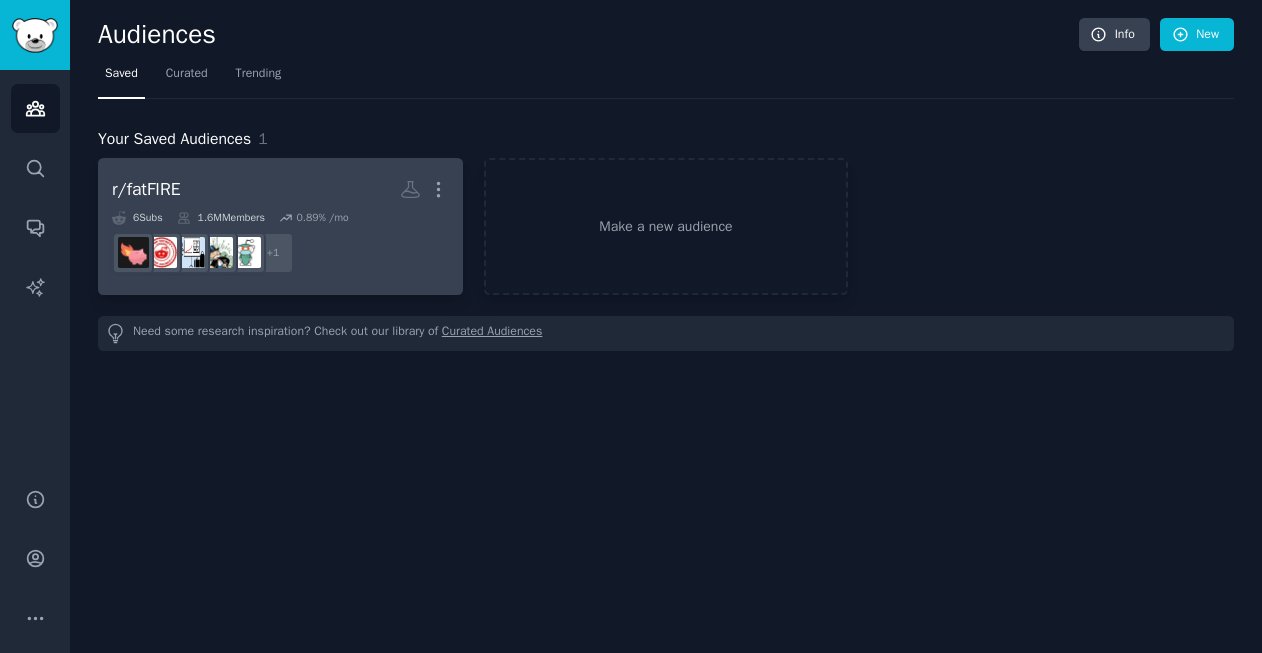 click on "+ 1" at bounding box center (280, 253) 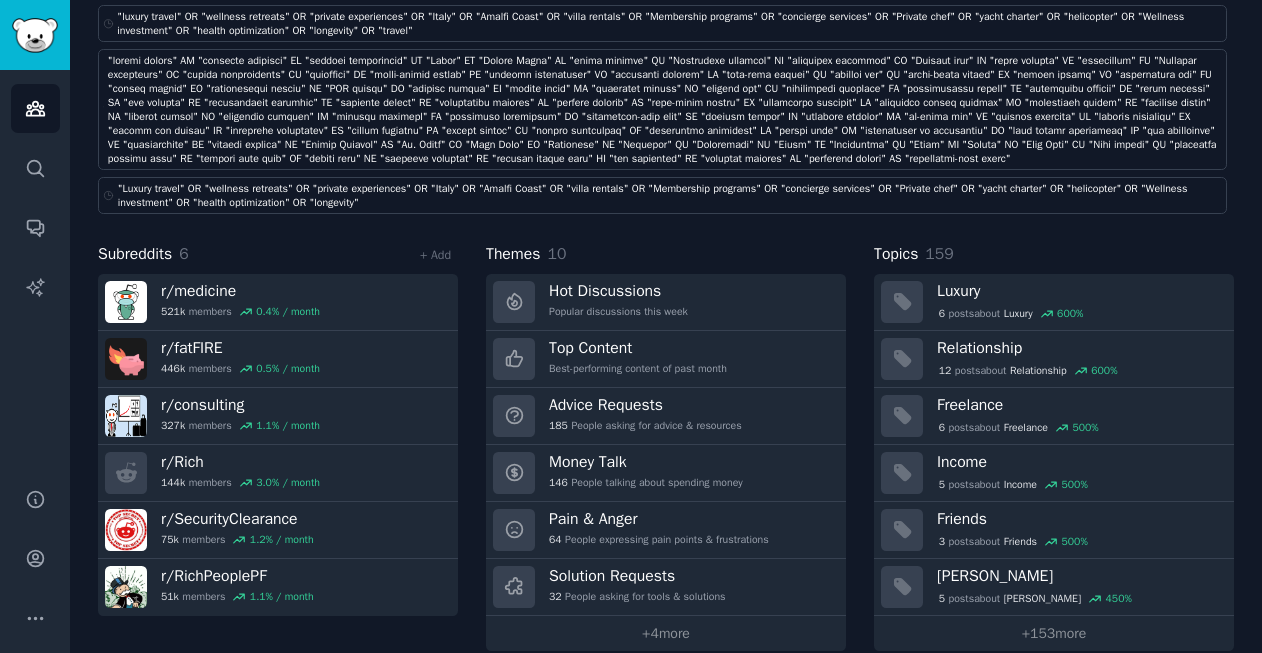 scroll, scrollTop: 296, scrollLeft: 0, axis: vertical 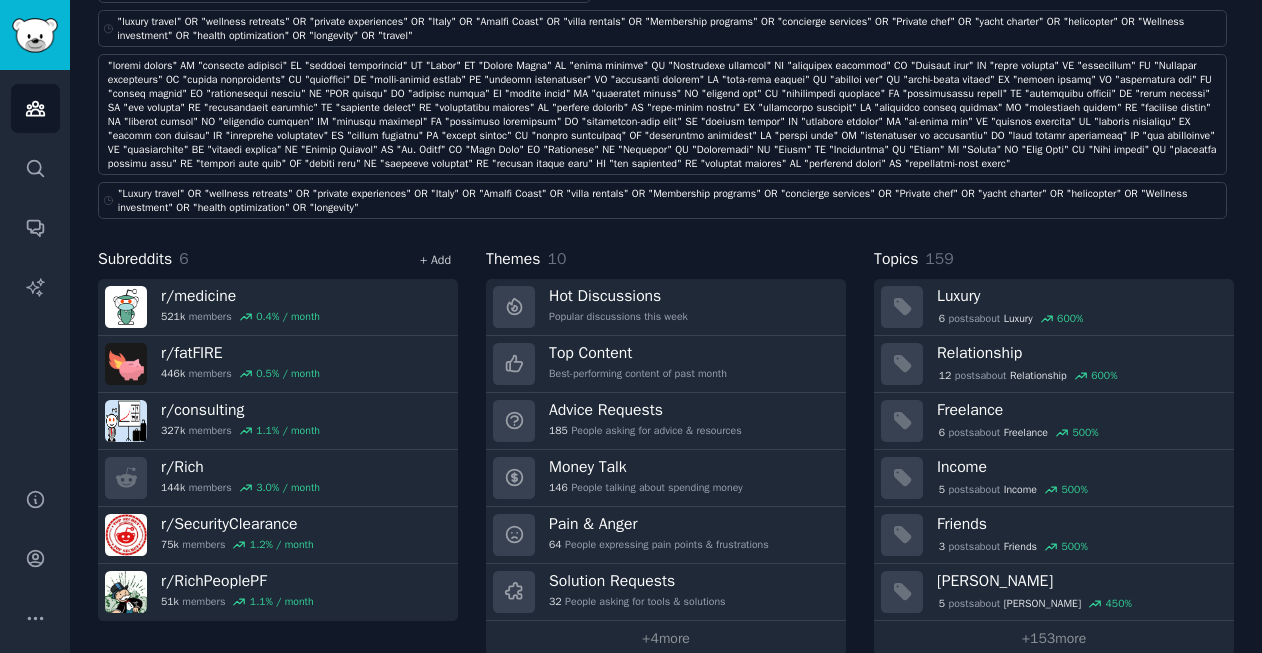 click on "+ Add" at bounding box center (435, 260) 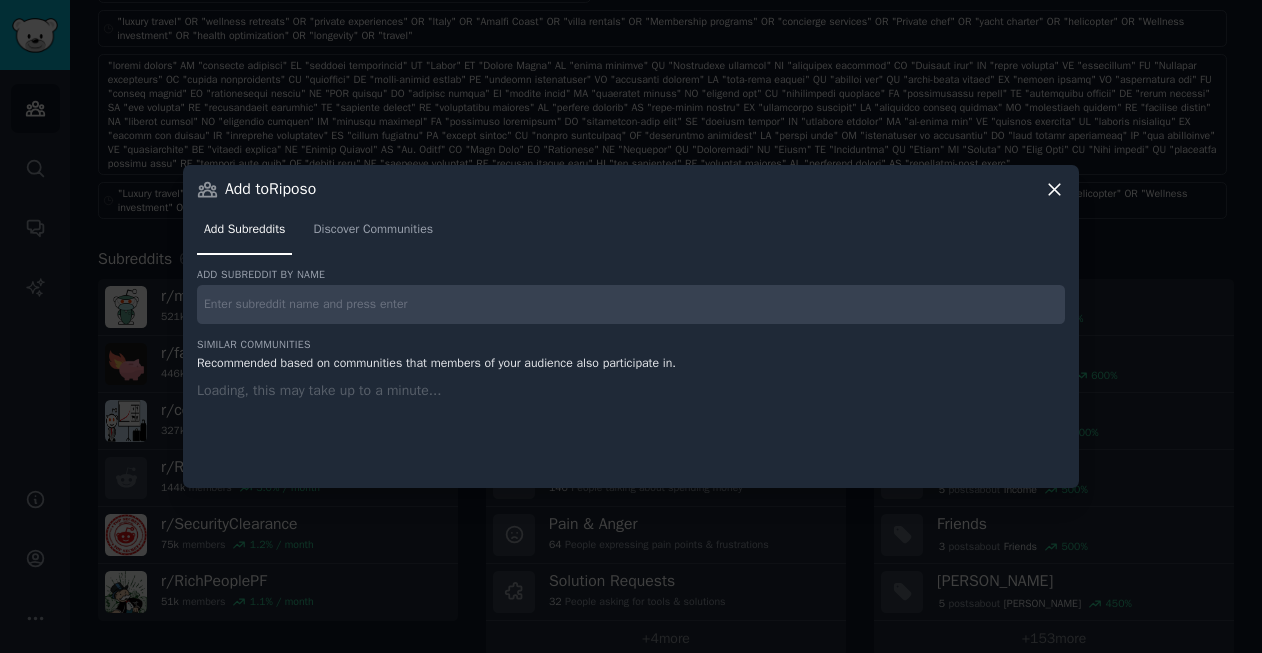 click at bounding box center (631, 304) 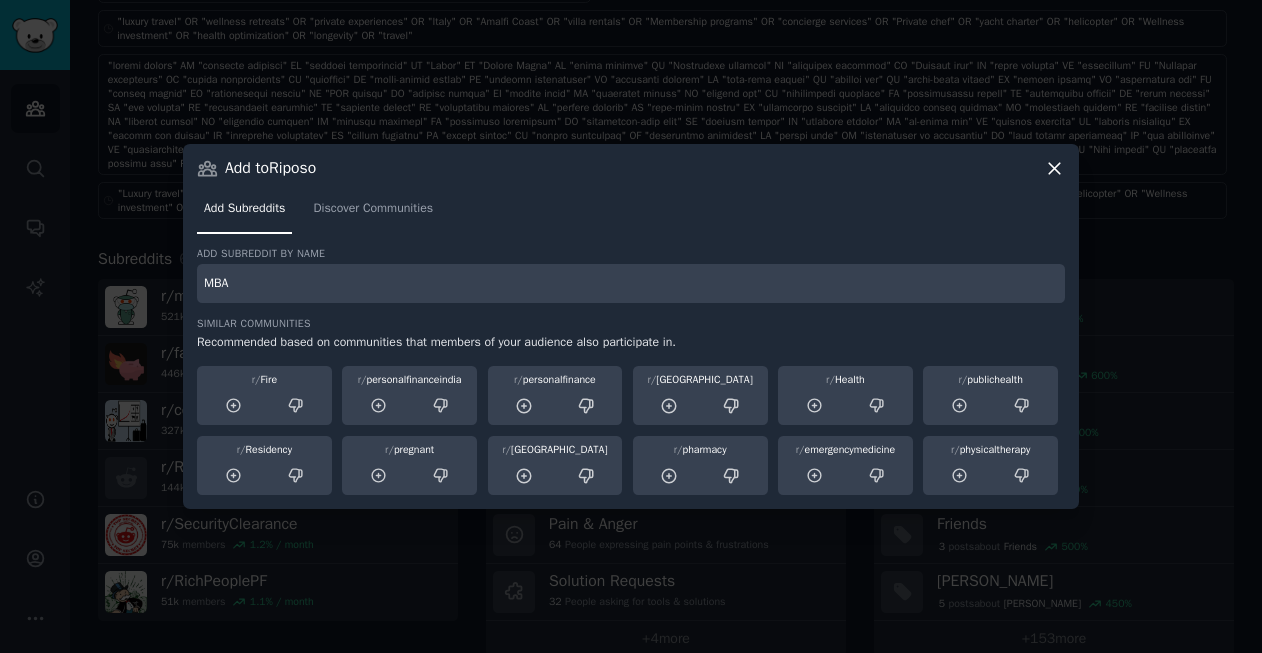 type on "MBA" 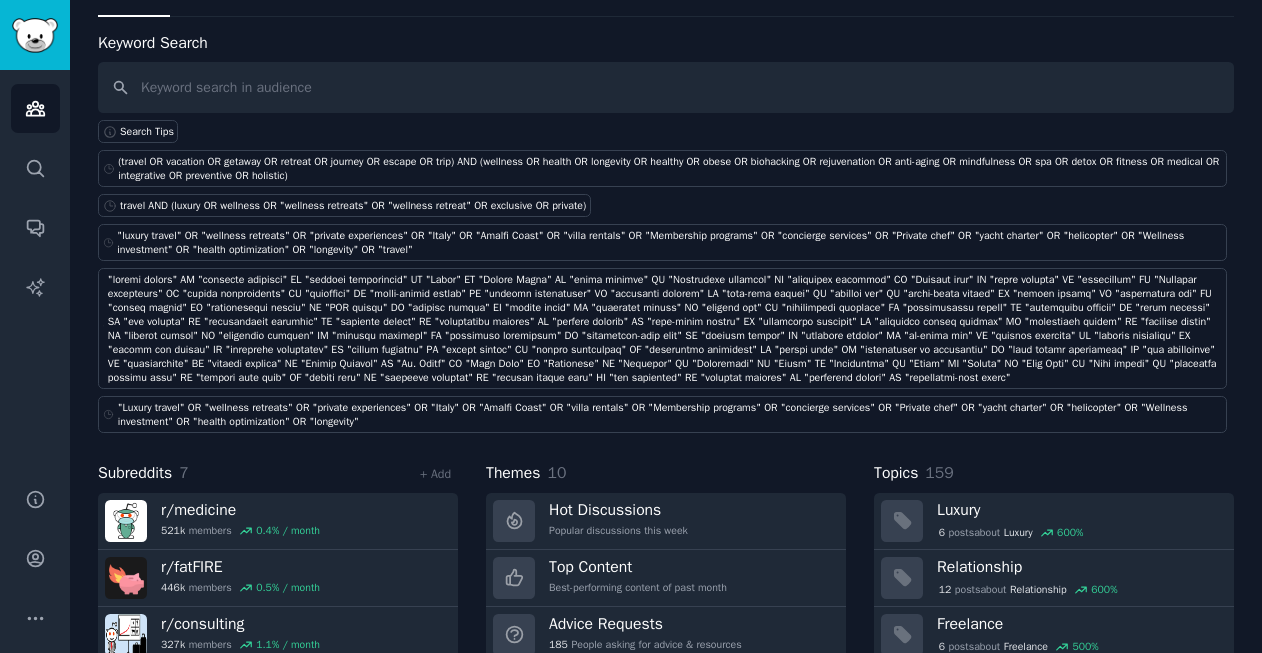 scroll, scrollTop: 2, scrollLeft: 0, axis: vertical 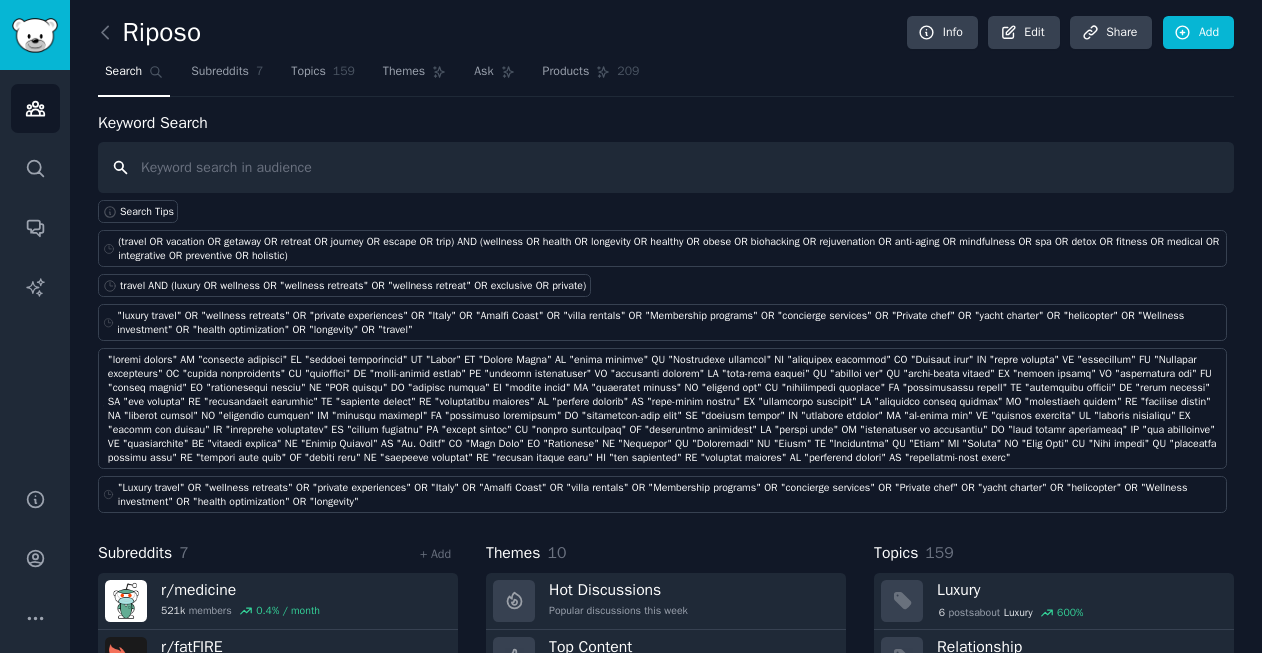 click at bounding box center [666, 167] 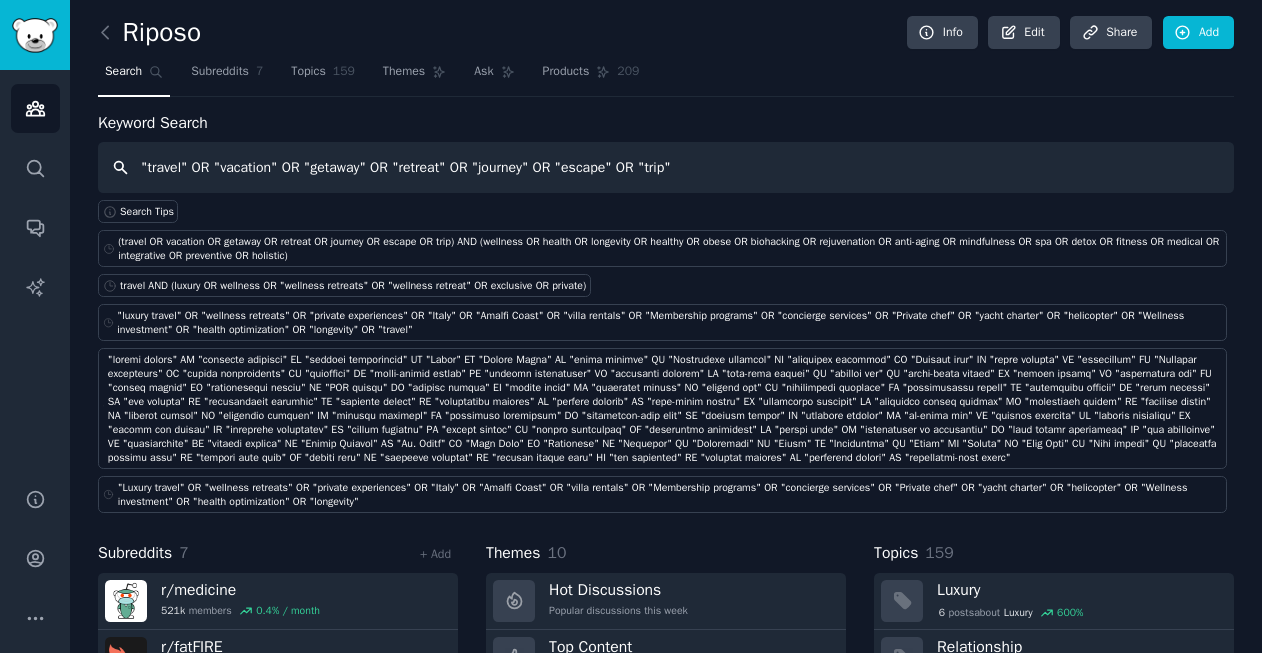 type on ""travel" OR "vacation" OR "getaway" OR "retreat" OR "journey" OR "escape" OR "trip"" 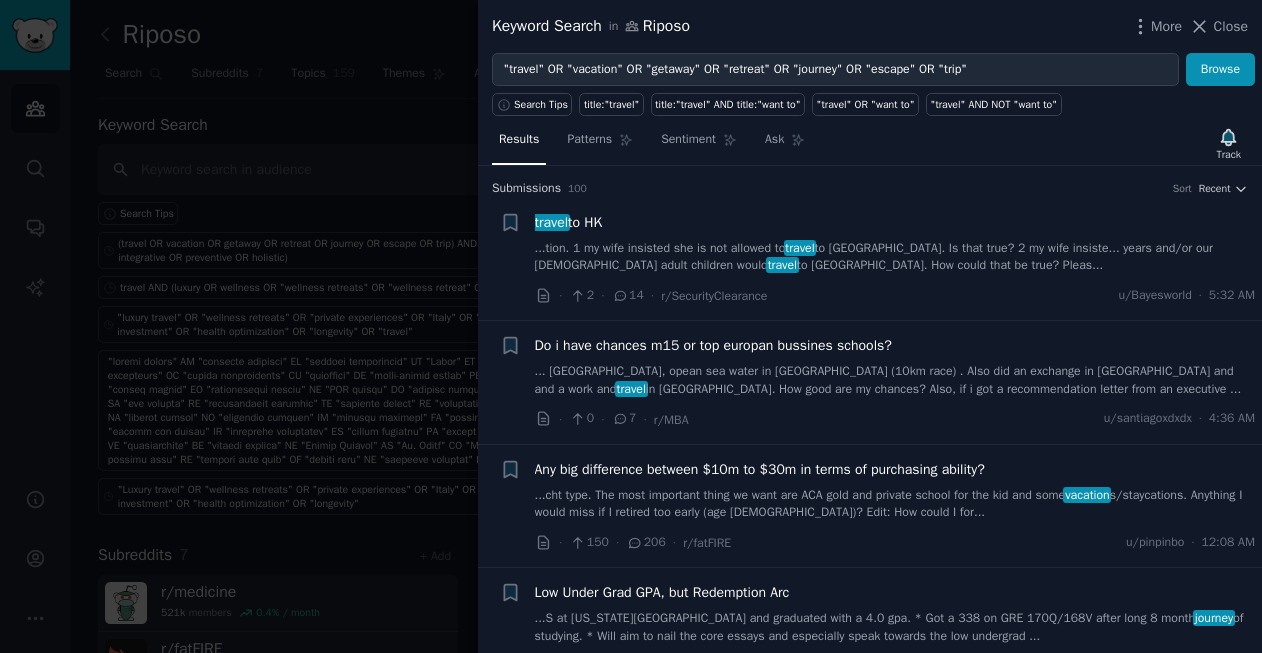 scroll, scrollTop: 0, scrollLeft: 0, axis: both 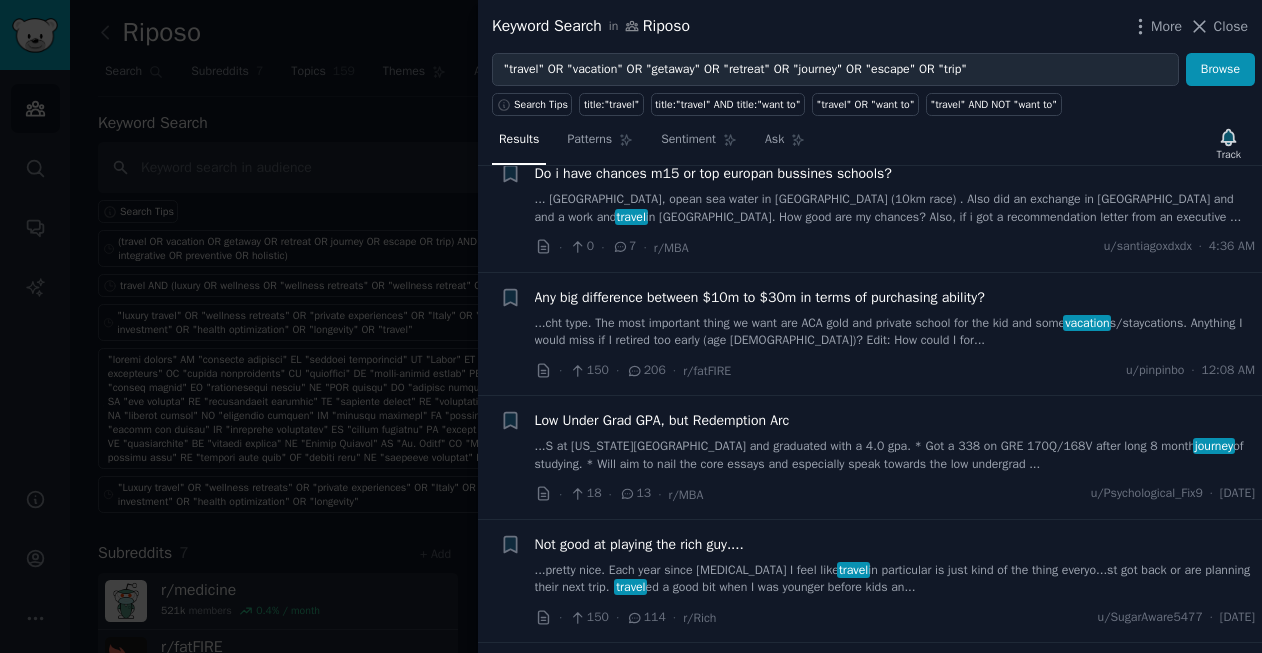 click on "...cht type. The most important thing we want are ACA gold and private school for the kid and some  vacation s/staycations.
Anything I would miss if I retired too early (age 45-47)?
Edit: How could I for..." at bounding box center (895, 332) 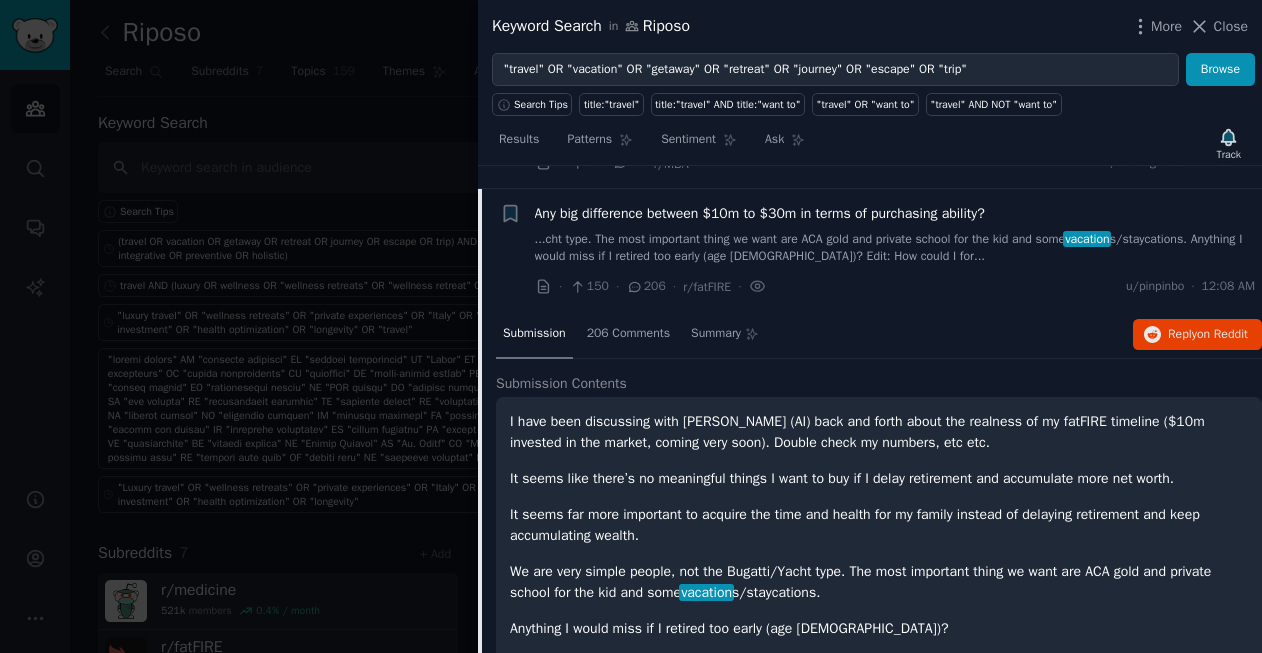 scroll, scrollTop: 397, scrollLeft: 0, axis: vertical 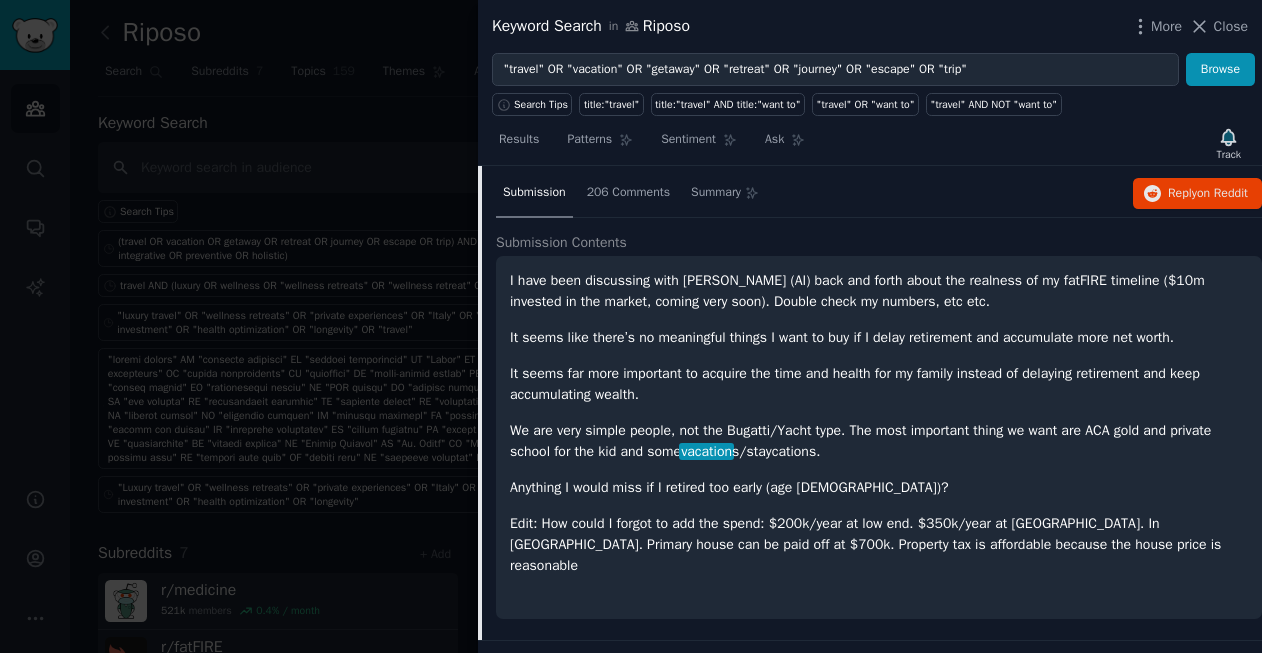 click at bounding box center [631, 326] 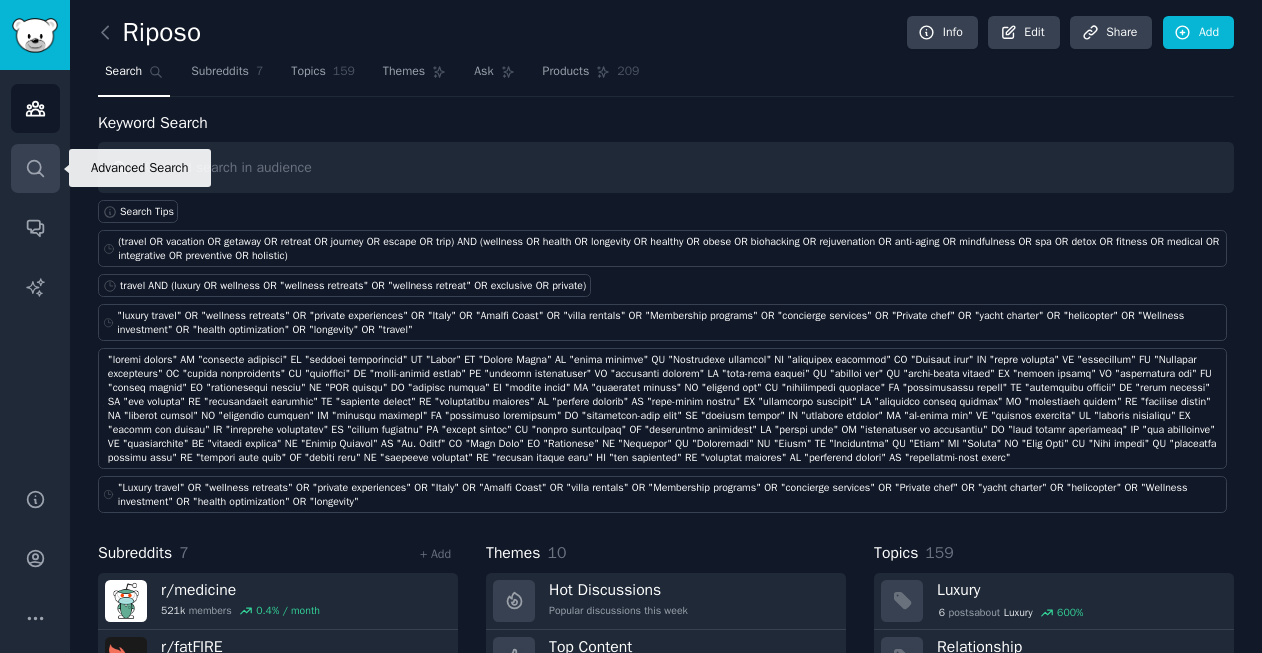 click 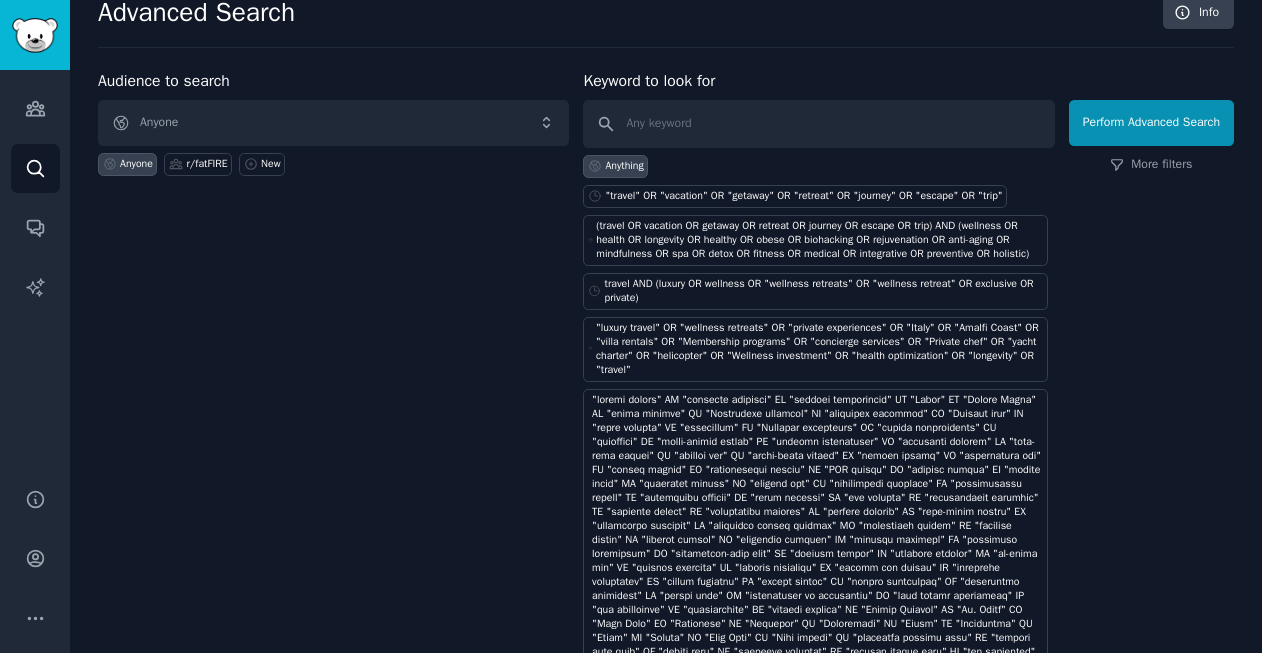 scroll, scrollTop: 0, scrollLeft: 0, axis: both 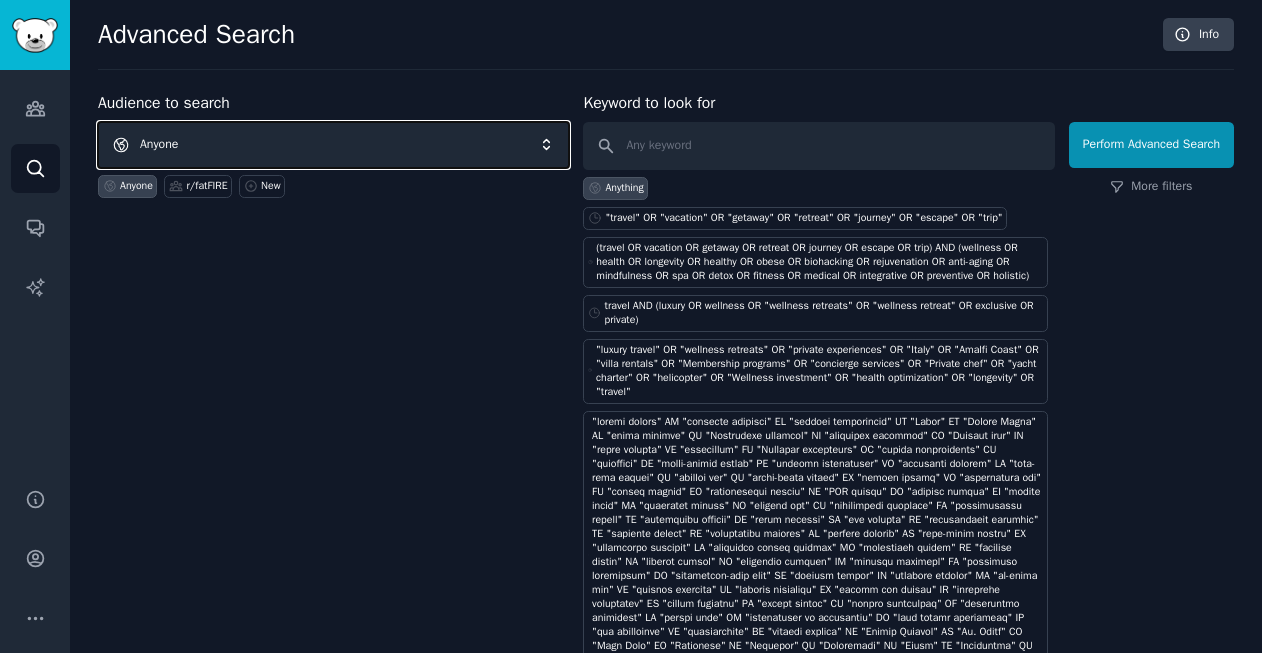 click on "Anyone" at bounding box center (333, 145) 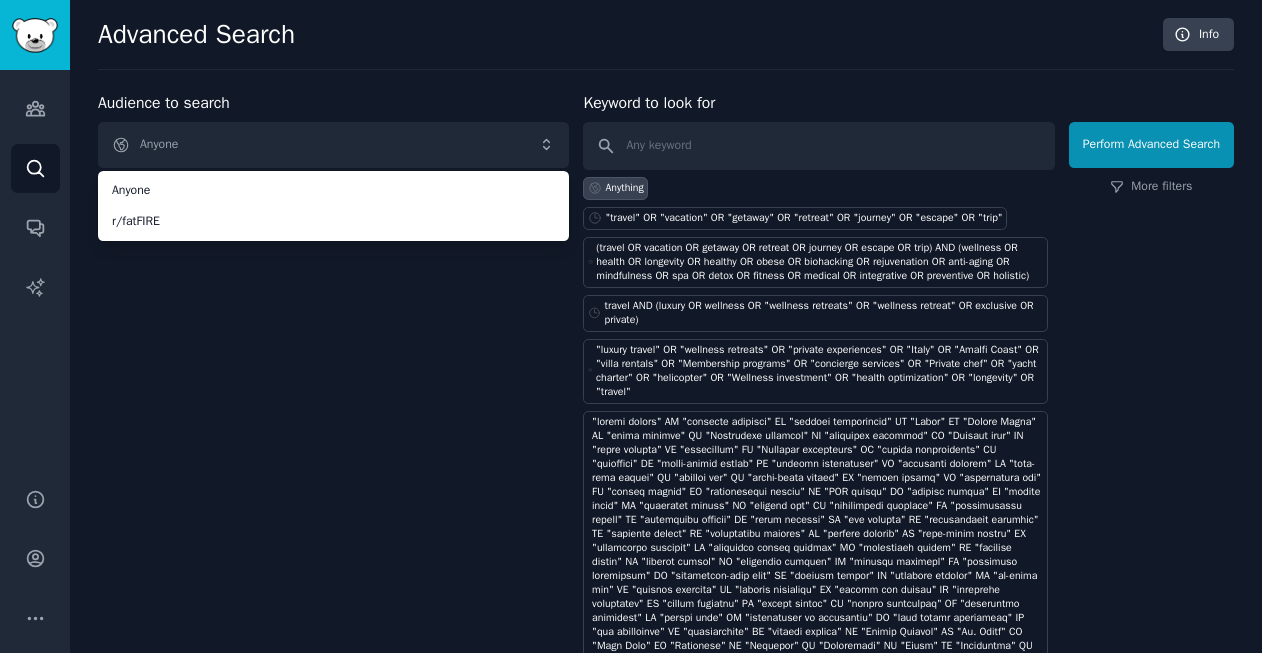 click on "Audience to search Anyone Anyone r/fatFIRE Anyone r/fatFIRE New" at bounding box center [333, 395] 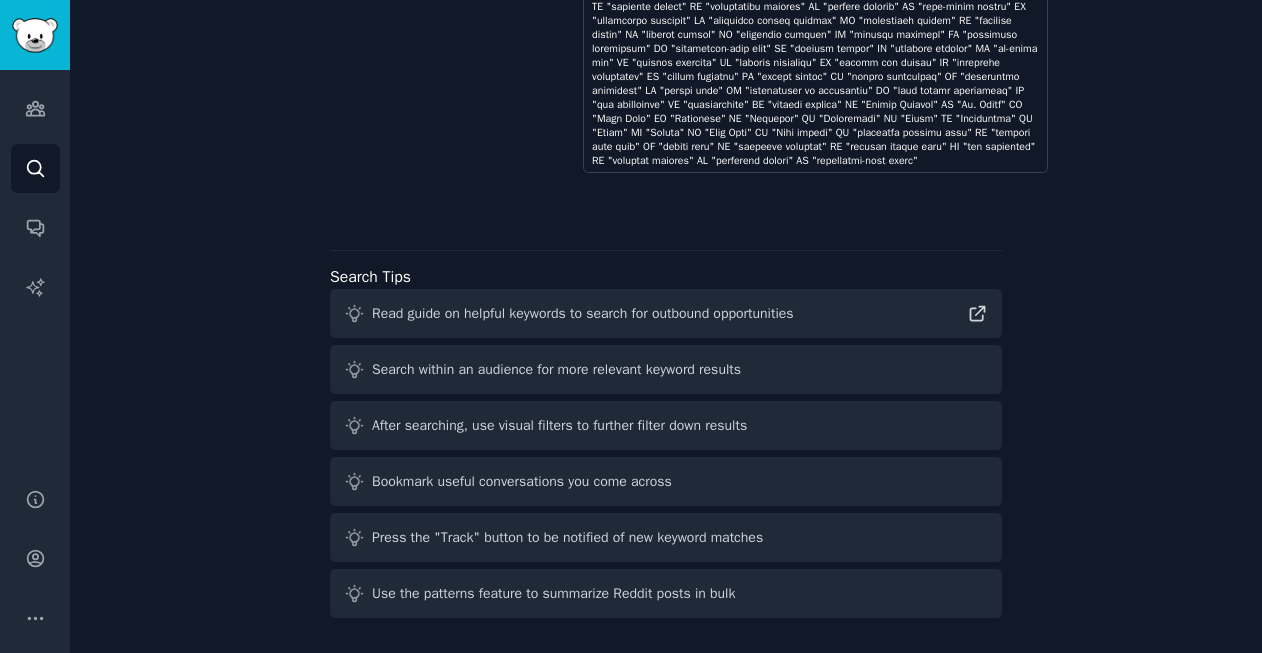 scroll, scrollTop: 0, scrollLeft: 0, axis: both 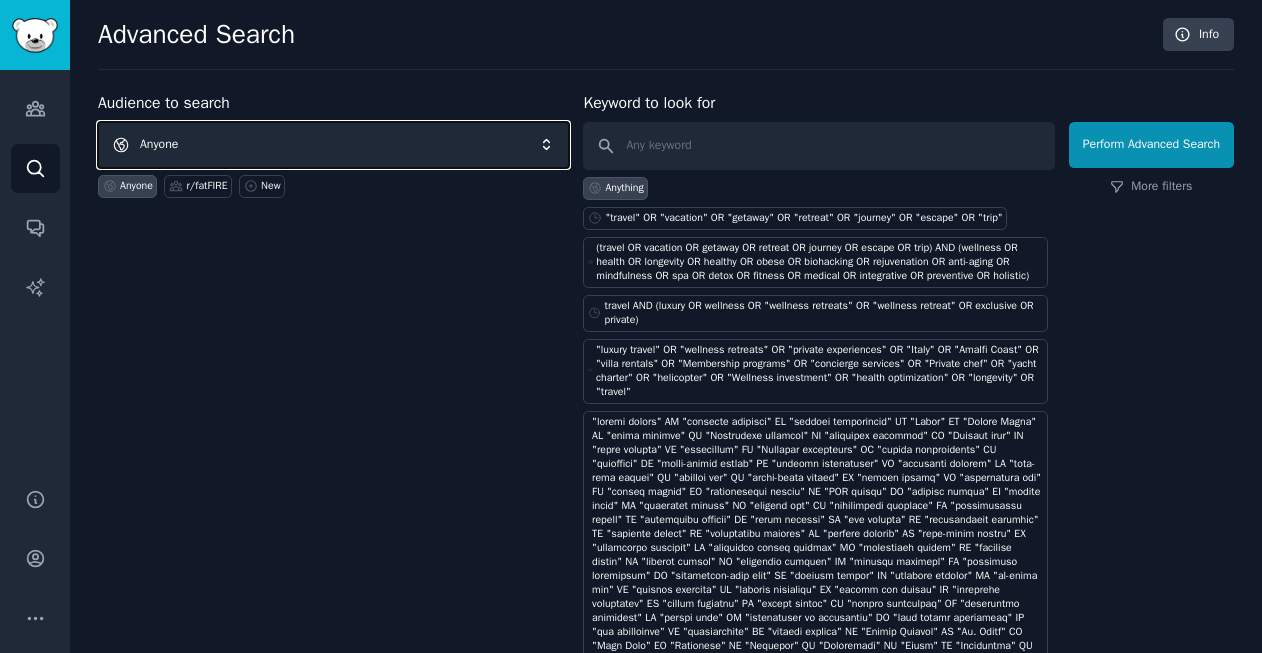 click on "Anyone" at bounding box center [333, 145] 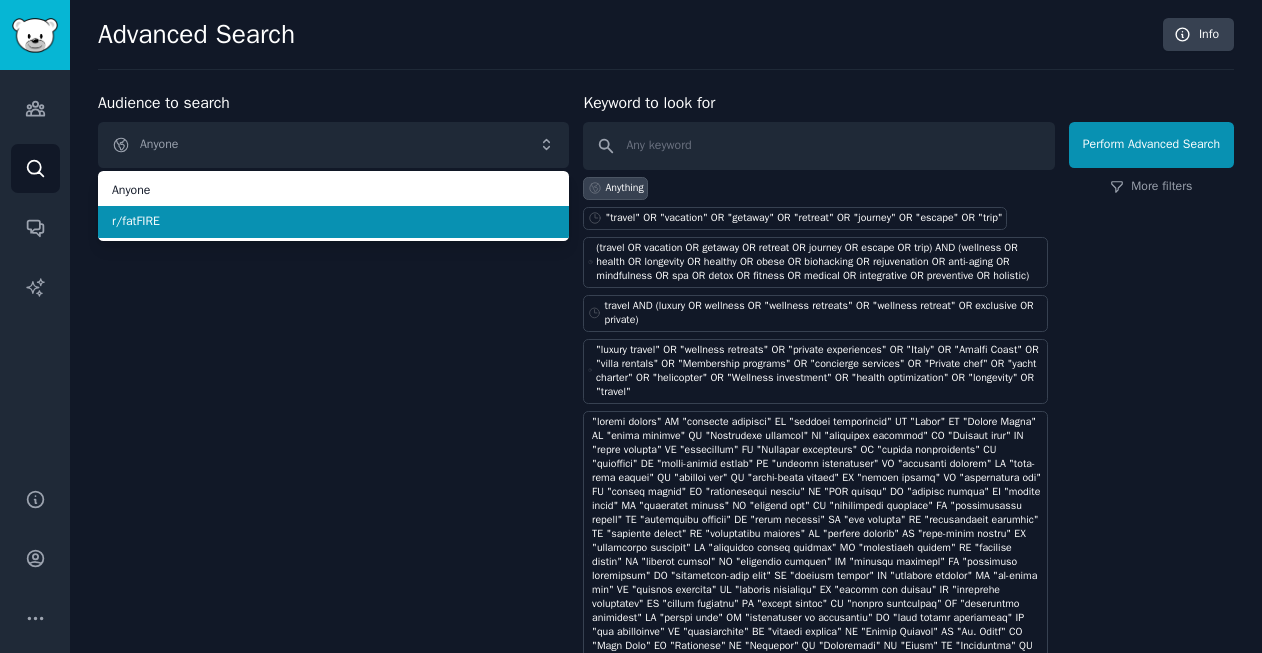 click on "r/fatFIRE" at bounding box center [333, 222] 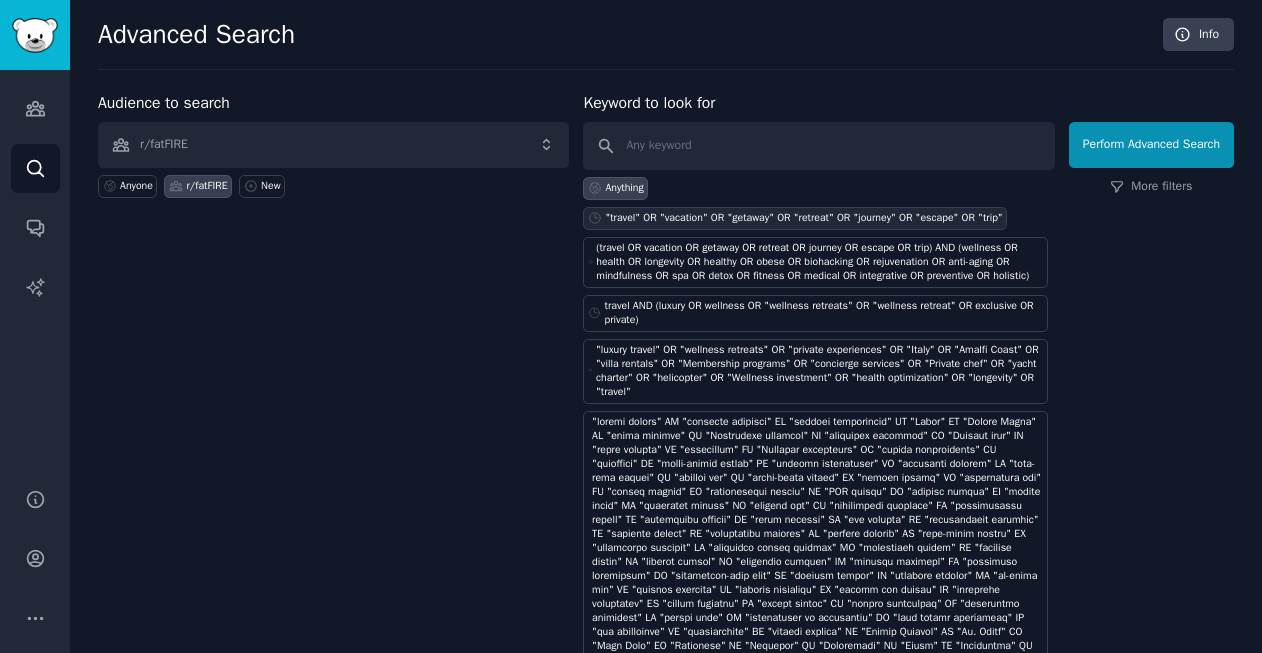 click on ""travel" OR "vacation" OR "getaway" OR "retreat" OR "journey" OR "escape" OR "trip"" at bounding box center [803, 218] 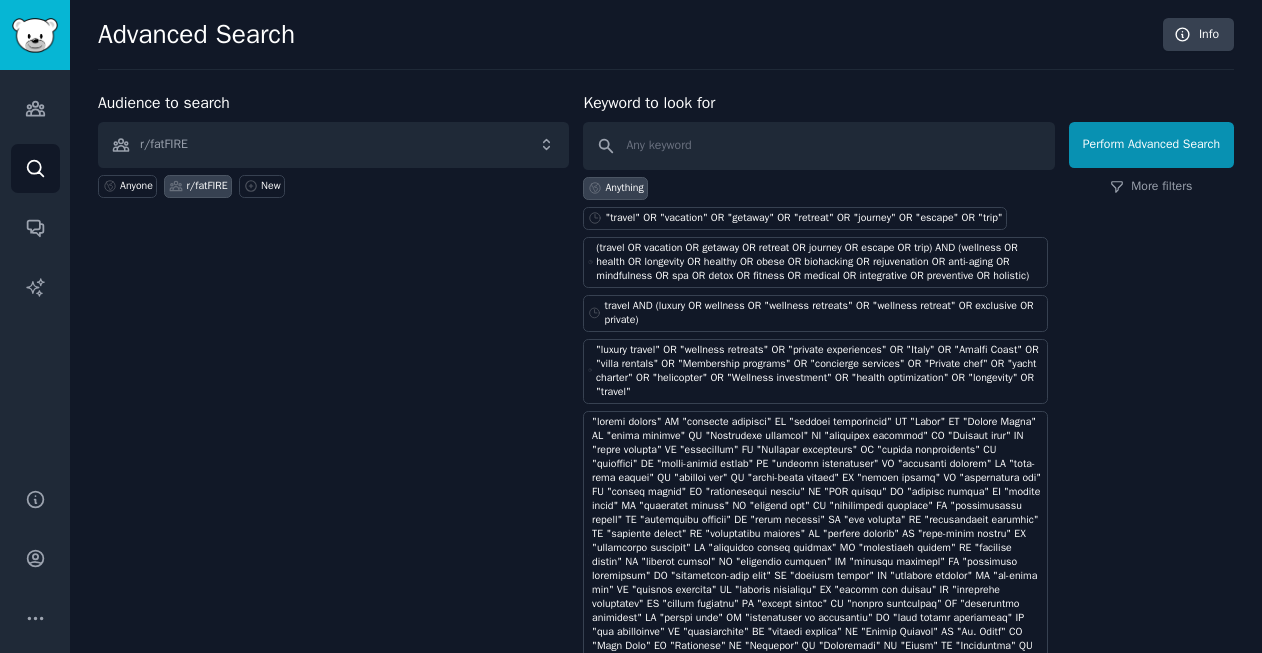 type on ""travel" OR "vacation" OR "getaway" OR "retreat" OR "journey" OR "escape" OR "trip"" 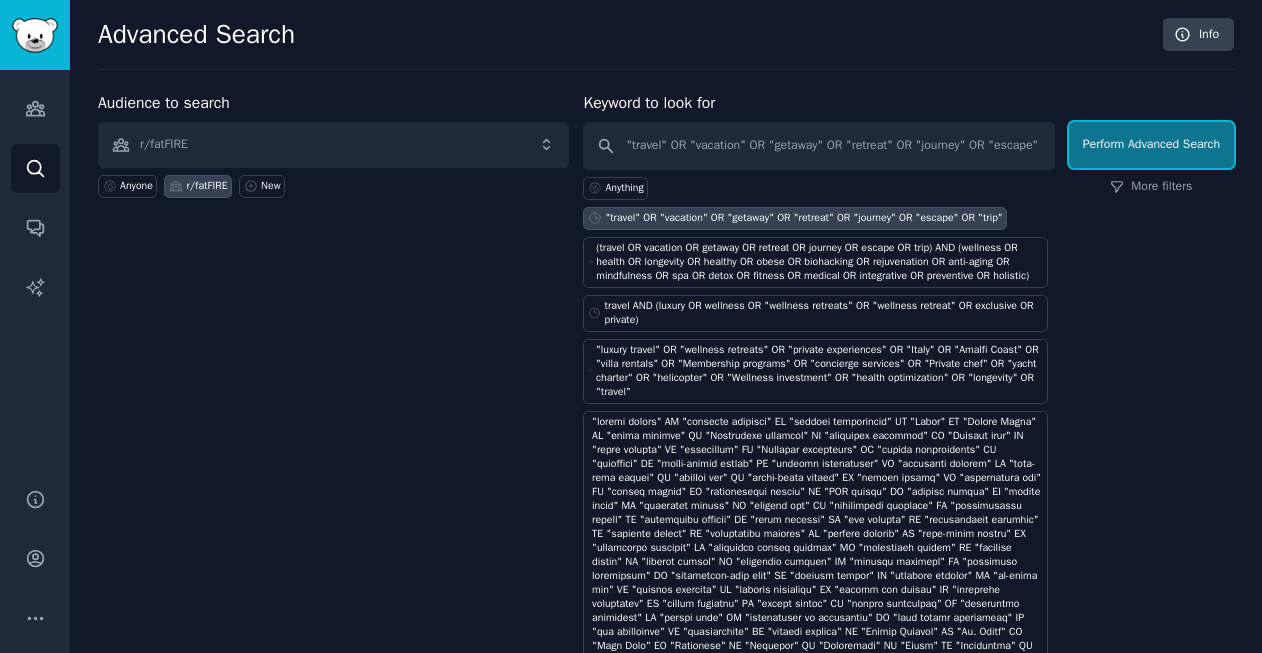 click on "Perform Advanced Search" at bounding box center [1151, 145] 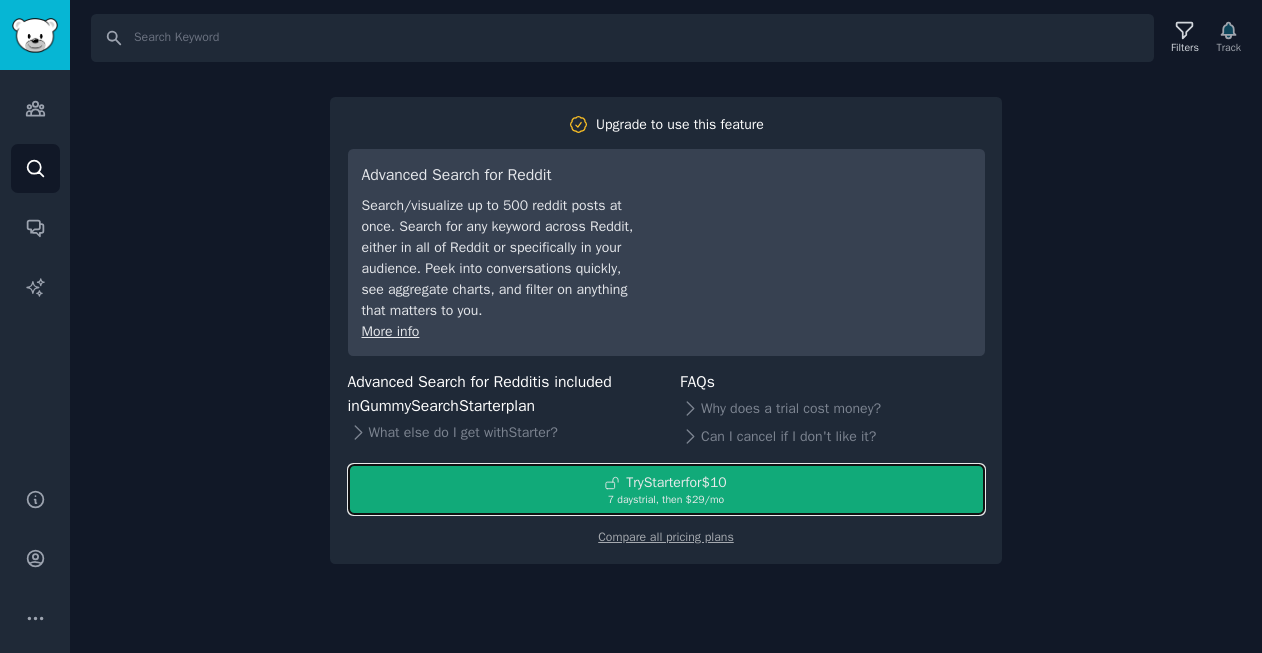 click on "7 days  trial, then $ 29 /mo" at bounding box center (666, 500) 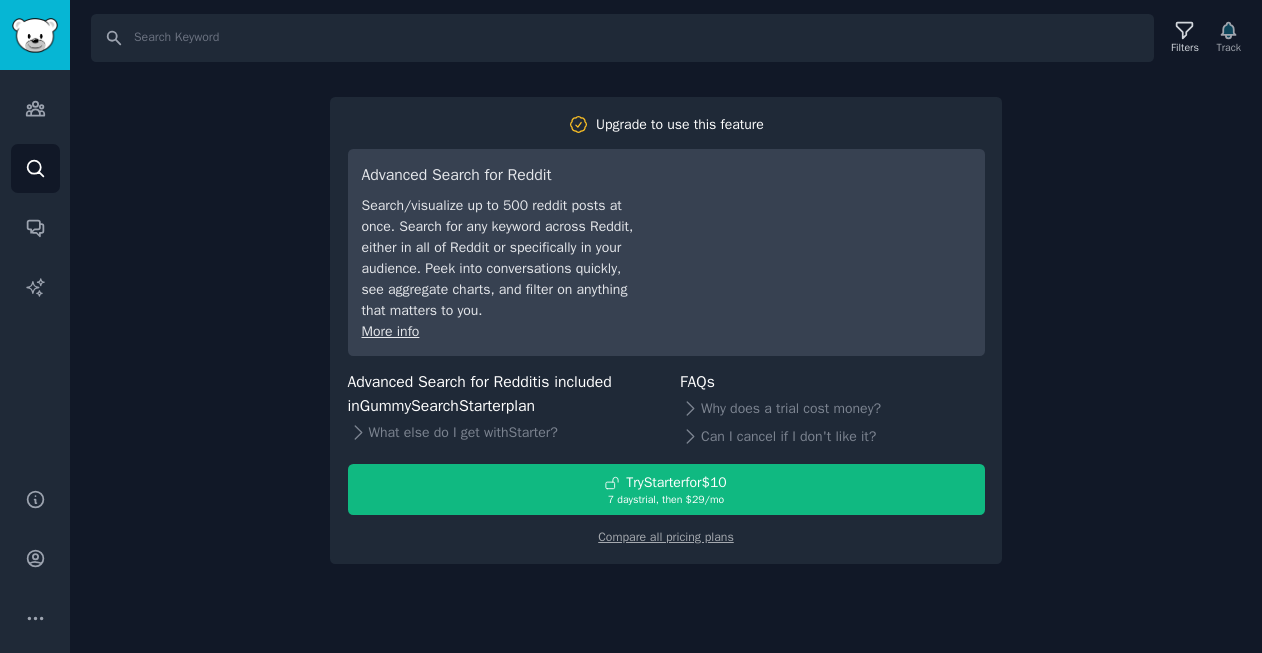 scroll, scrollTop: 0, scrollLeft: 0, axis: both 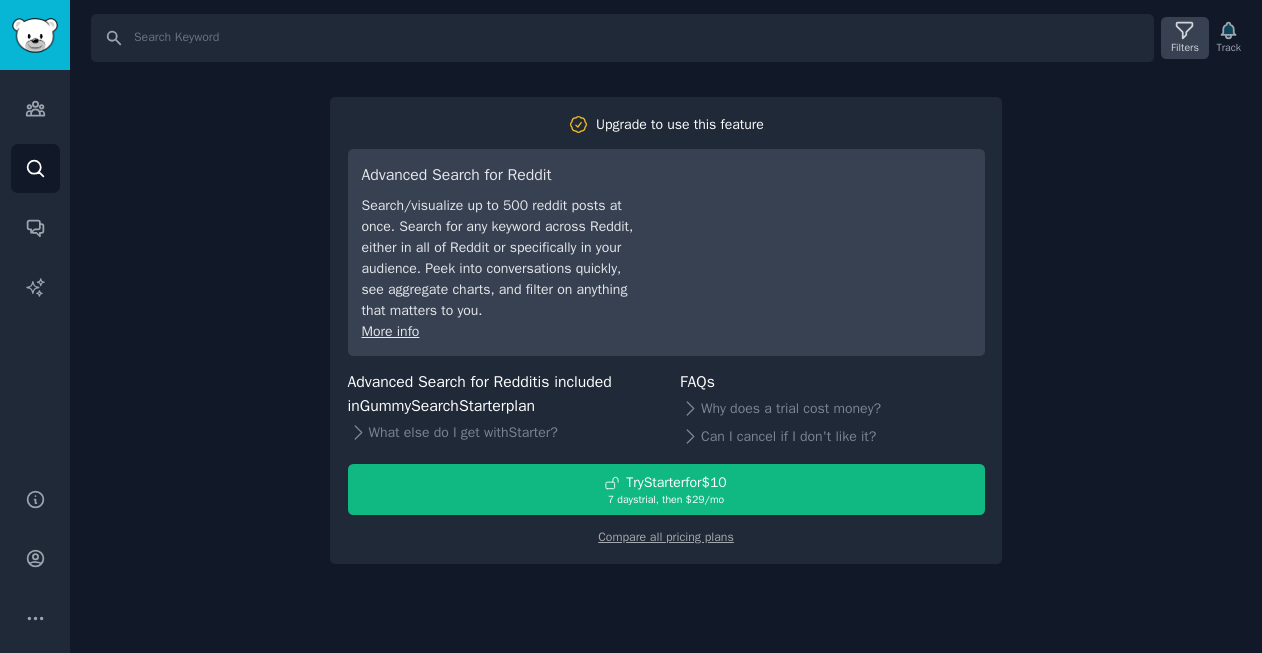 click 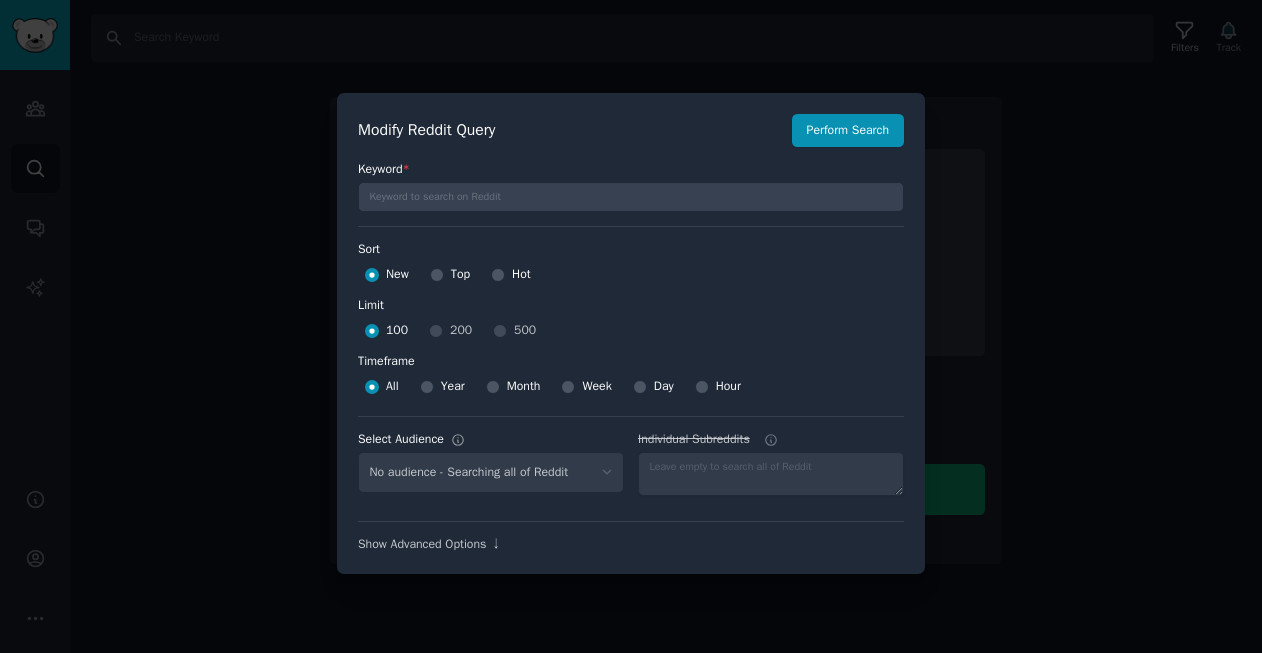 select on "83796dbab2" 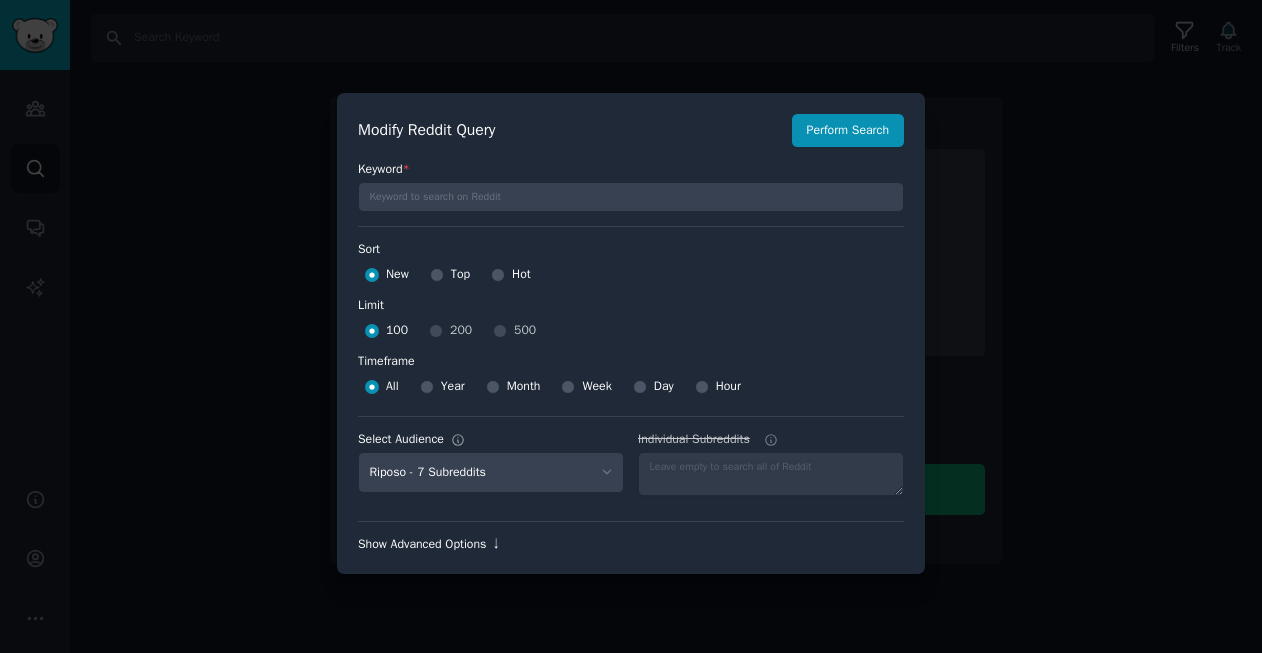 click on "Show Advanced Options ↓" at bounding box center [631, 545] 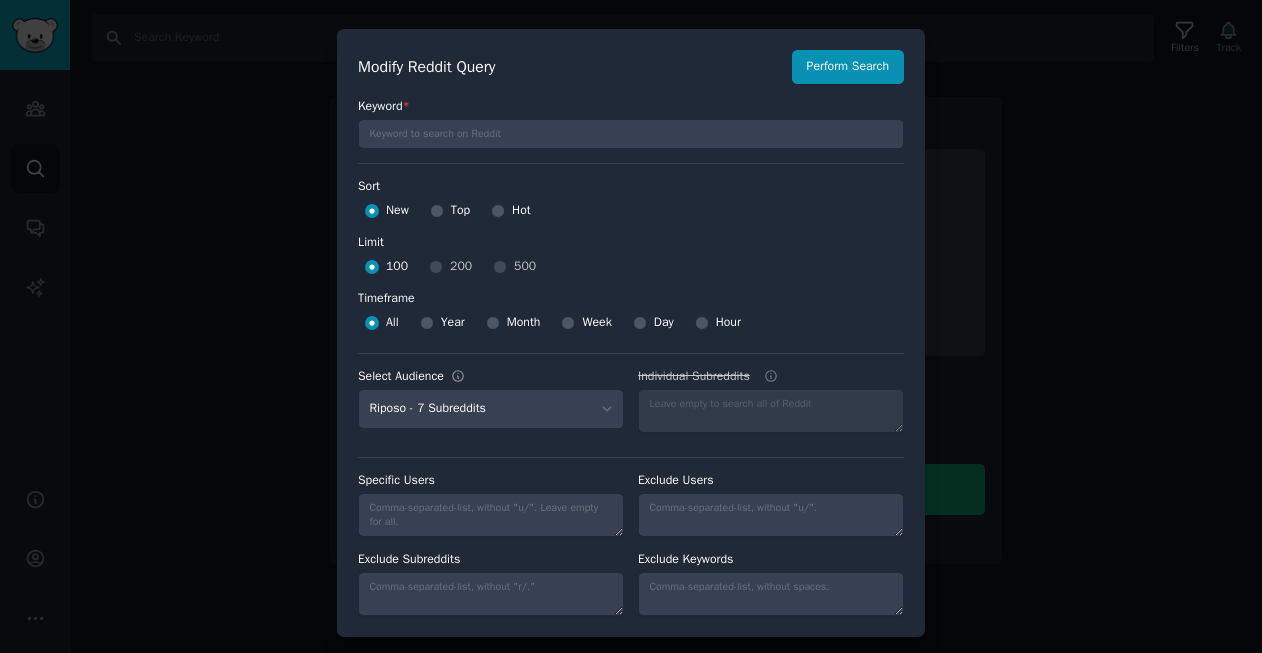 scroll, scrollTop: 0, scrollLeft: 0, axis: both 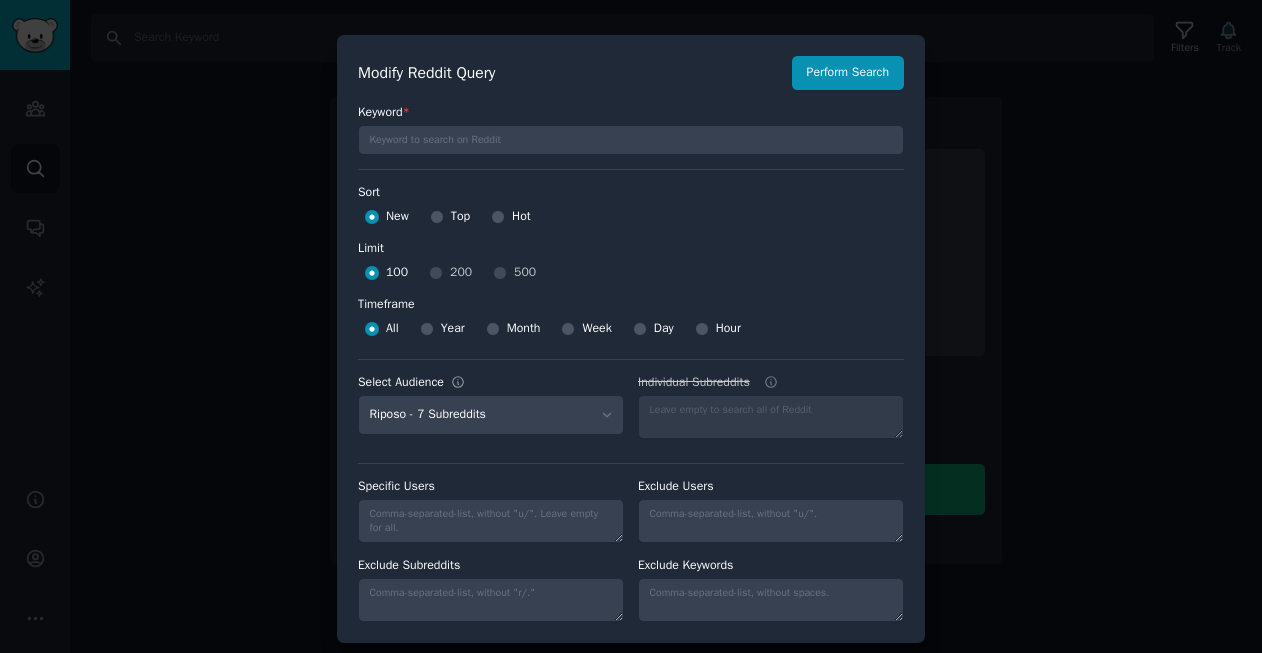 click at bounding box center [631, 326] 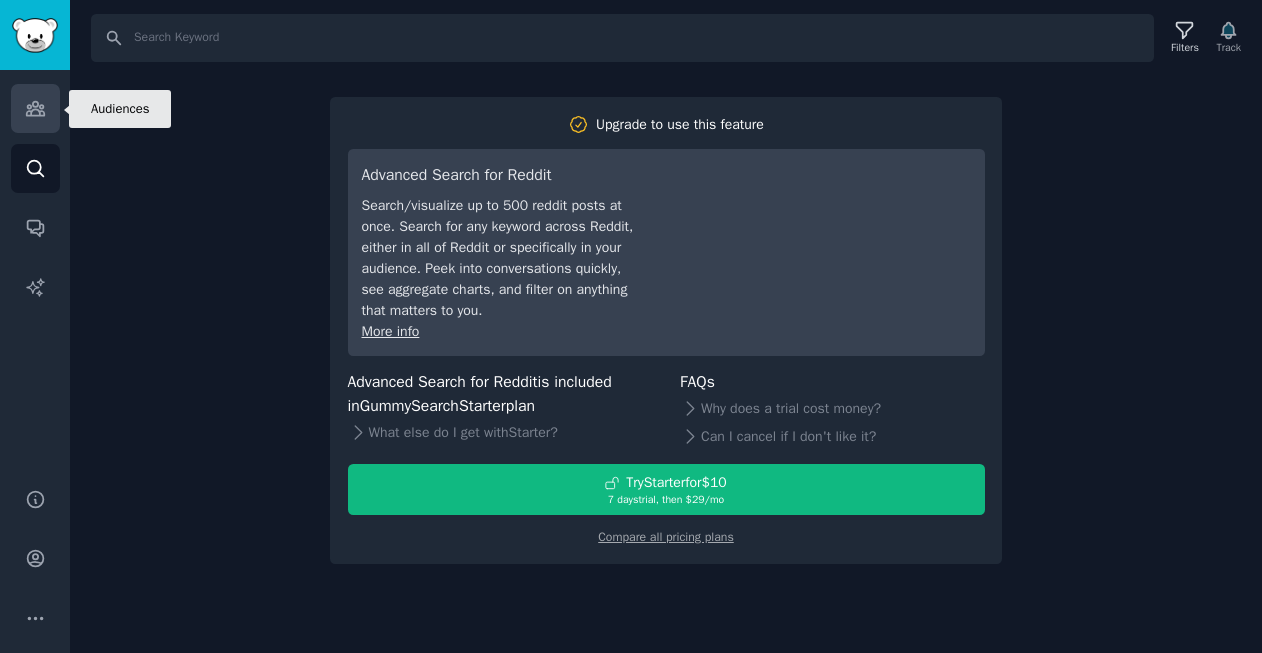click on "Audiences" at bounding box center (35, 108) 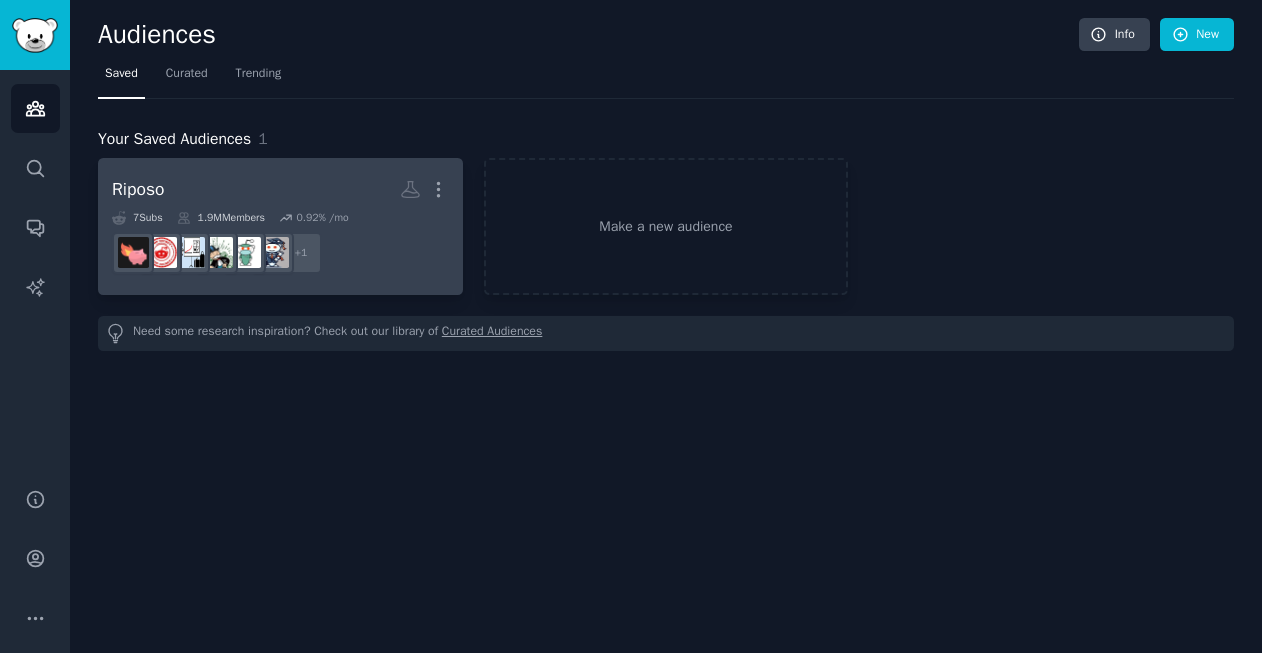 click on "Riposo More" at bounding box center [280, 189] 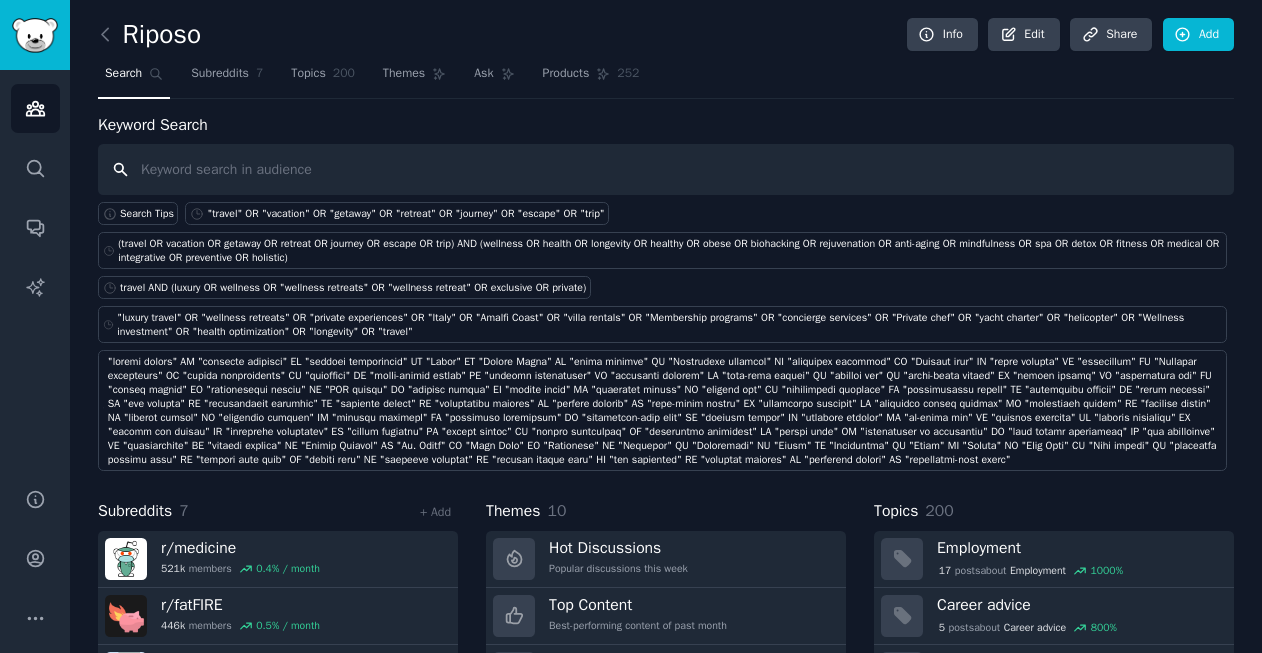 click at bounding box center [666, 169] 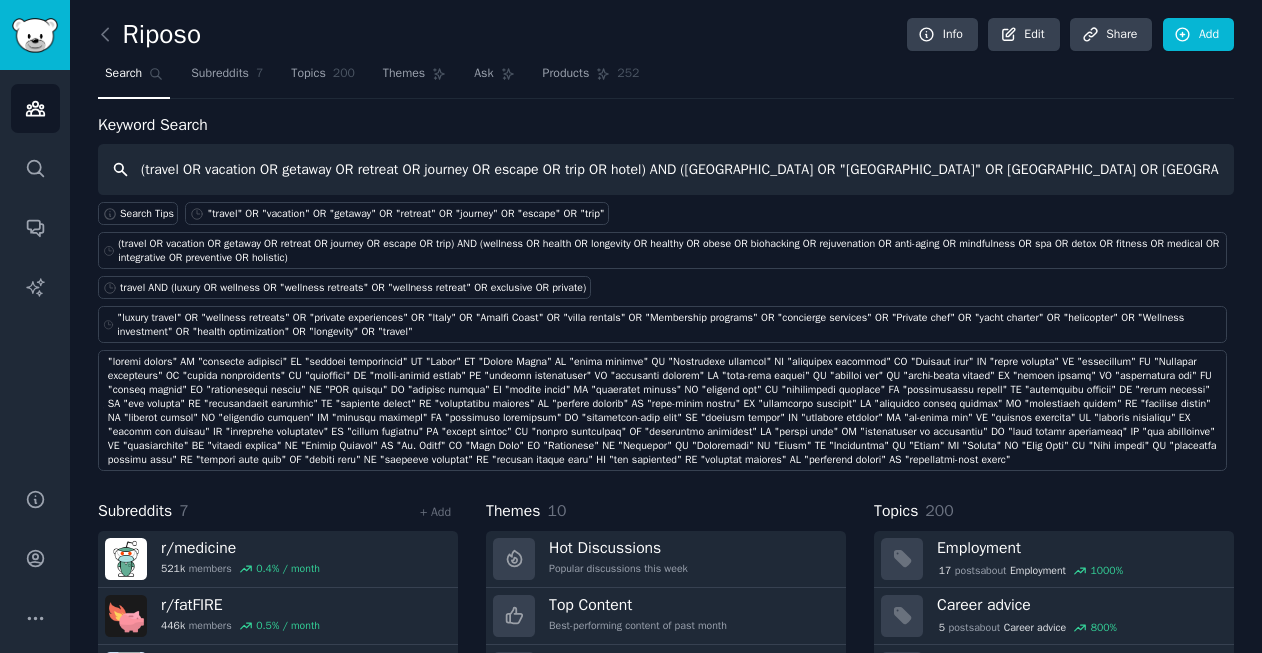 scroll, scrollTop: 0, scrollLeft: 3001, axis: horizontal 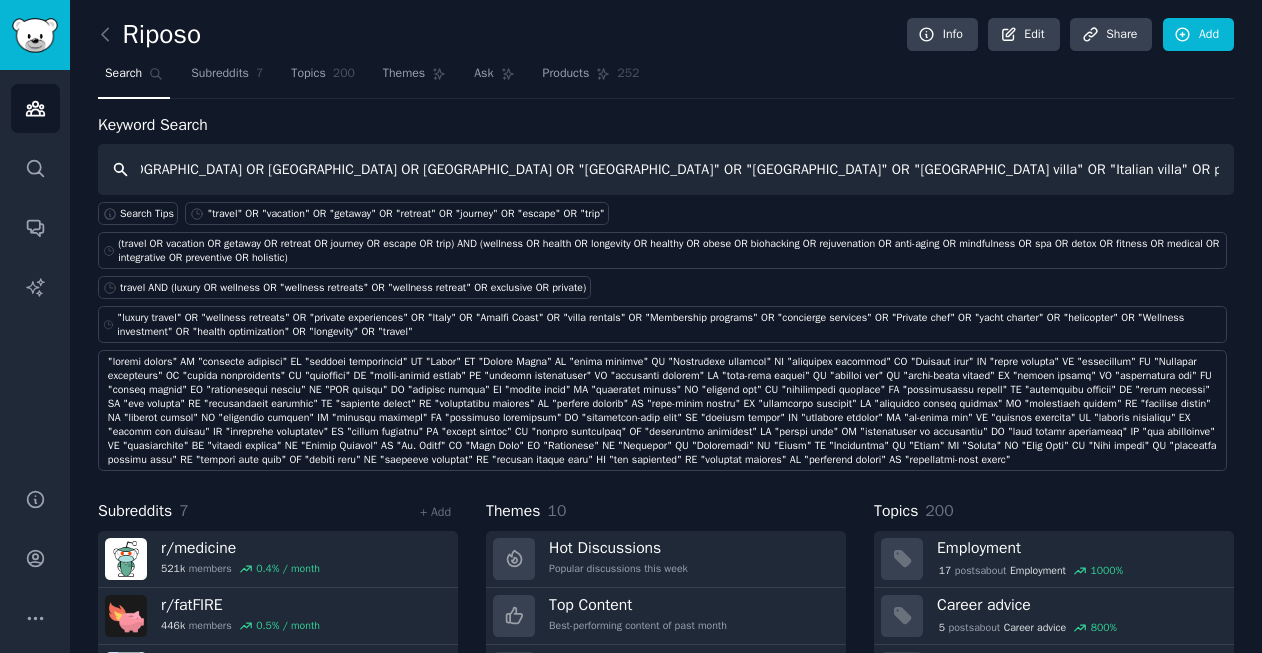 type on "(travel OR vacation OR getaway OR retreat OR journey OR escape OR trip OR hotel) AND (Italy OR "Amalfi Coast" OR Capri OR Positano OR Ravello OR Sorrento OR "Lake Como" OR "Lake Garda" OR Portofino OR Tuscany OR Florence OR Venice OR Rome OR Milan OR Sardinia OR Sicily OR Puglia OR "Cinque Terre" OR "Italian Riviera" OR "Tuscan villa" OR "Italian villa" OR palazzo OR "private villa" OR "private palazzo" OR "historic villa" OR "Tuscan estate" OR "private island Italy" OR "Italian castle" OR "wine tasting Italy" OR "truffle hunting" OR "private chef Italy" OR "yacht charter Italy" OR "private tour Italy" OR "Dolce Vita")" 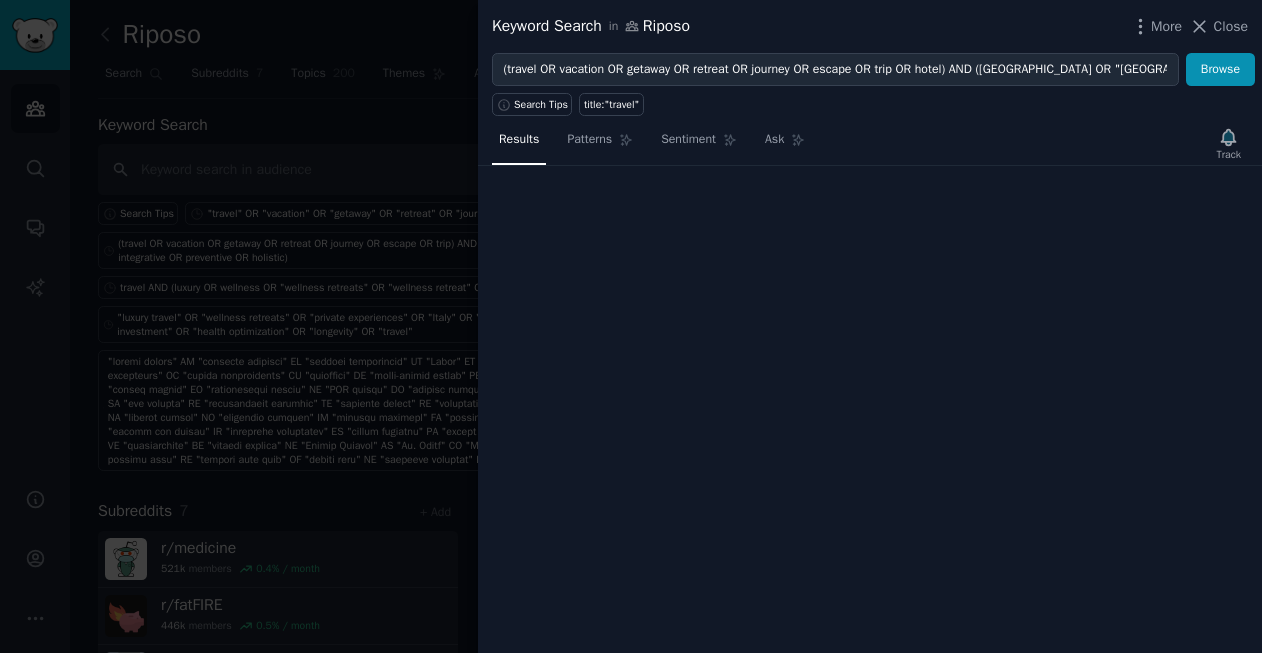 scroll, scrollTop: 0, scrollLeft: 0, axis: both 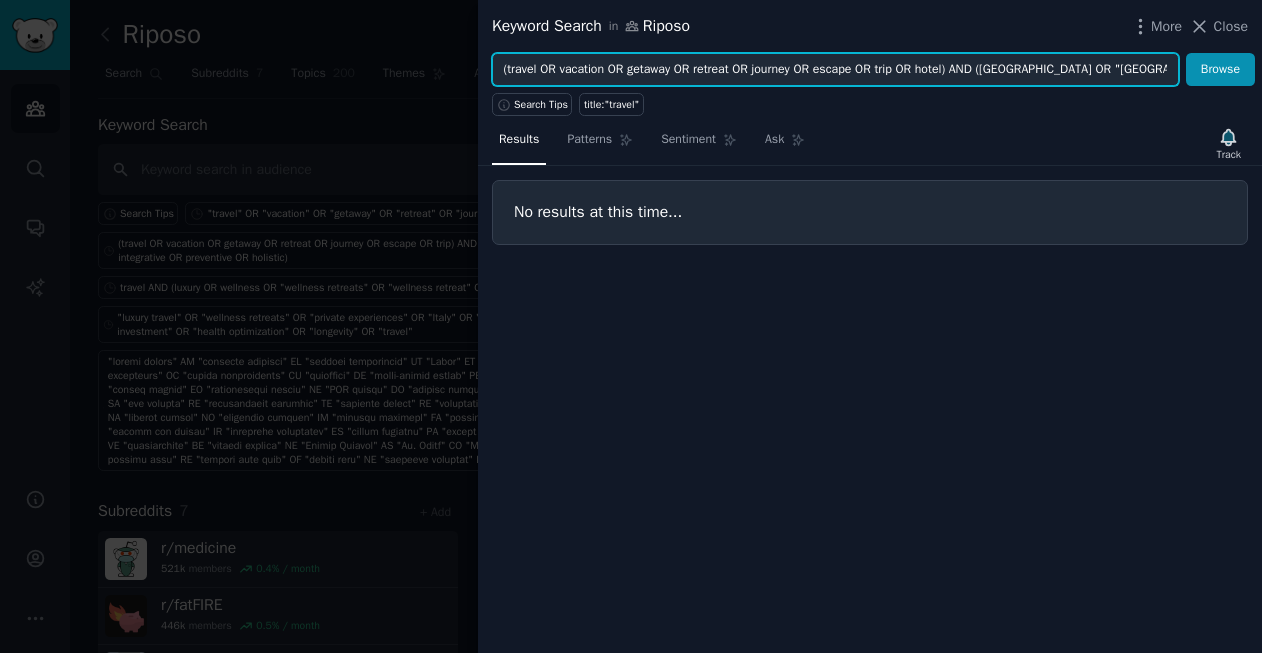 click on "(travel OR vacation OR getaway OR retreat OR journey OR escape OR trip OR hotel) AND (Italy OR "Amalfi Coast" OR Capri OR Positano OR Ravello OR Sorrento OR "Lake Como" OR "Lake Garda" OR Portofino OR Tuscany OR Florence OR Venice OR Rome OR Milan OR Sardinia OR Sicily OR Puglia OR "Cinque Terre" OR "Italian Riviera" OR "Tuscan villa" OR "Italian villa" OR palazzo OR "private villa" OR "private palazzo" OR "historic villa" OR "Tuscan estate" OR "private island Italy" OR "Italian castle" OR "wine tasting Italy" OR "truffle hunting" OR "private chef Italy" OR "yacht charter Italy" OR "private tour Italy" OR "Dolce Vita")" at bounding box center (835, 70) 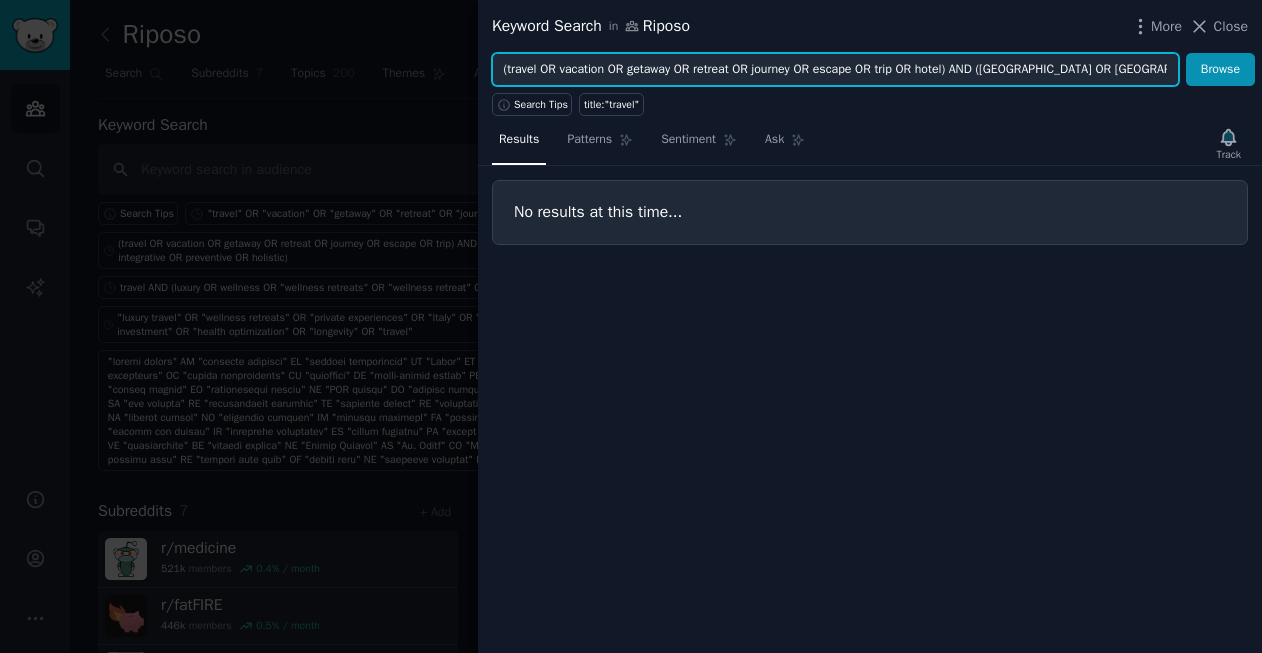 scroll, scrollTop: 0, scrollLeft: 2756, axis: horizontal 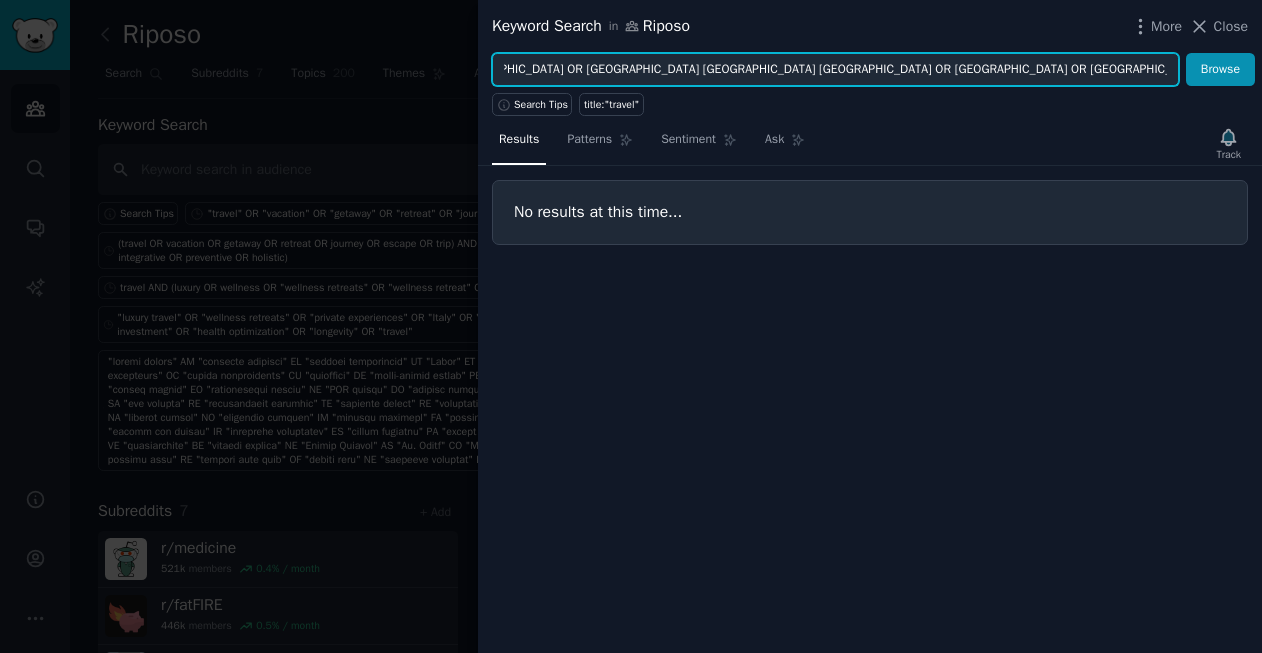 click on "Browse" at bounding box center (1220, 70) 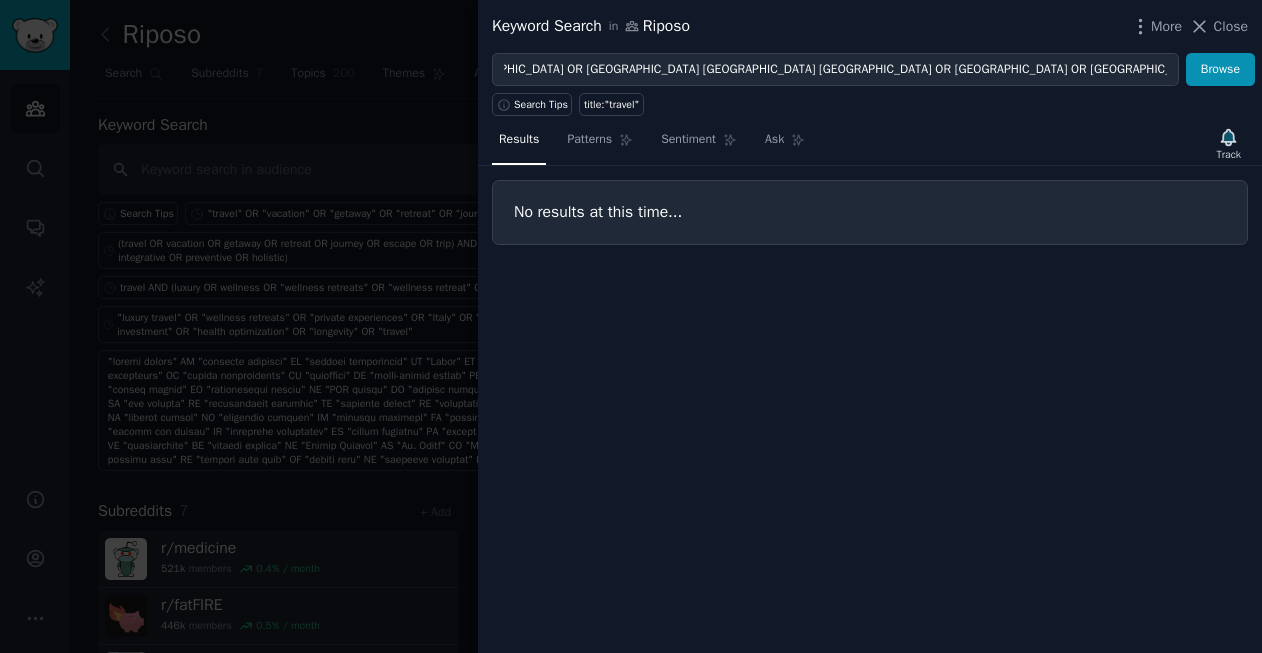 scroll, scrollTop: 0, scrollLeft: 0, axis: both 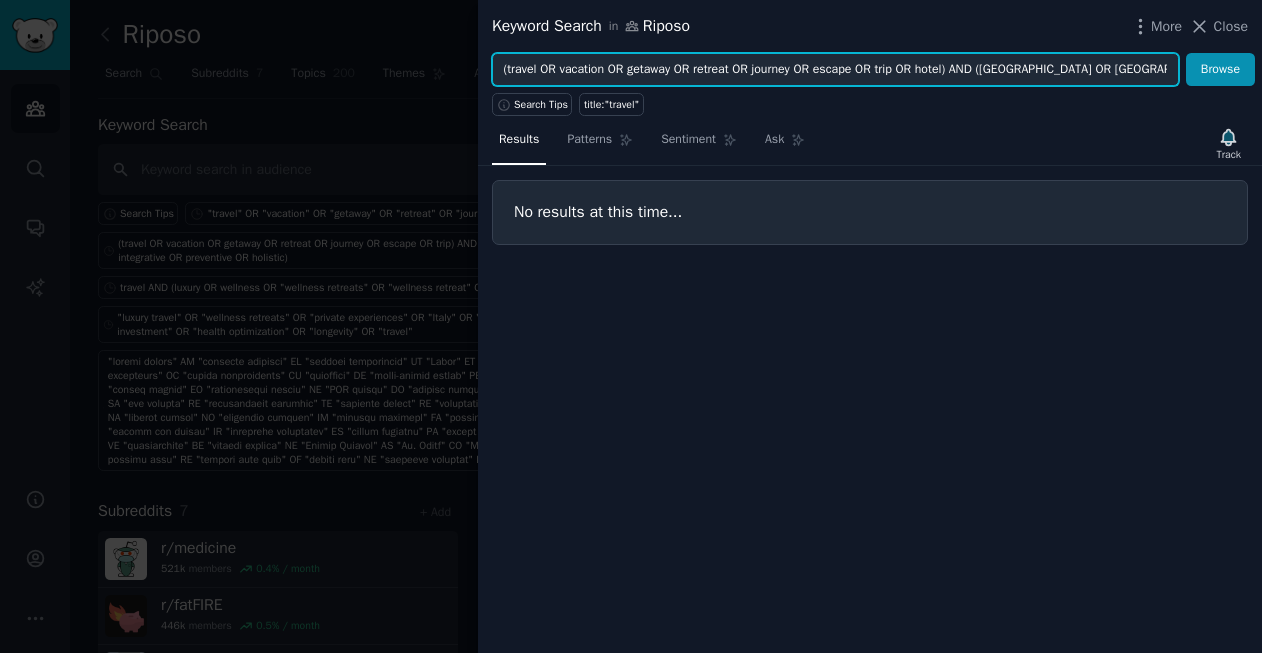 click on "(travel OR vacation OR getaway OR retreat OR journey OR escape OR trip OR hotel) AND (Italy OR Amalfi Coast OR Capri OR Positano OR Ravello OR Sorrento OR Lake Como OR Lake Garda OR Portofino OR Tuscany OR Florence OR Venice OR Rome OR Milan OR Sardinia OR Sicily OR Puglia OR Cinque Terre OR Italian Riviera OR Tuscan villa OR Italian villa OR palazzo OR private villa OR private palazzo OR historic villa OR Tuscan estate OR private island Italy OR Italian castle OR wine tasting Italy OR truffle hunting OR private chef Italy OR yacht charter Italy OR private tour Italy OR Dolce Vita)" at bounding box center [835, 70] 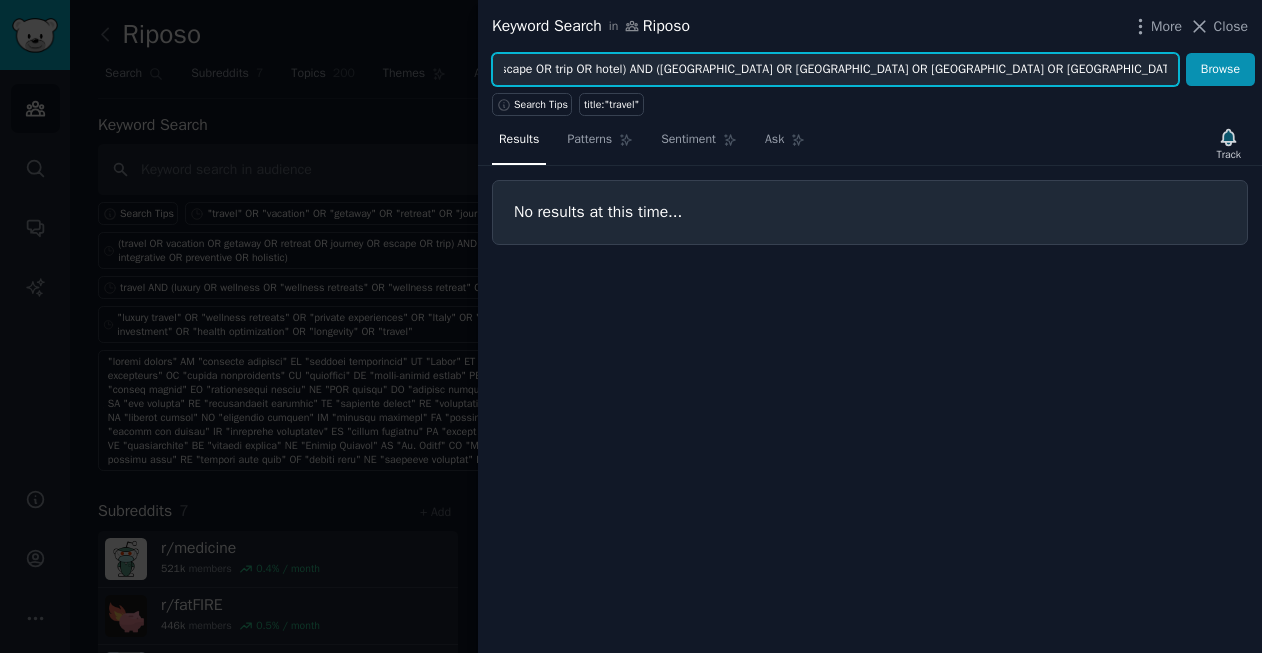 scroll, scrollTop: 0, scrollLeft: 353, axis: horizontal 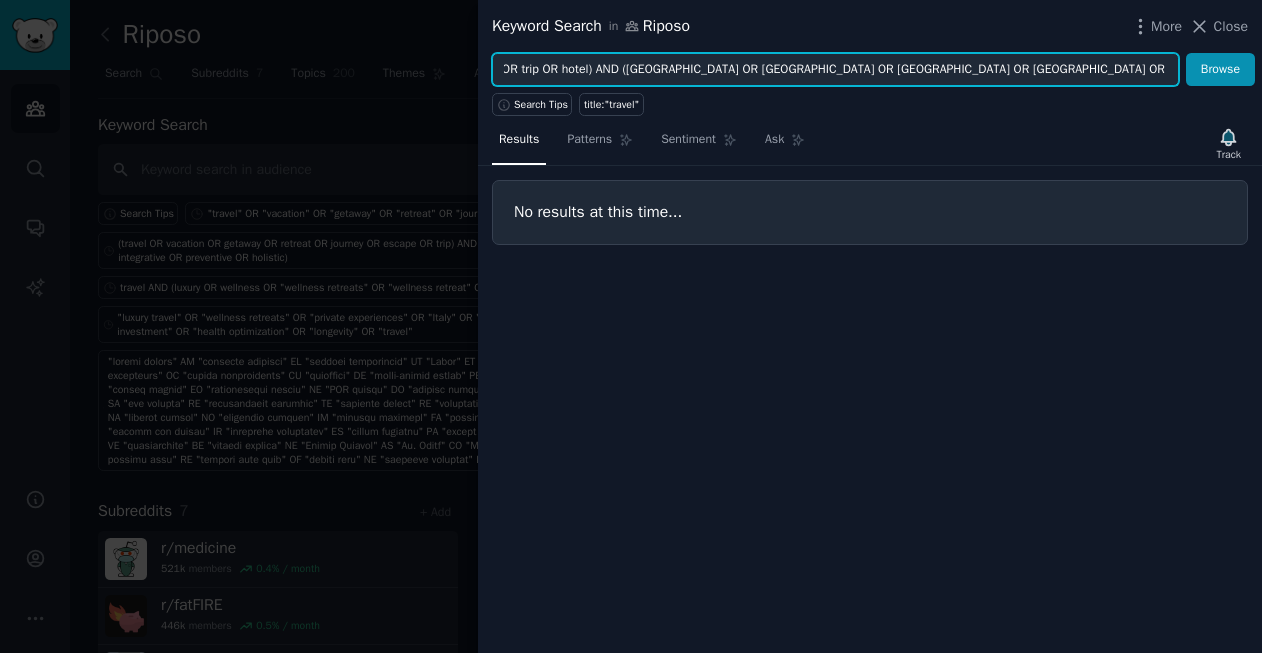 drag, startPoint x: 815, startPoint y: 72, endPoint x: 1144, endPoint y: 143, distance: 336.5739 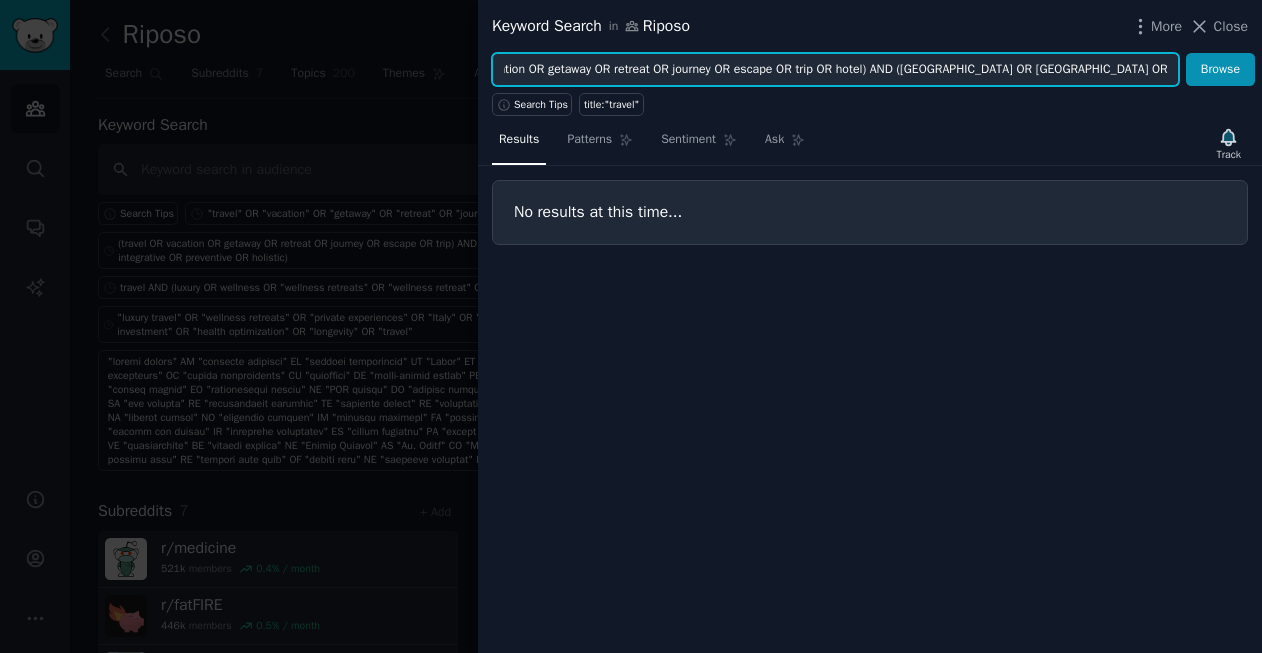 scroll, scrollTop: 0, scrollLeft: 2, axis: horizontal 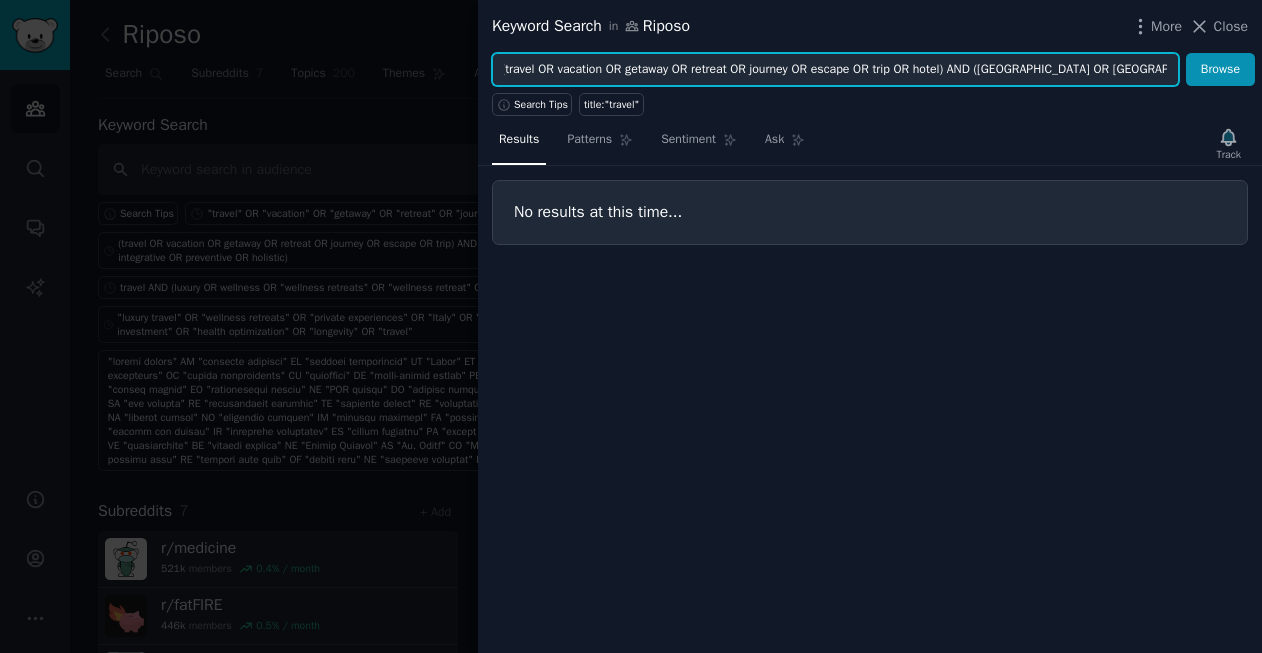 paste on "Mediterranean" 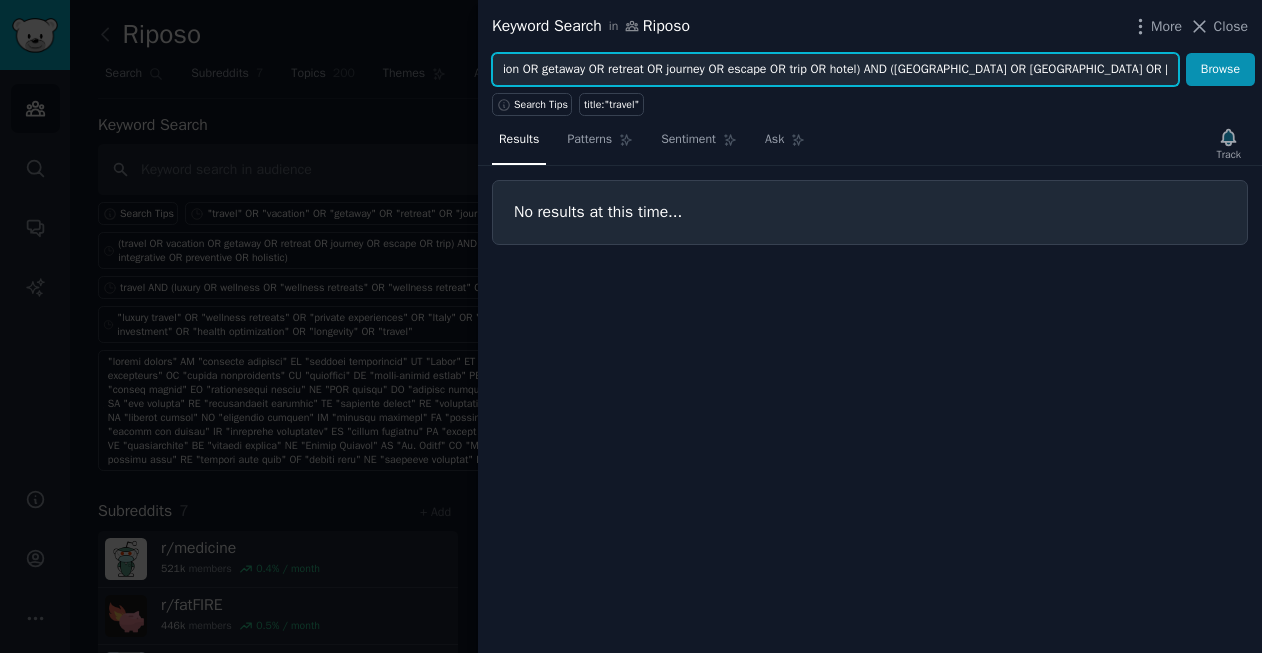 scroll, scrollTop: 0, scrollLeft: 90, axis: horizontal 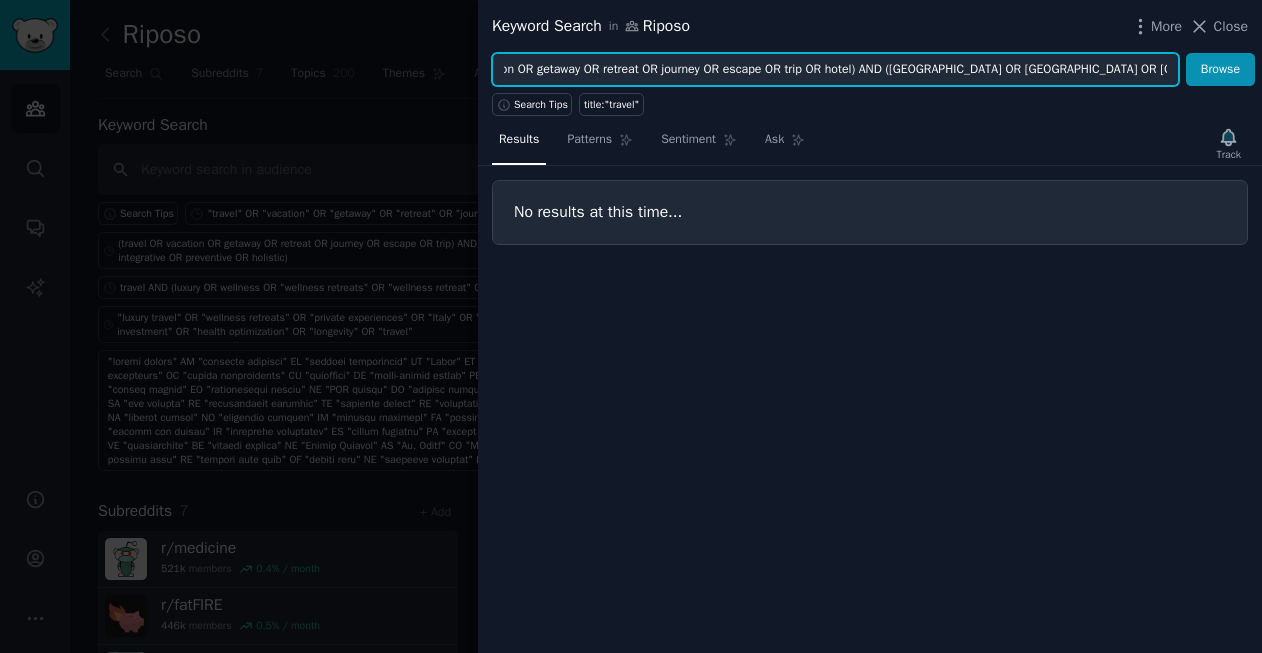 type on "(travel OR vacation OR getaway OR retreat OR journey OR escape OR trip OR hotel) AND (Italy OR Amalfi Coast OR Mediterranean)" 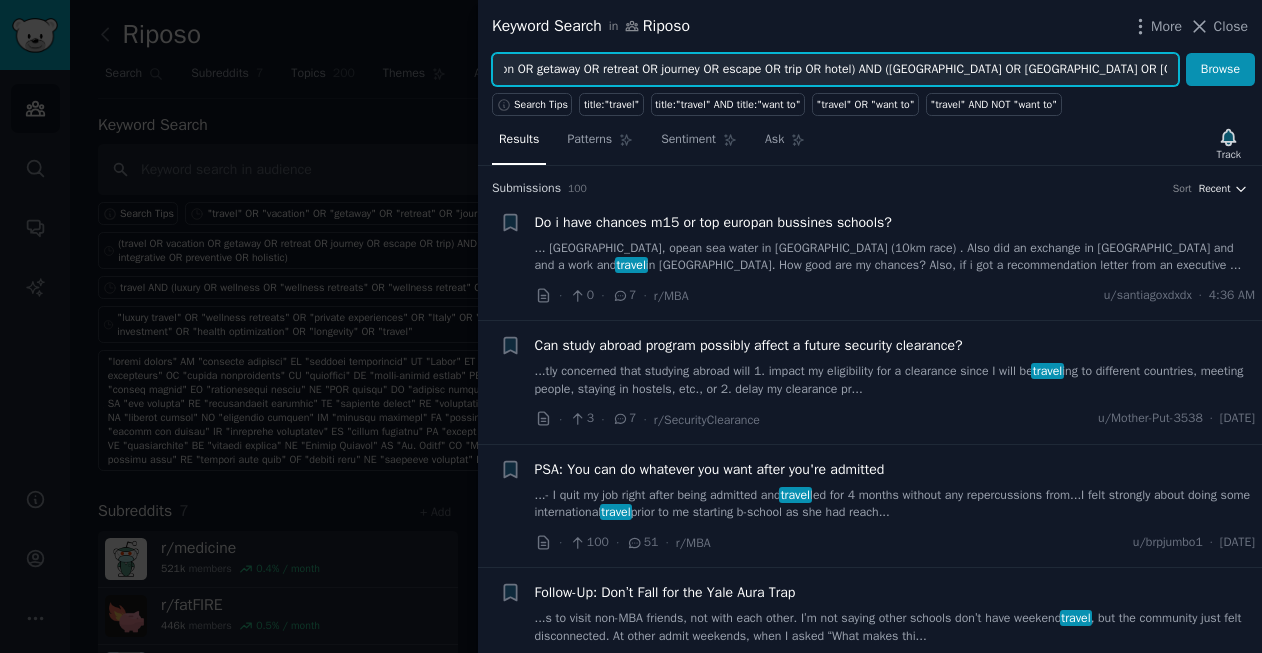 click on "Recent" at bounding box center [1215, 189] 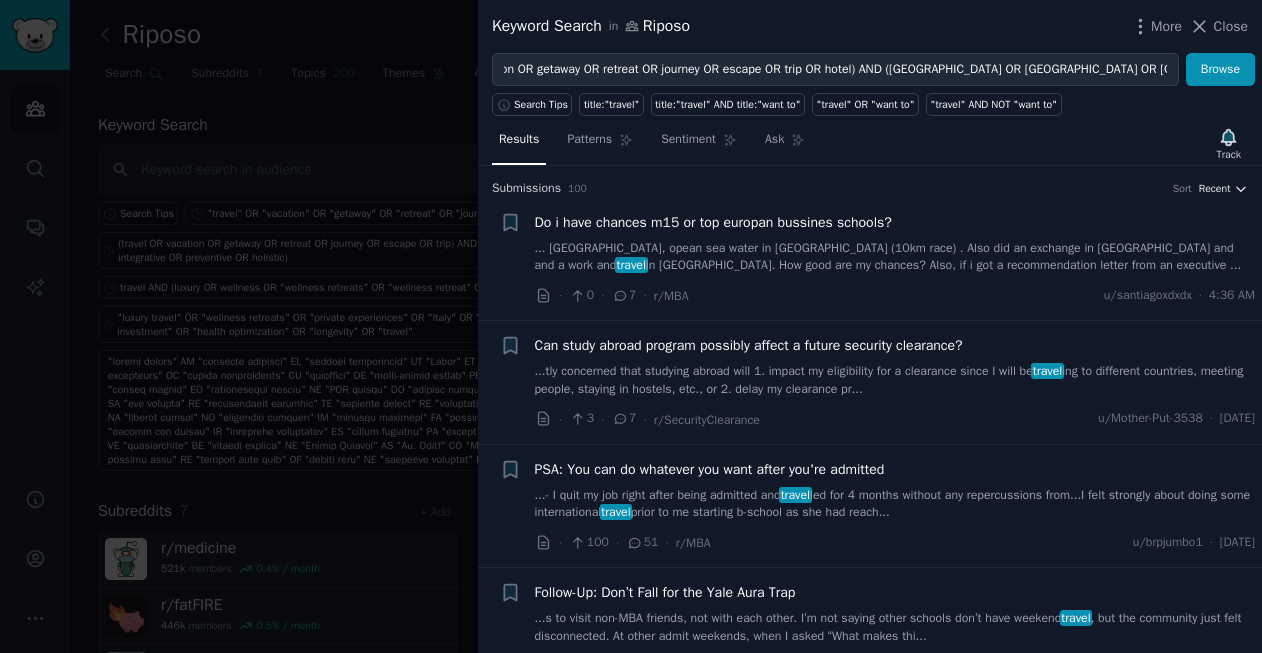 scroll, scrollTop: 0, scrollLeft: 0, axis: both 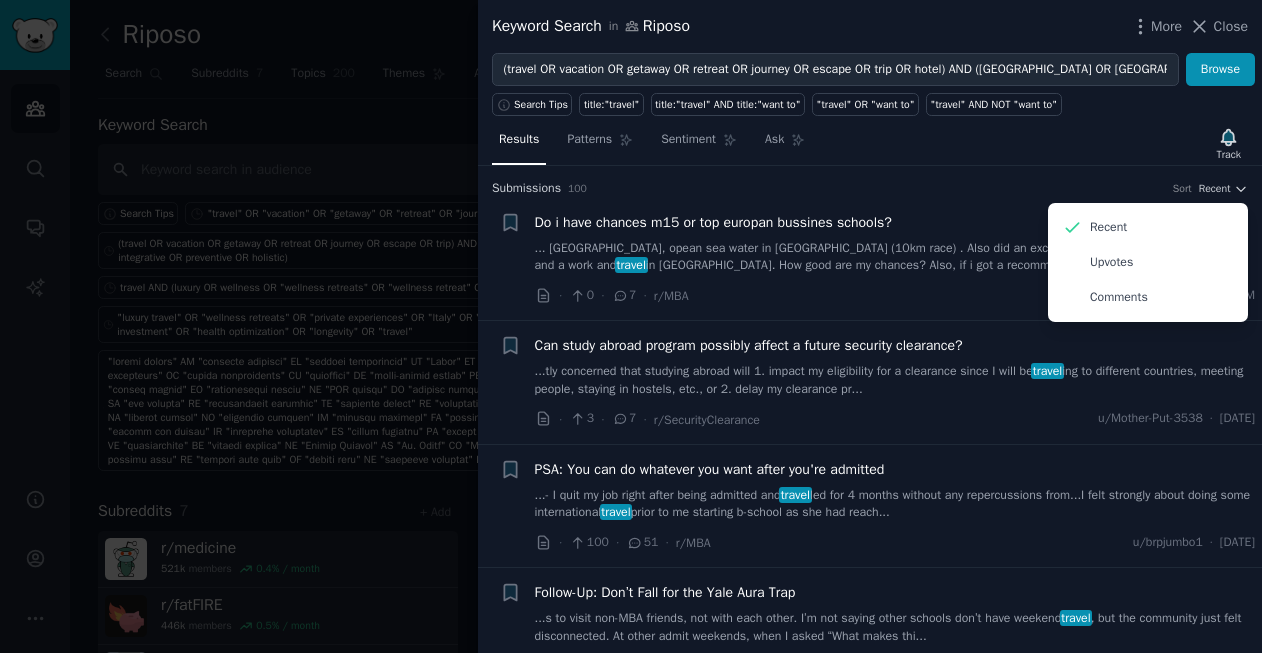 click on "Submission s 100   Sort Recent Recent Upvotes Comments" at bounding box center [870, 182] 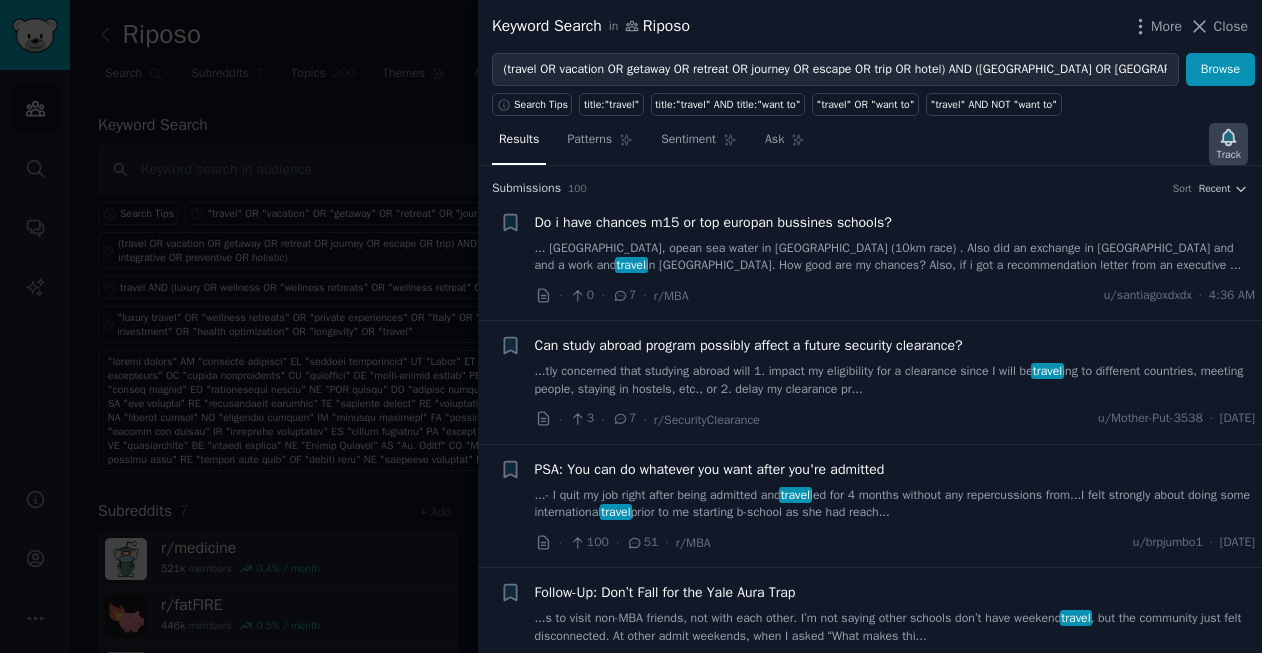 click 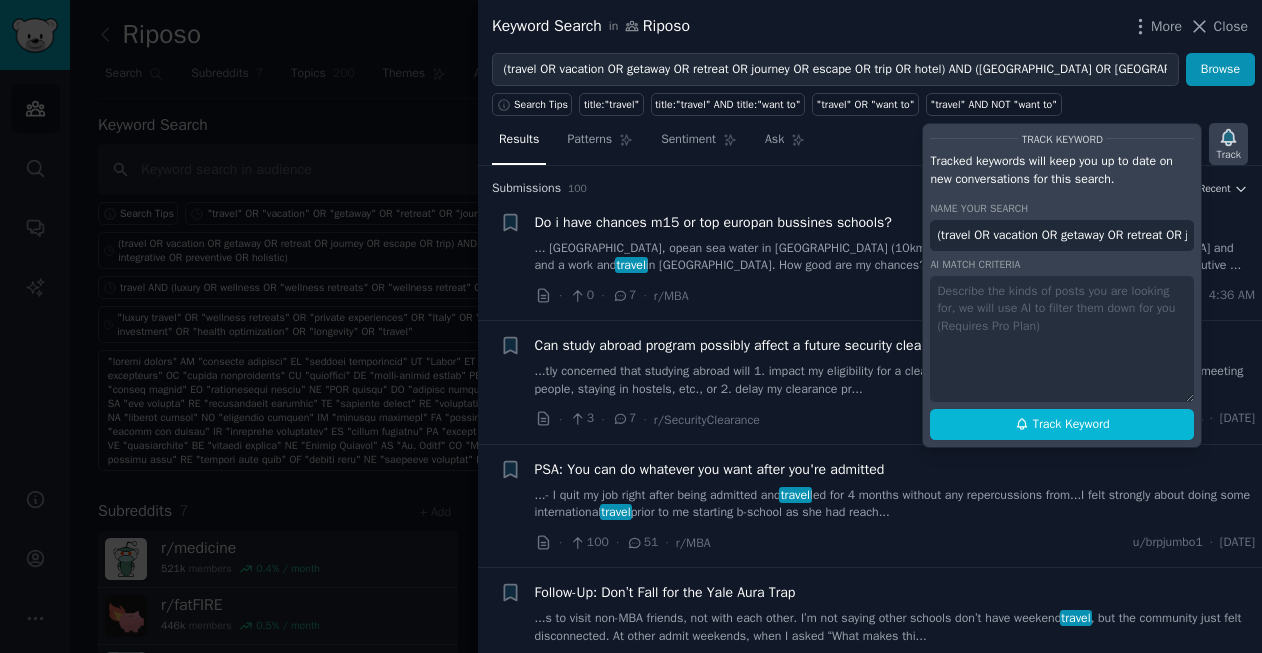 scroll, scrollTop: 0, scrollLeft: 556, axis: horizontal 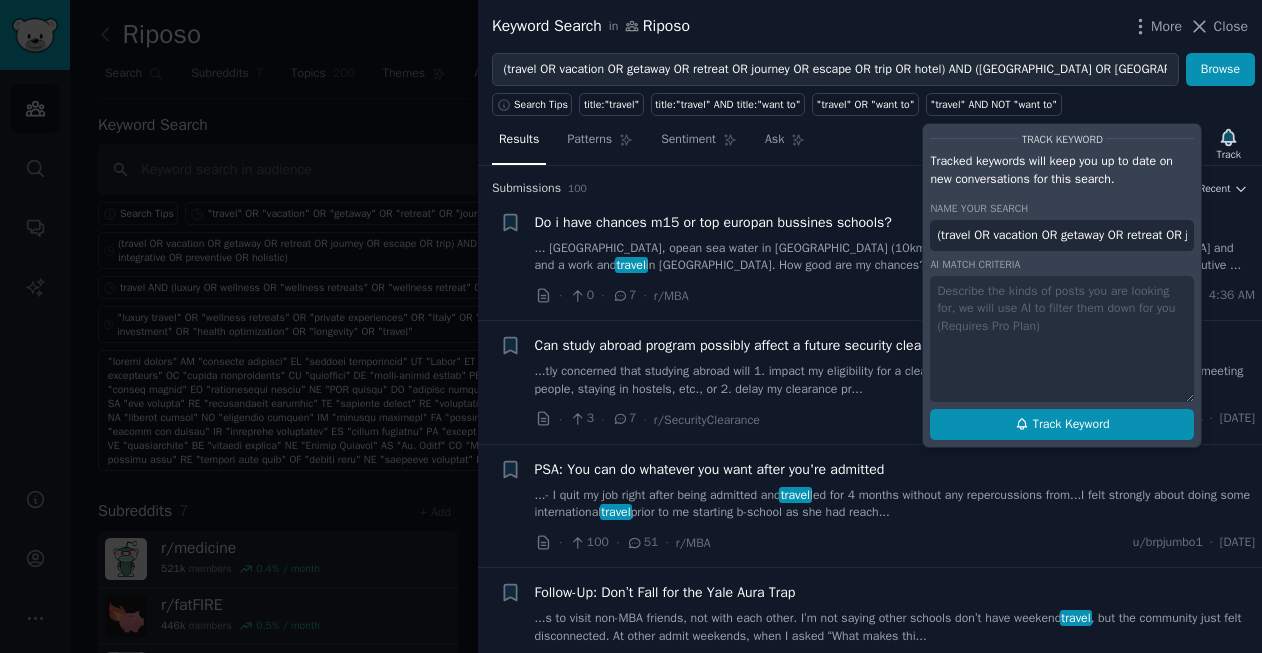 click on "Track Keyword" at bounding box center [1071, 425] 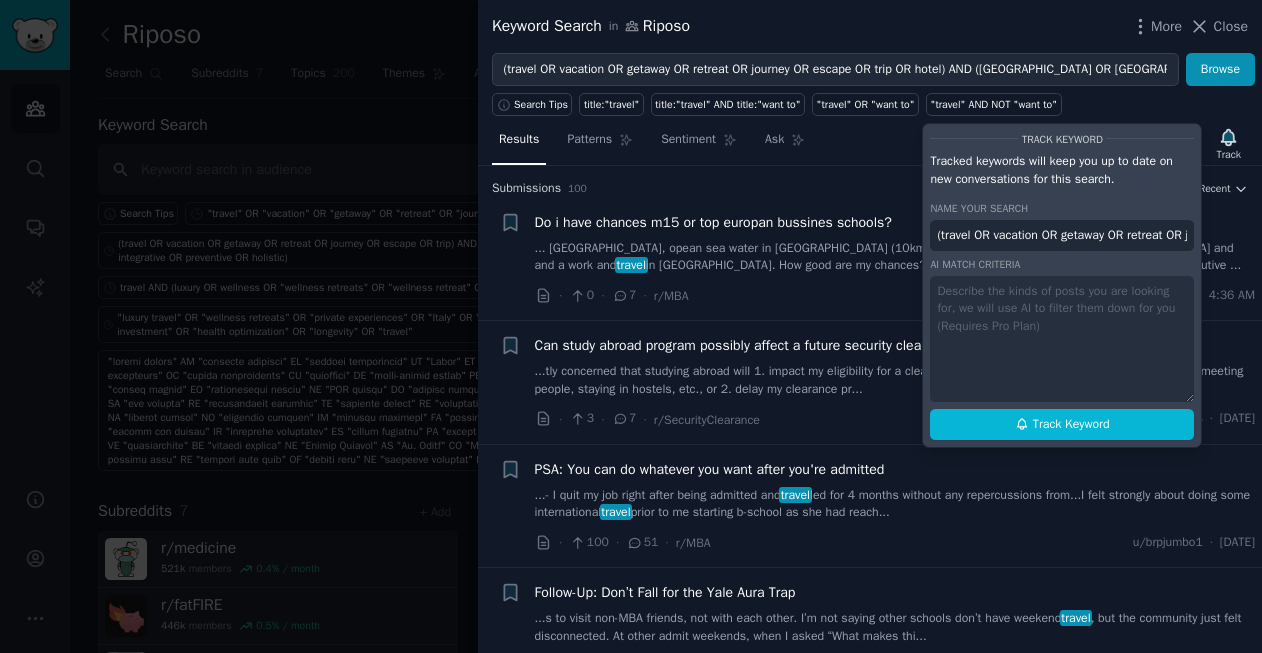 type on "(travel OR vacation OR getaway OR retreat OR journey OR escape OR trip OR hotel) AND (Italy OR Amalfi Coast OR Mediterranean) in Riposo" 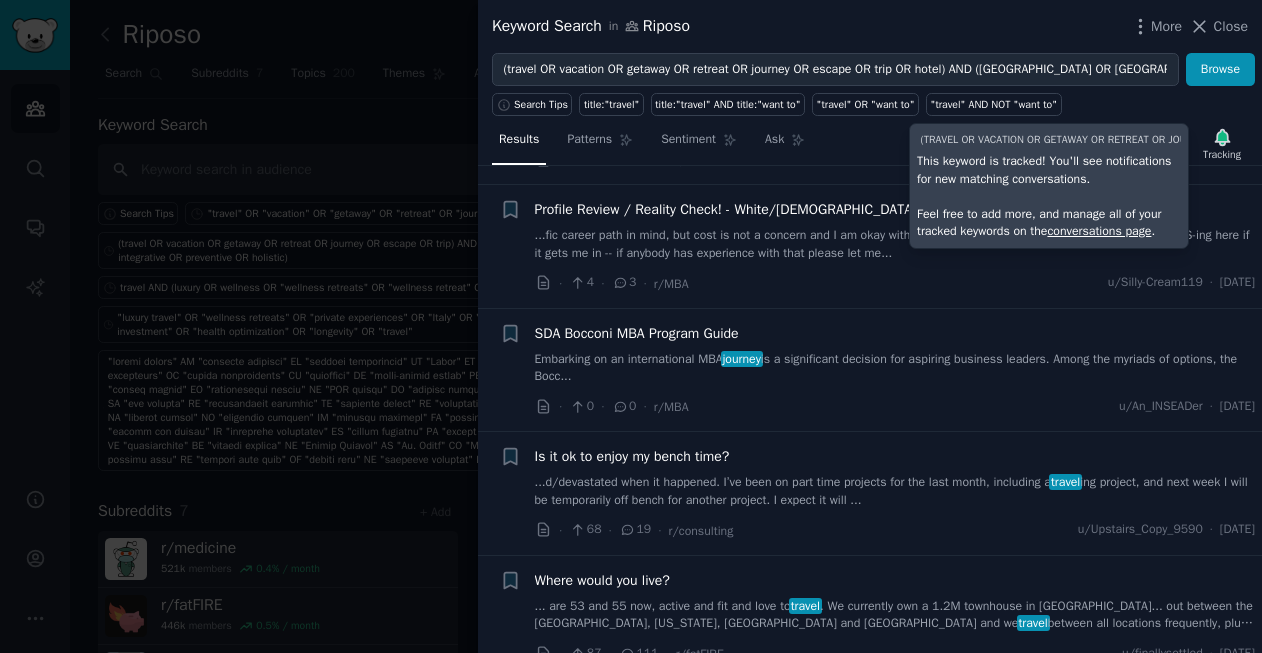 scroll, scrollTop: 634, scrollLeft: 0, axis: vertical 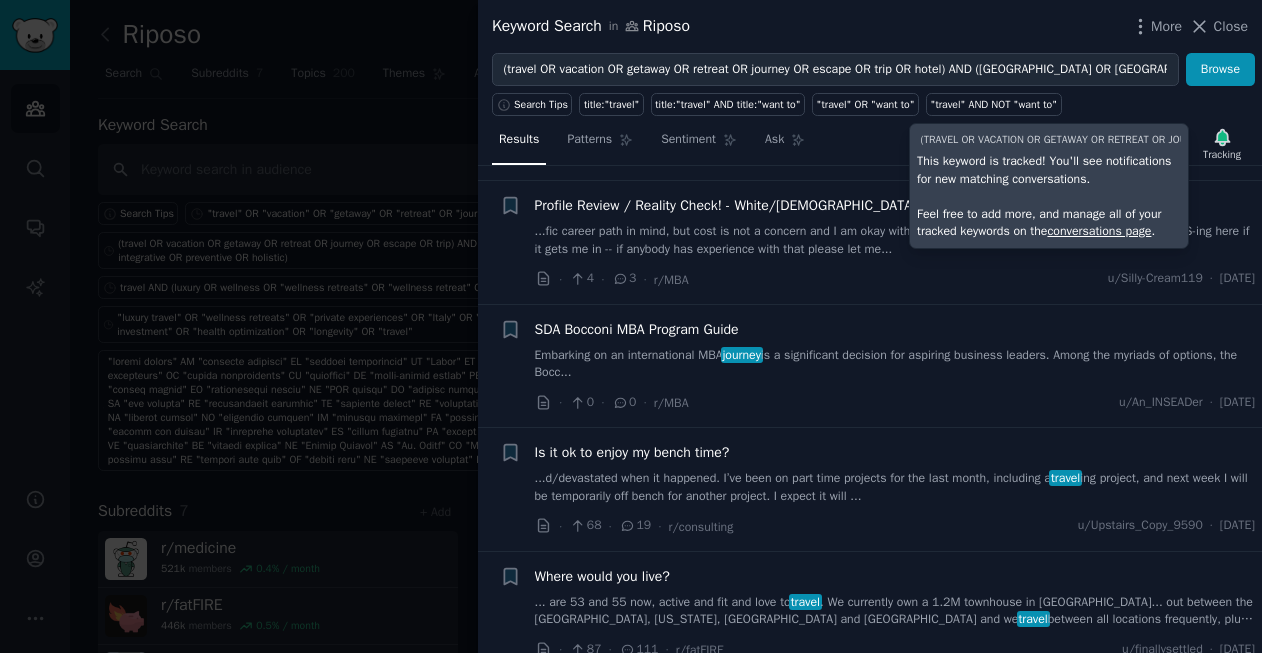 click on "Is it ok to enjoy my bench time? ...d/devastated when it happened.
I’ve been on part time projects for the last month, including a  travel ing project, and next week I will be temporarily off bench for another project. I expect it will ... · 68 · 19 · r/consulting u/Upstairs_Copy_9590 · Thu 6/5/2025" at bounding box center (895, 489) 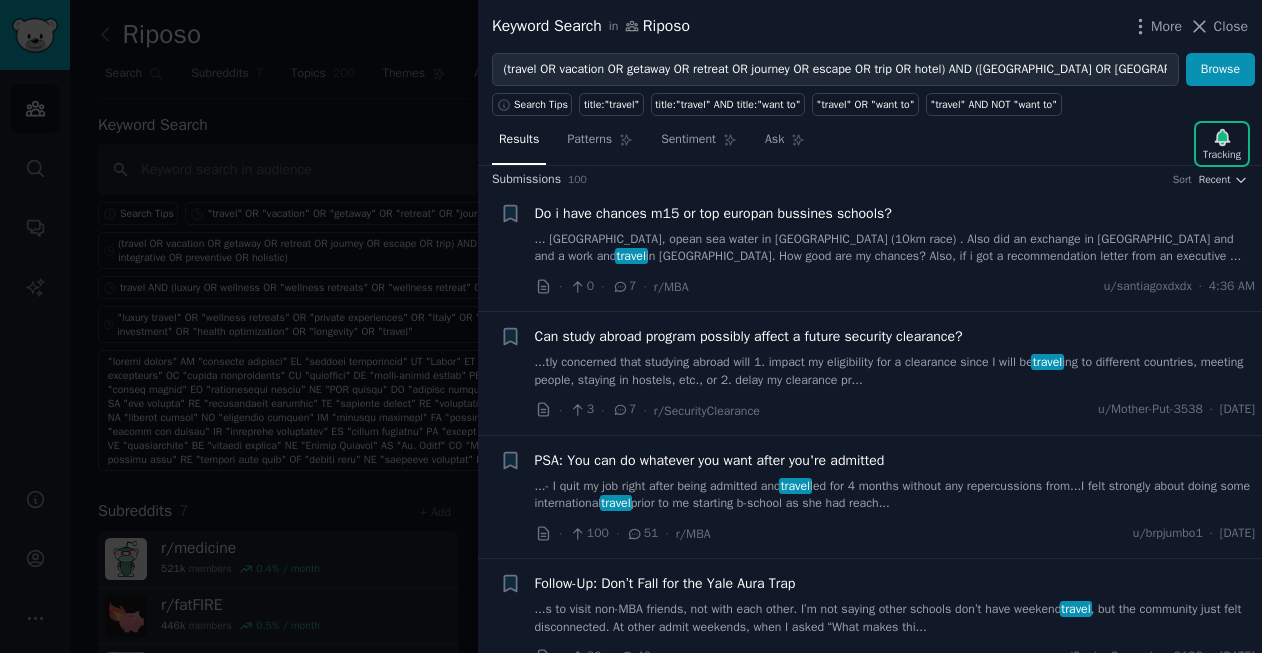 scroll, scrollTop: 10, scrollLeft: 0, axis: vertical 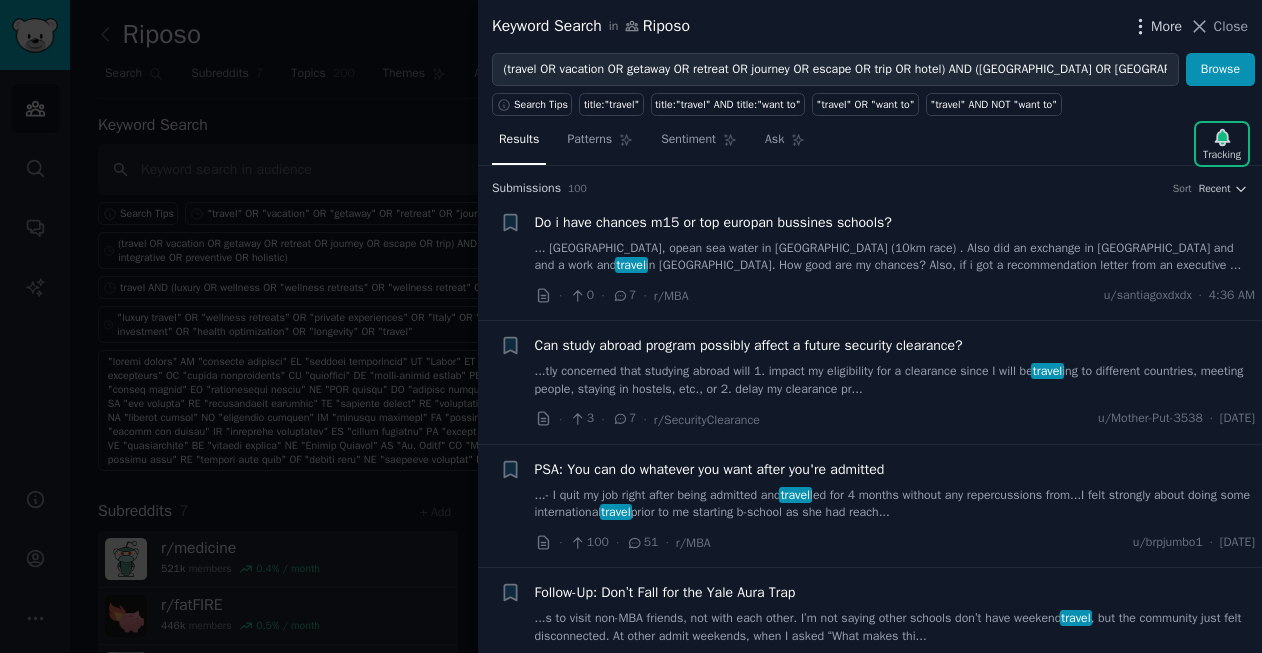 click on "More" at bounding box center (1166, 26) 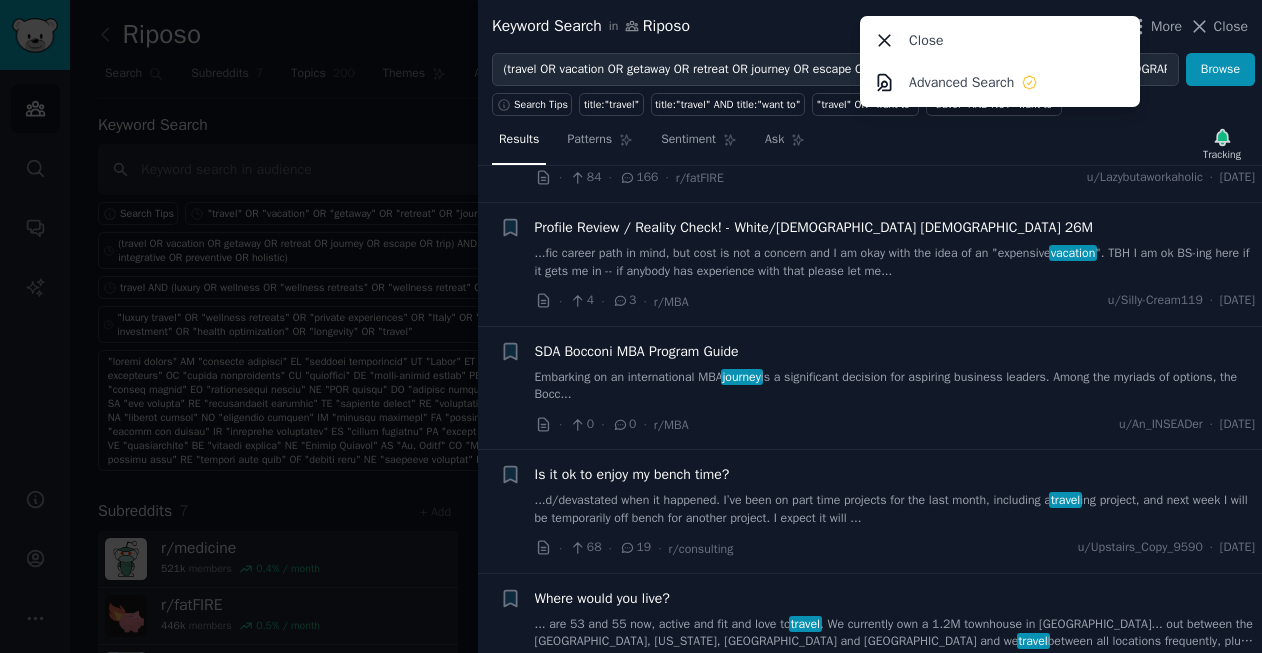 scroll, scrollTop: 685, scrollLeft: 0, axis: vertical 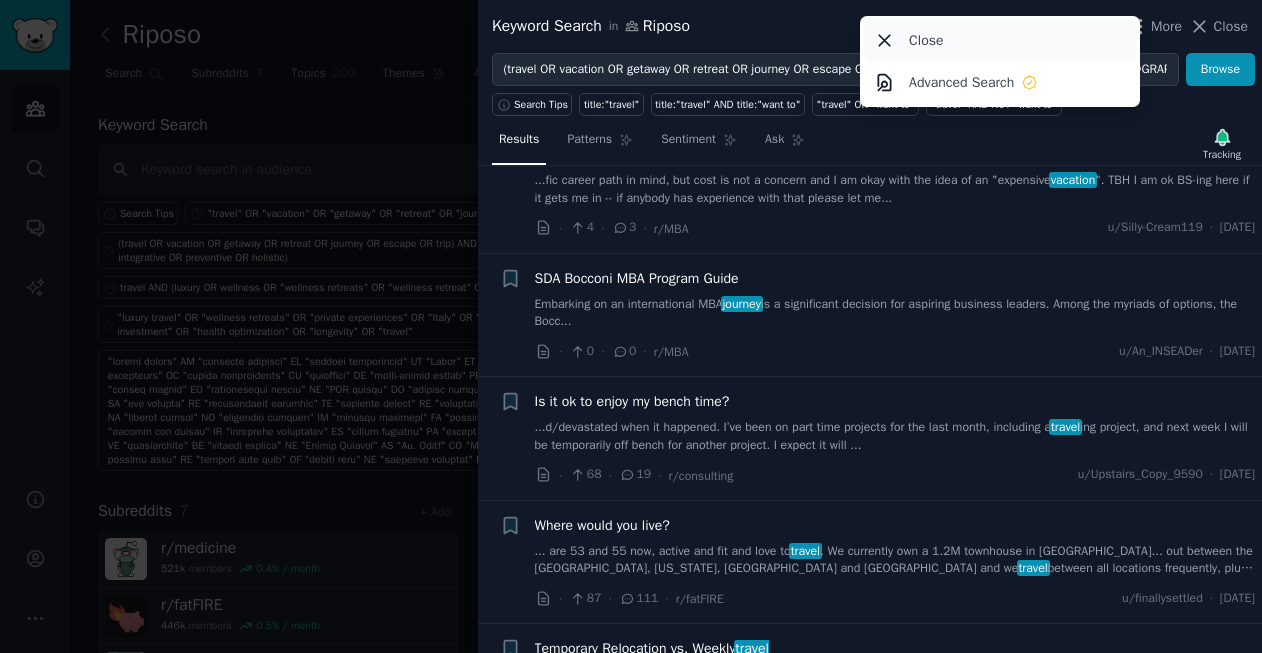 click 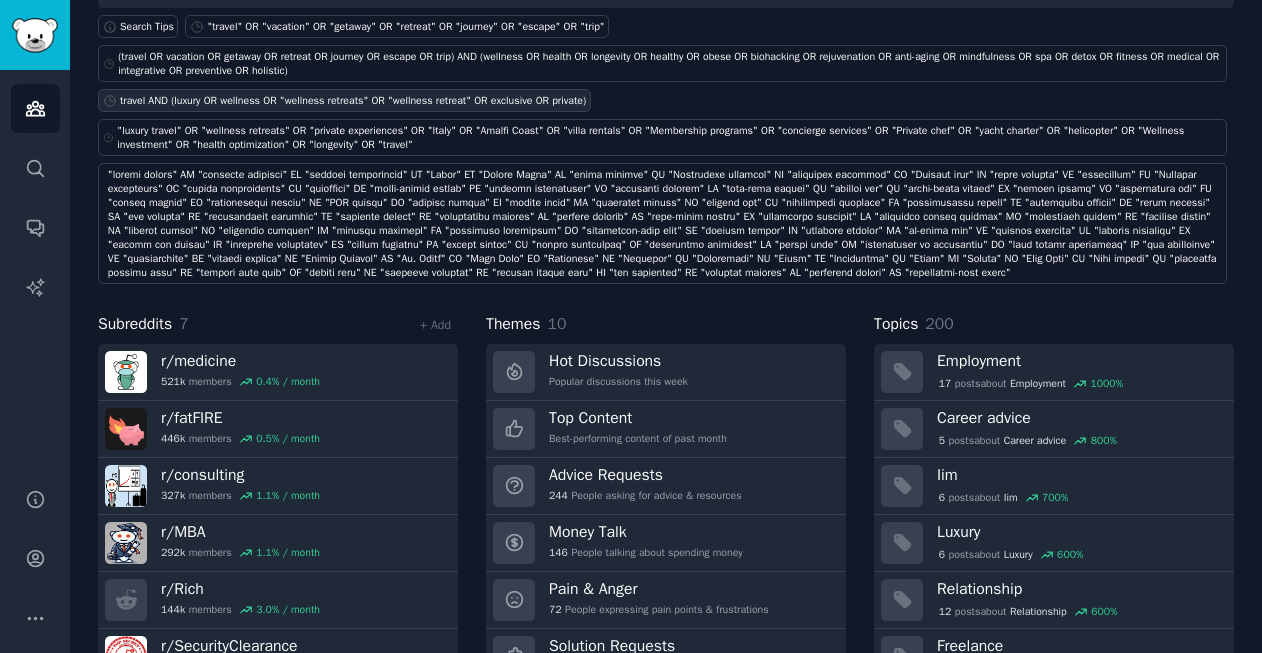 scroll, scrollTop: 0, scrollLeft: 0, axis: both 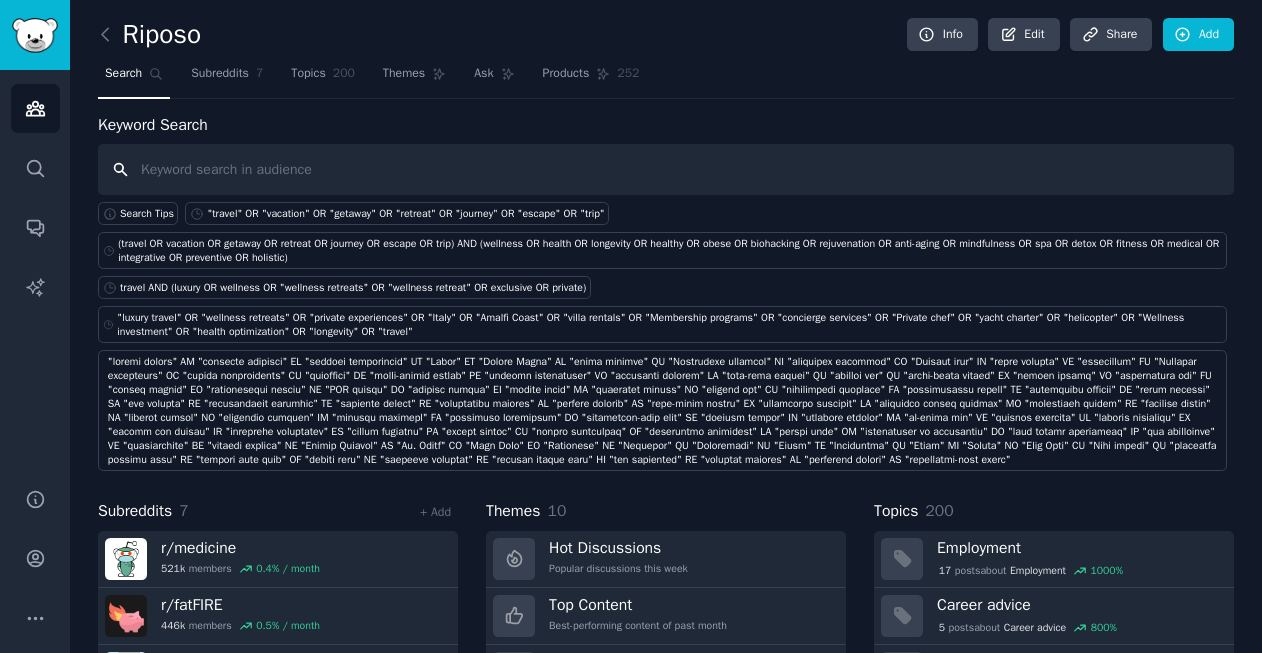 click at bounding box center [666, 169] 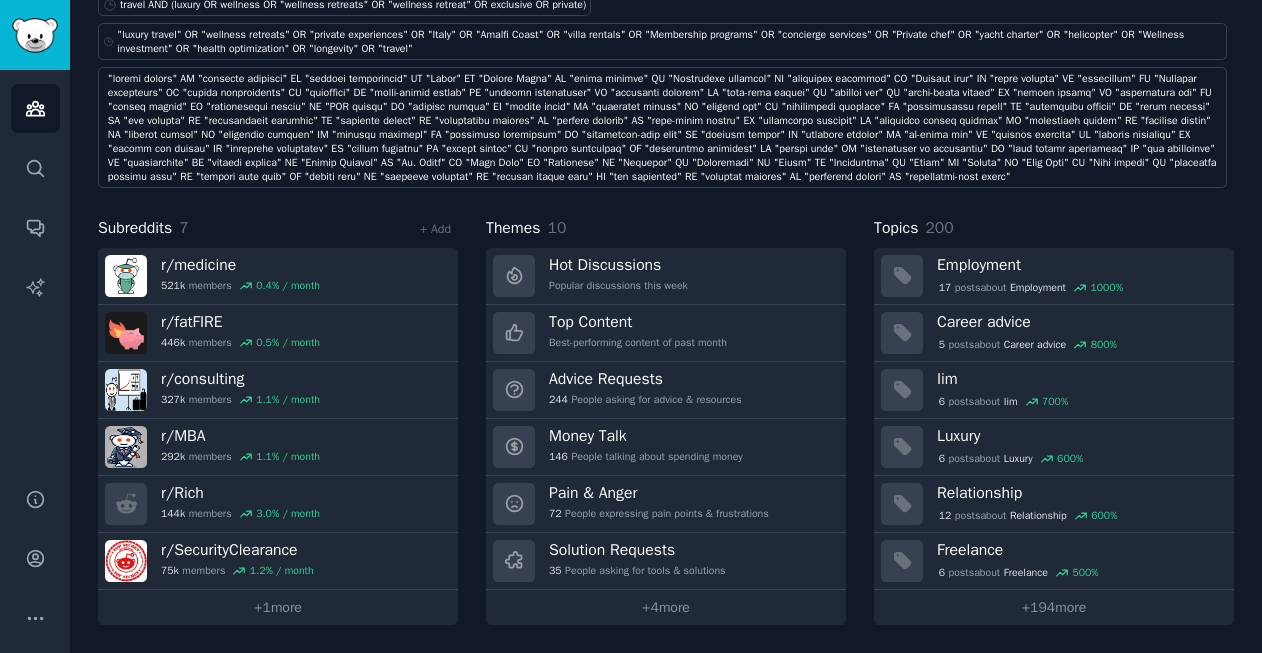 scroll, scrollTop: 0, scrollLeft: 0, axis: both 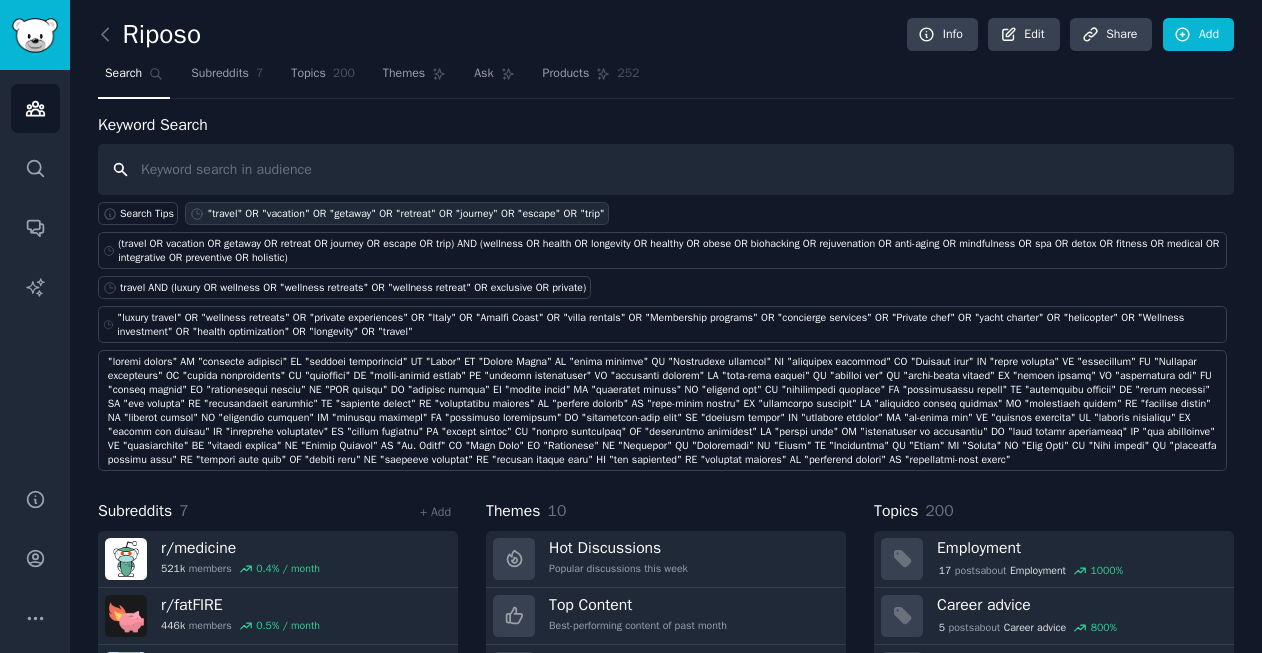 paste on "https://www.reddit.com/r/SecurityClearance/comments/1mbt2n7/travel_to_hk/" 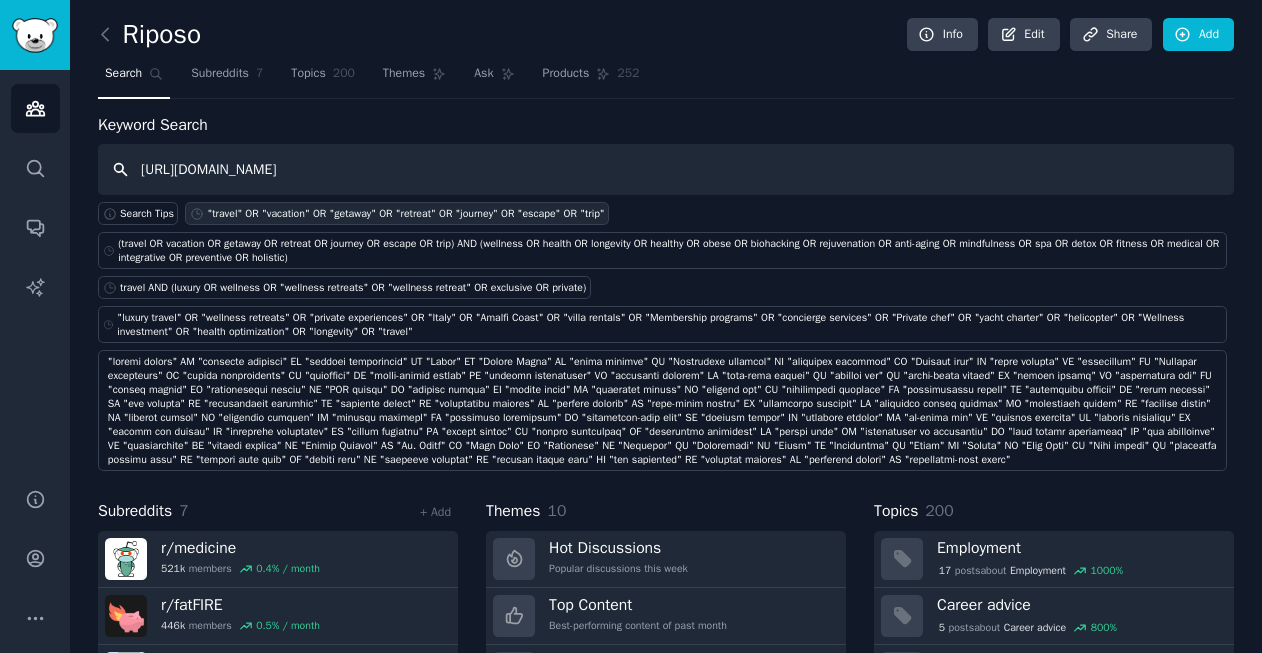 type 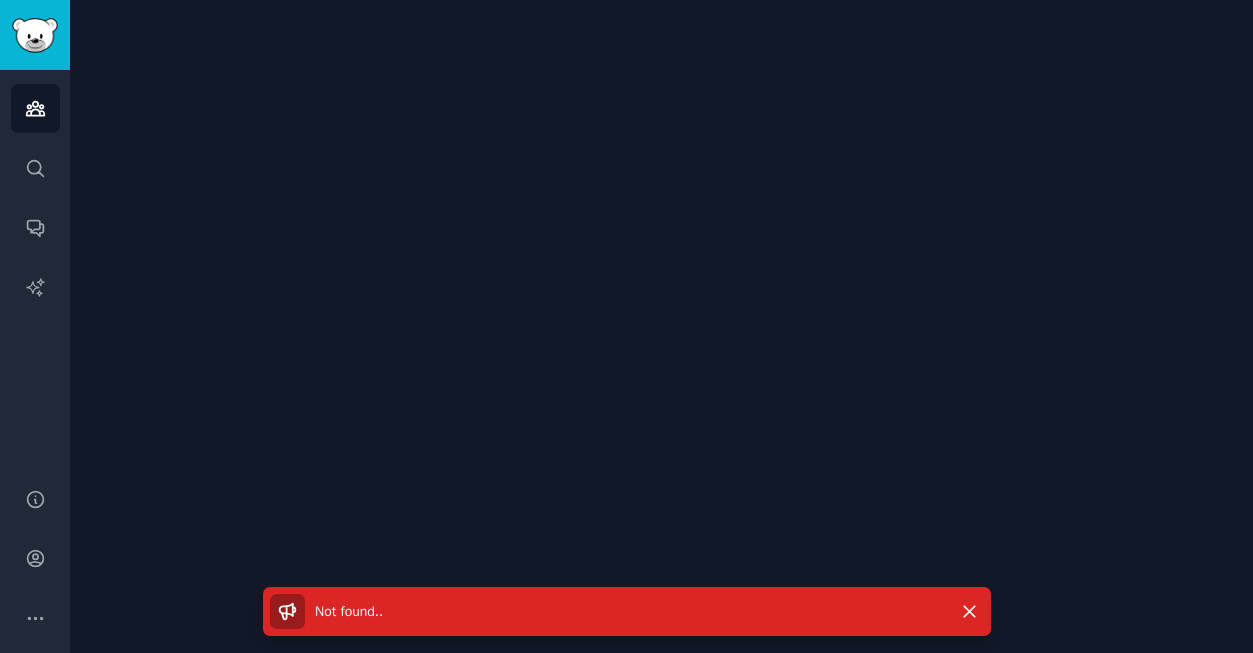scroll, scrollTop: 0, scrollLeft: 0, axis: both 